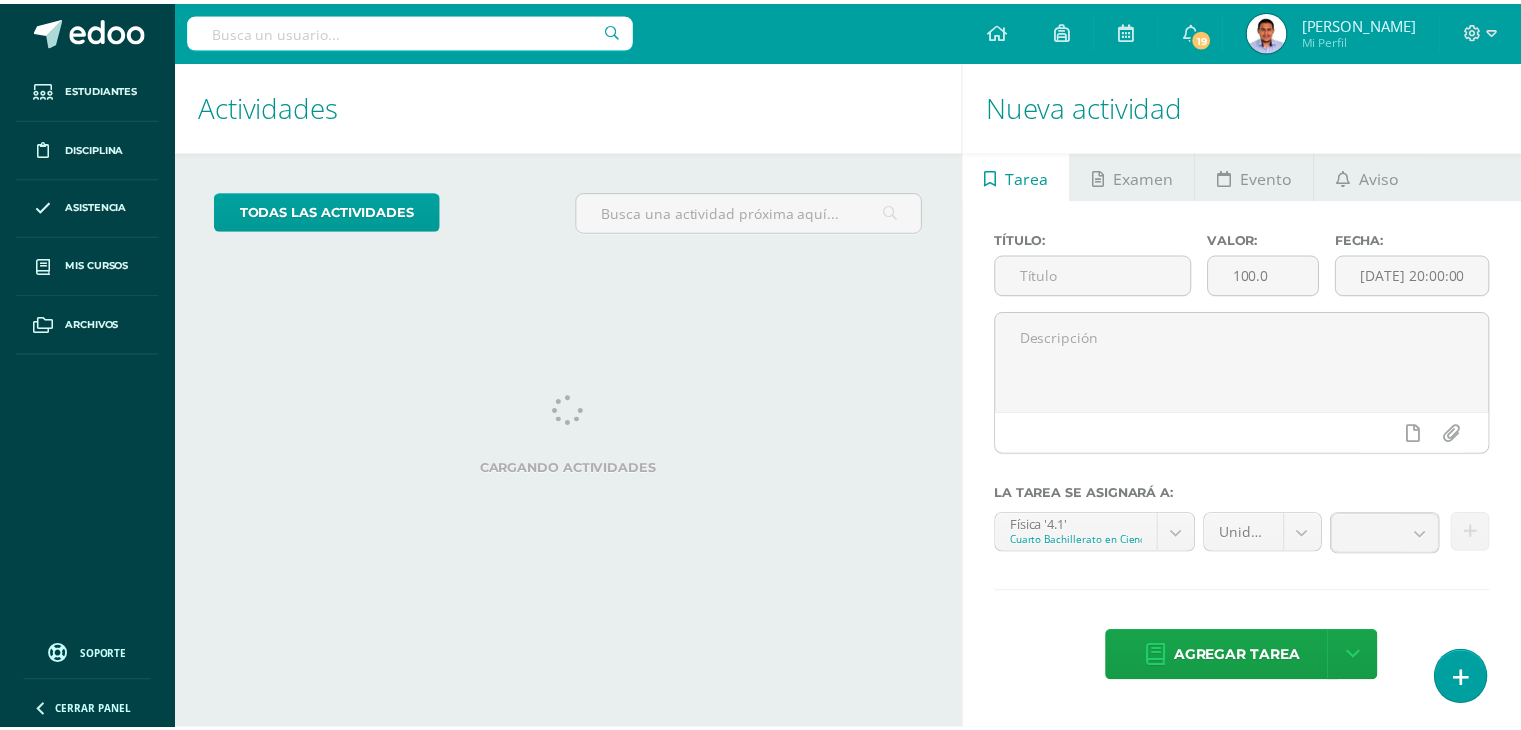 scroll, scrollTop: 0, scrollLeft: 0, axis: both 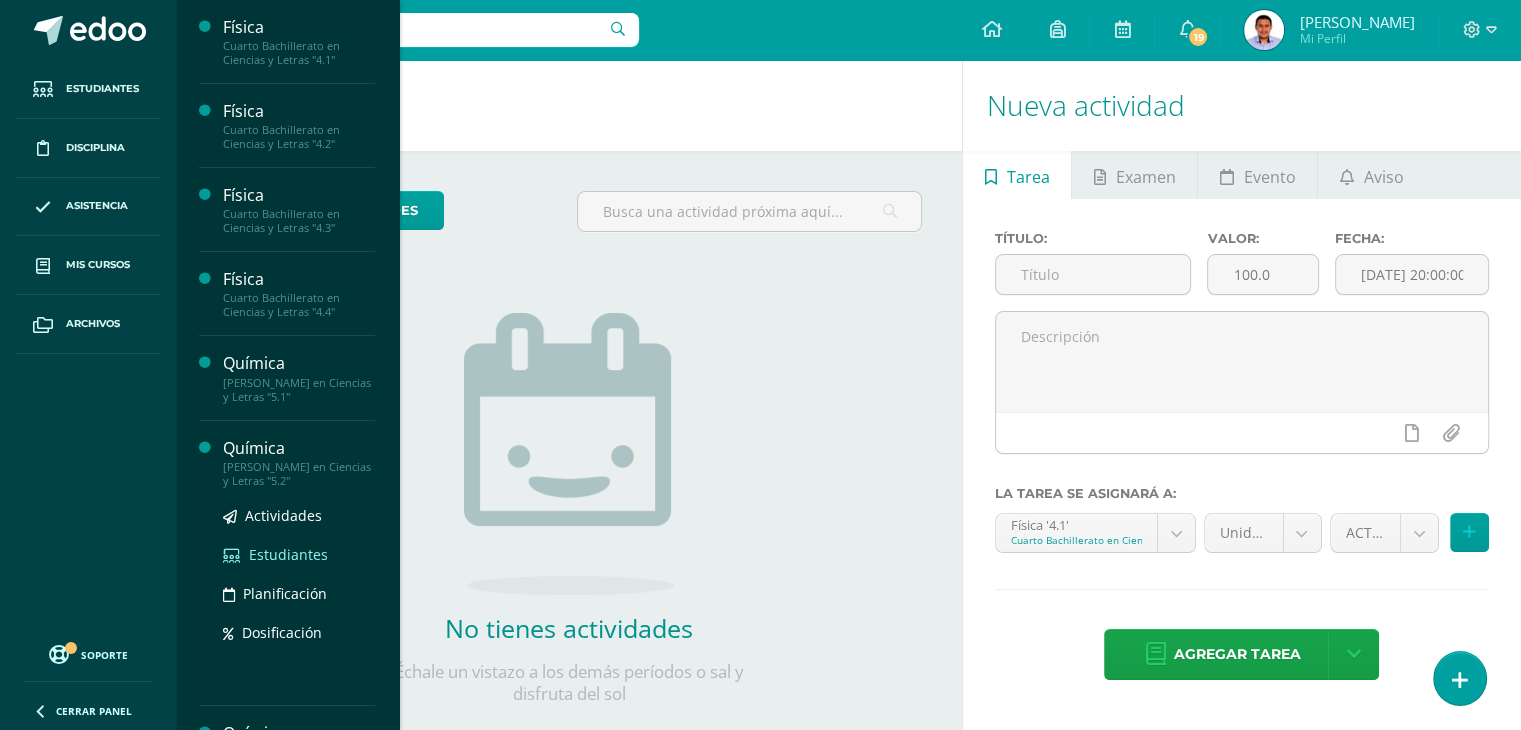 click on "Estudiantes" at bounding box center (288, 554) 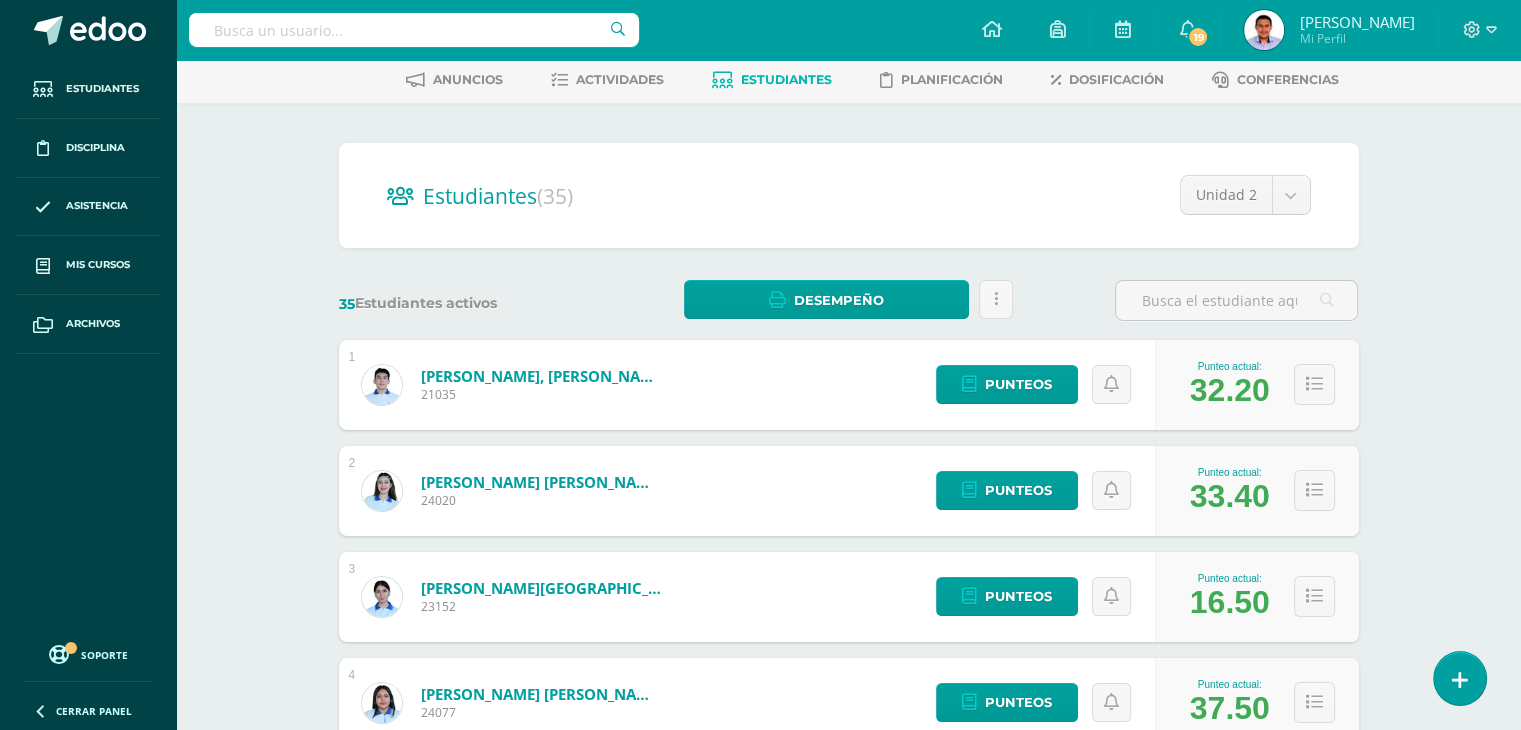 scroll, scrollTop: 94, scrollLeft: 0, axis: vertical 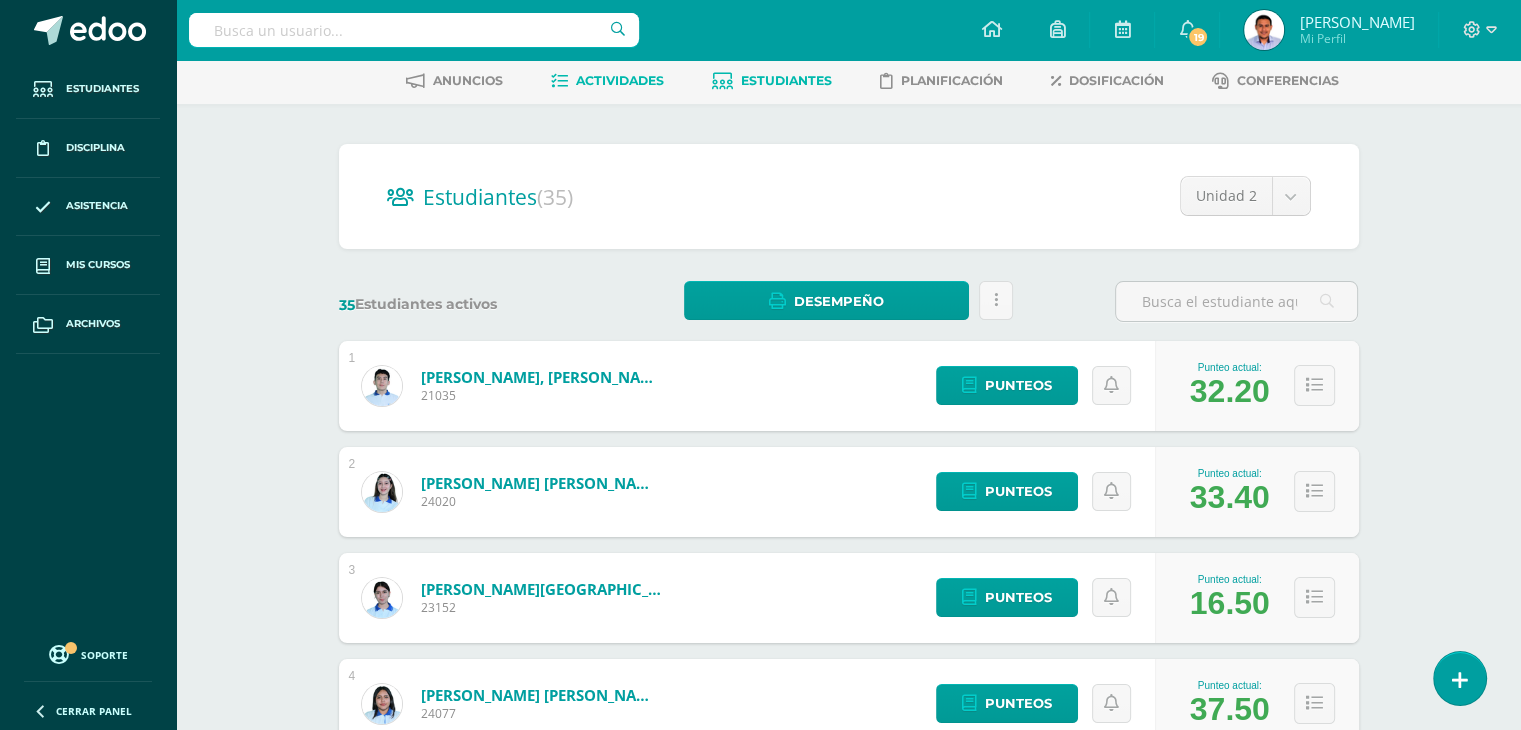 click on "Actividades" at bounding box center (620, 80) 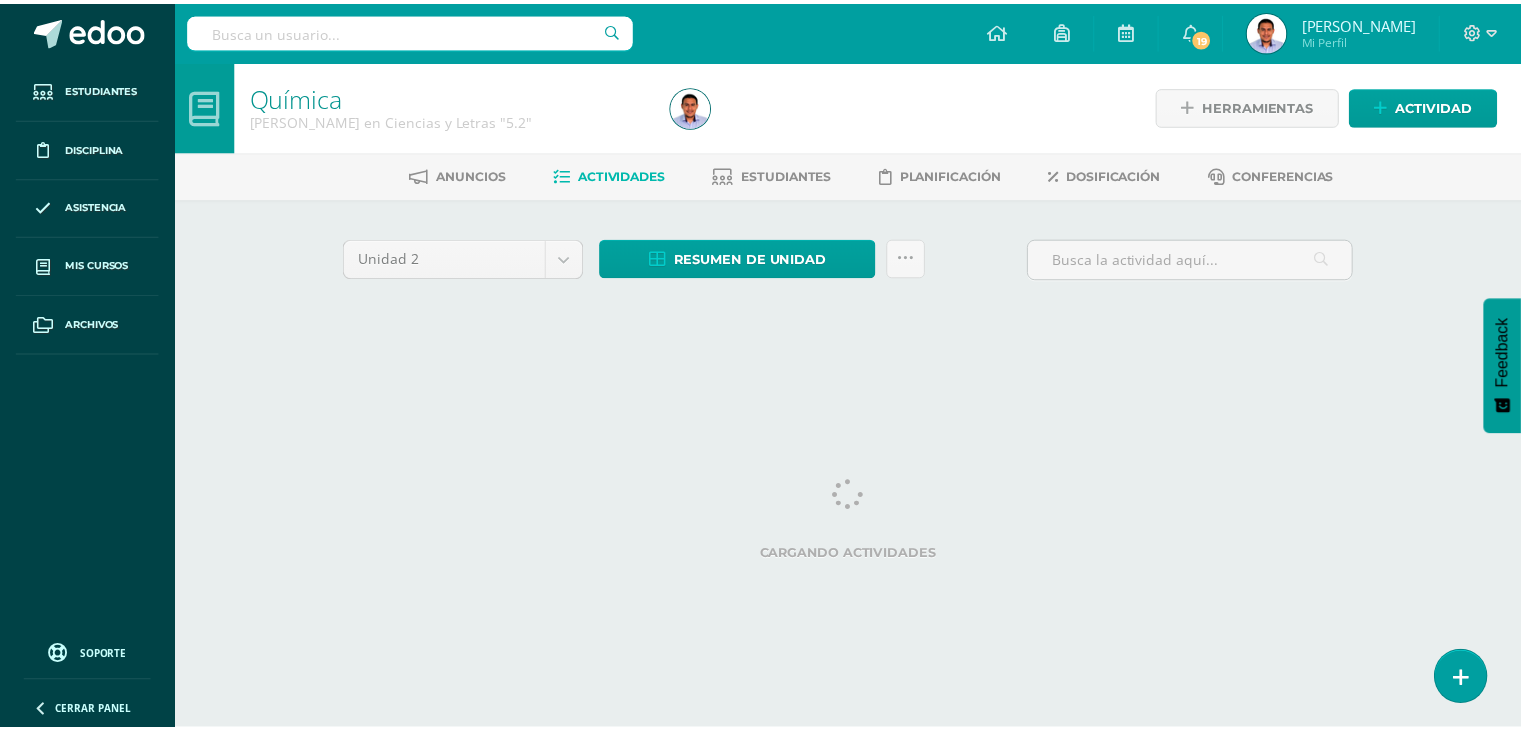 scroll, scrollTop: 0, scrollLeft: 0, axis: both 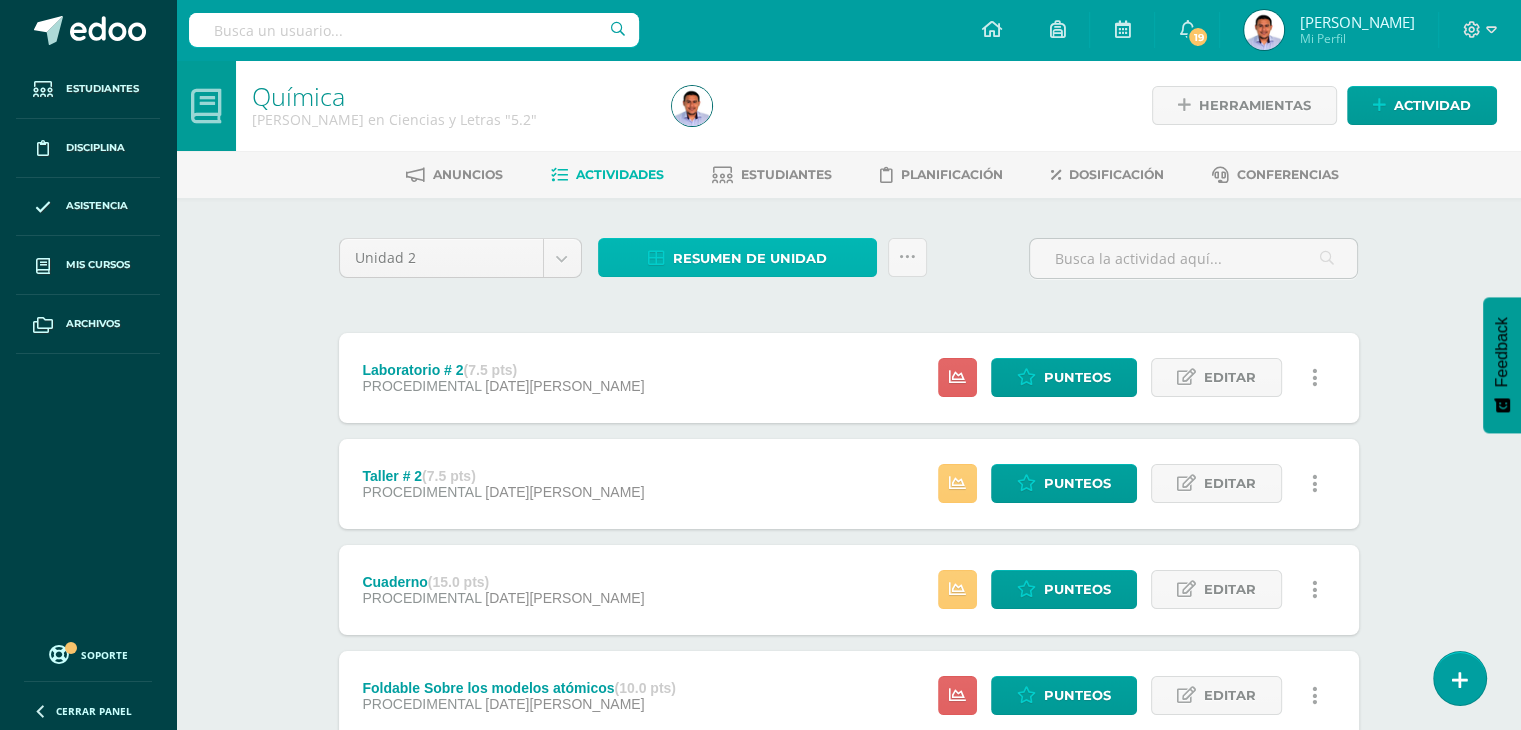 click on "Resumen de unidad" at bounding box center [750, 258] 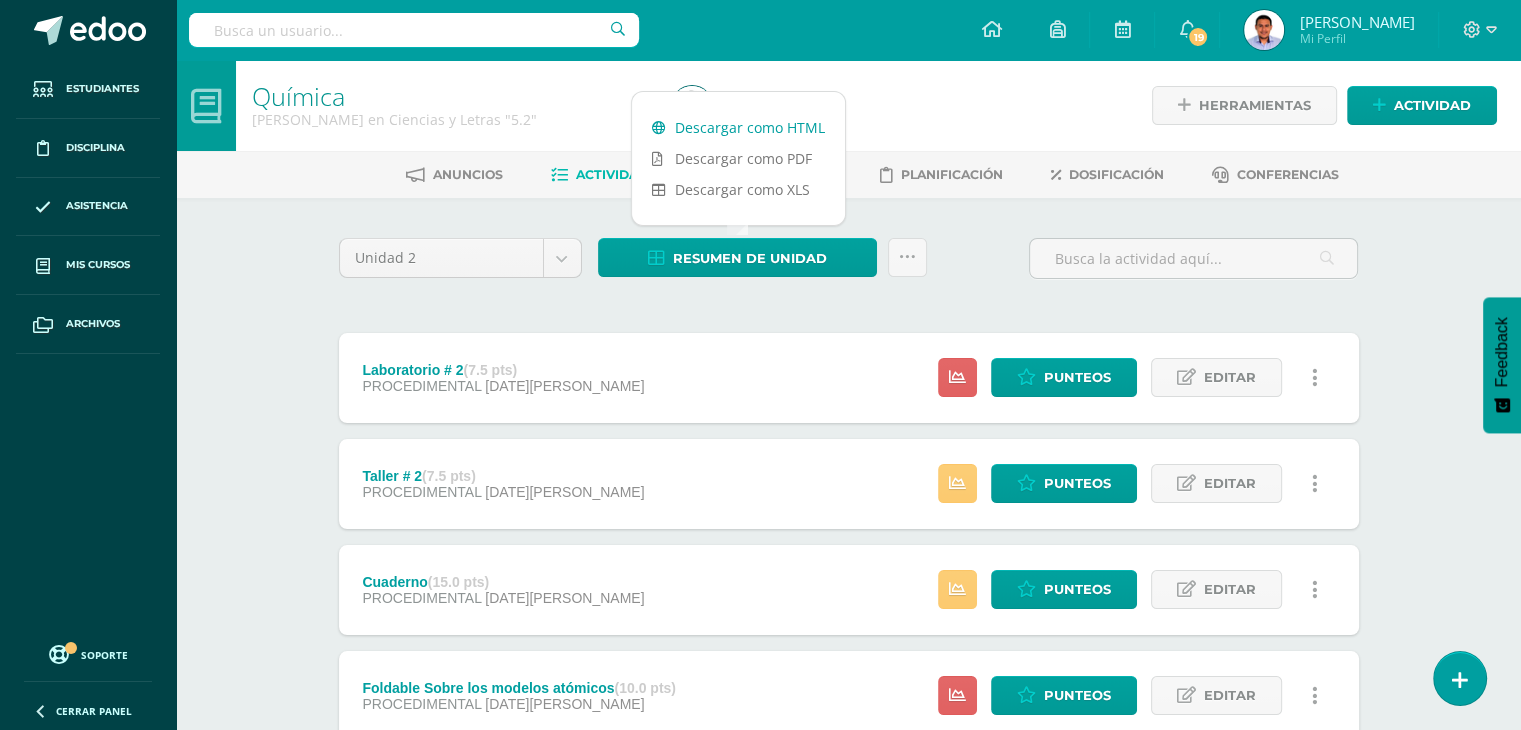 click on "Descargar como HTML" at bounding box center (738, 127) 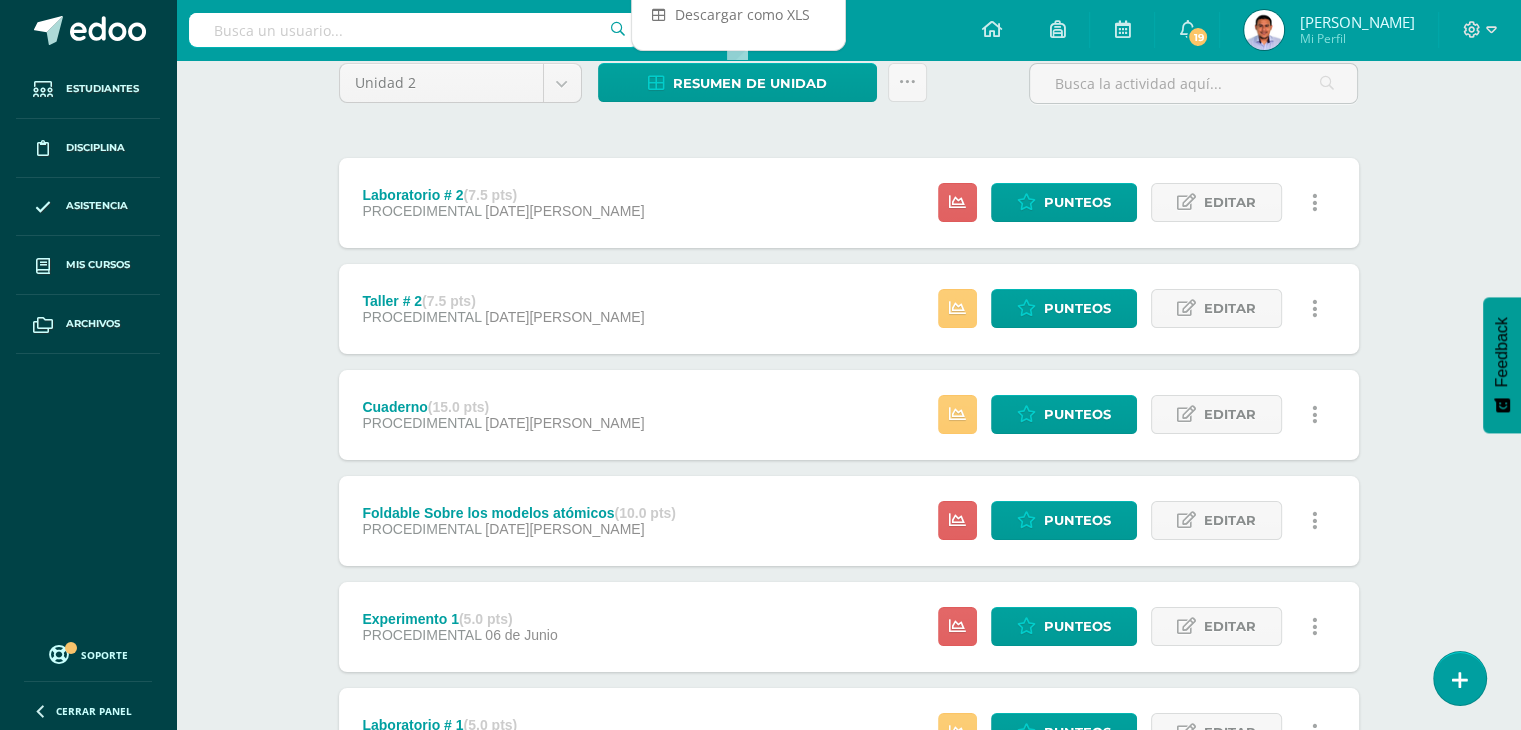 scroll, scrollTop: 176, scrollLeft: 0, axis: vertical 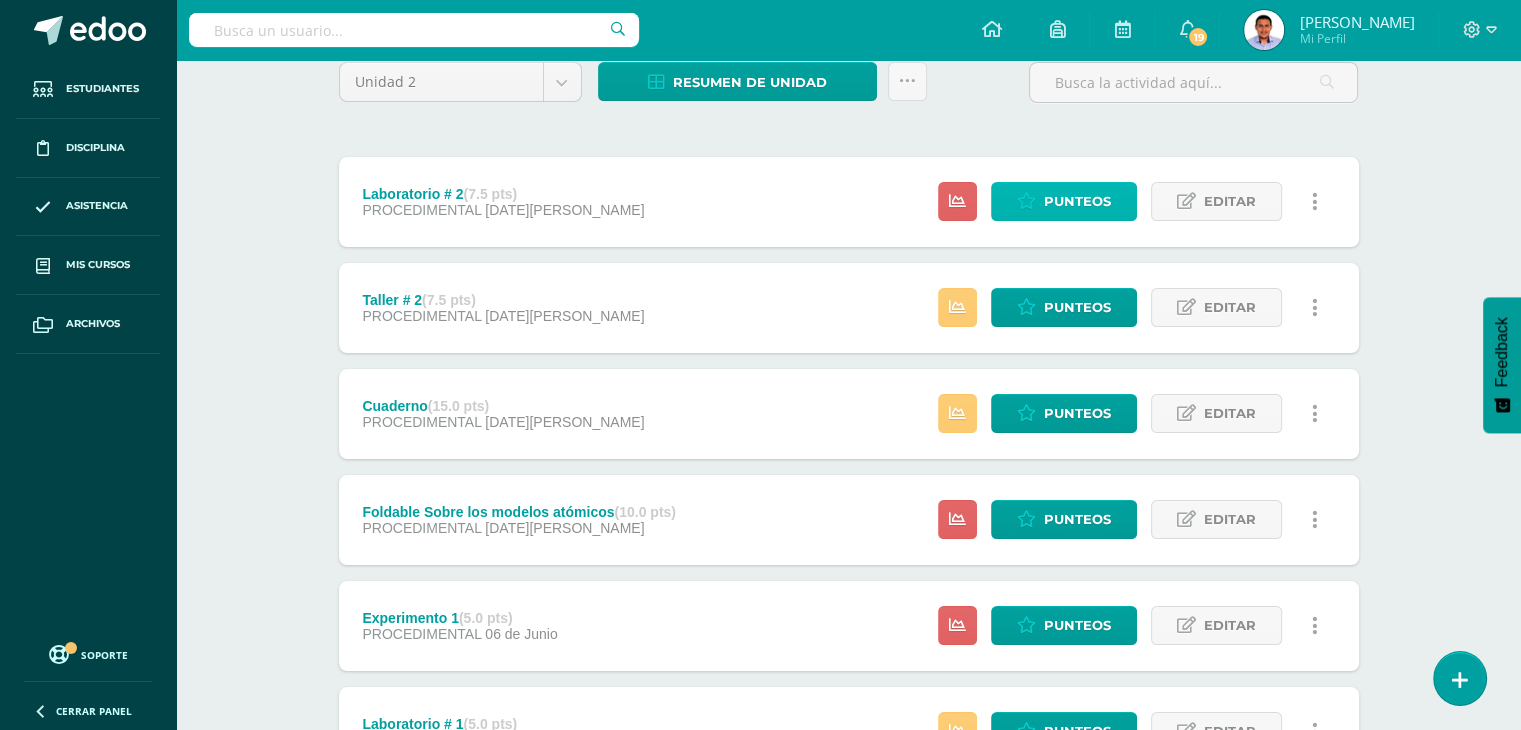 click on "Punteos" at bounding box center (1064, 201) 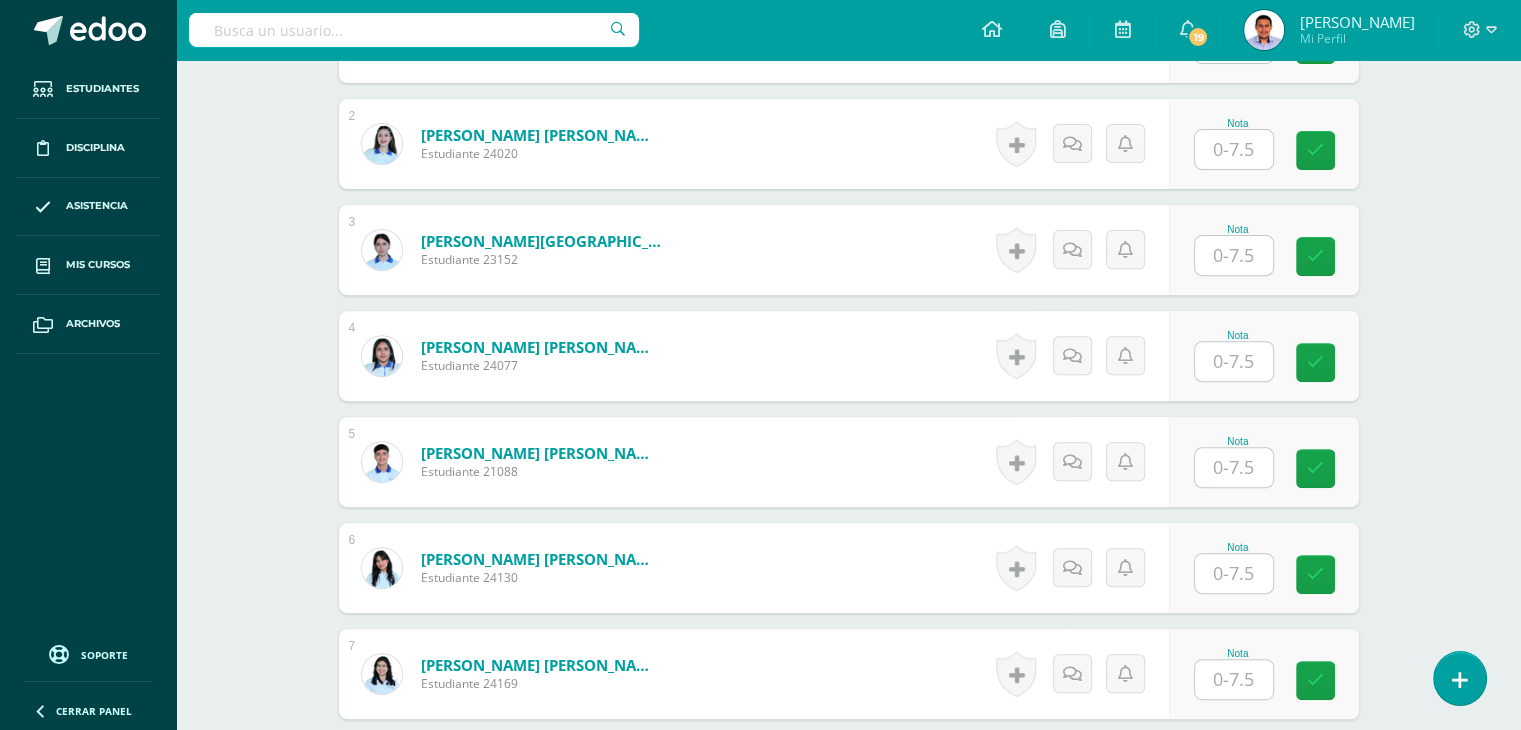 scroll, scrollTop: 720, scrollLeft: 0, axis: vertical 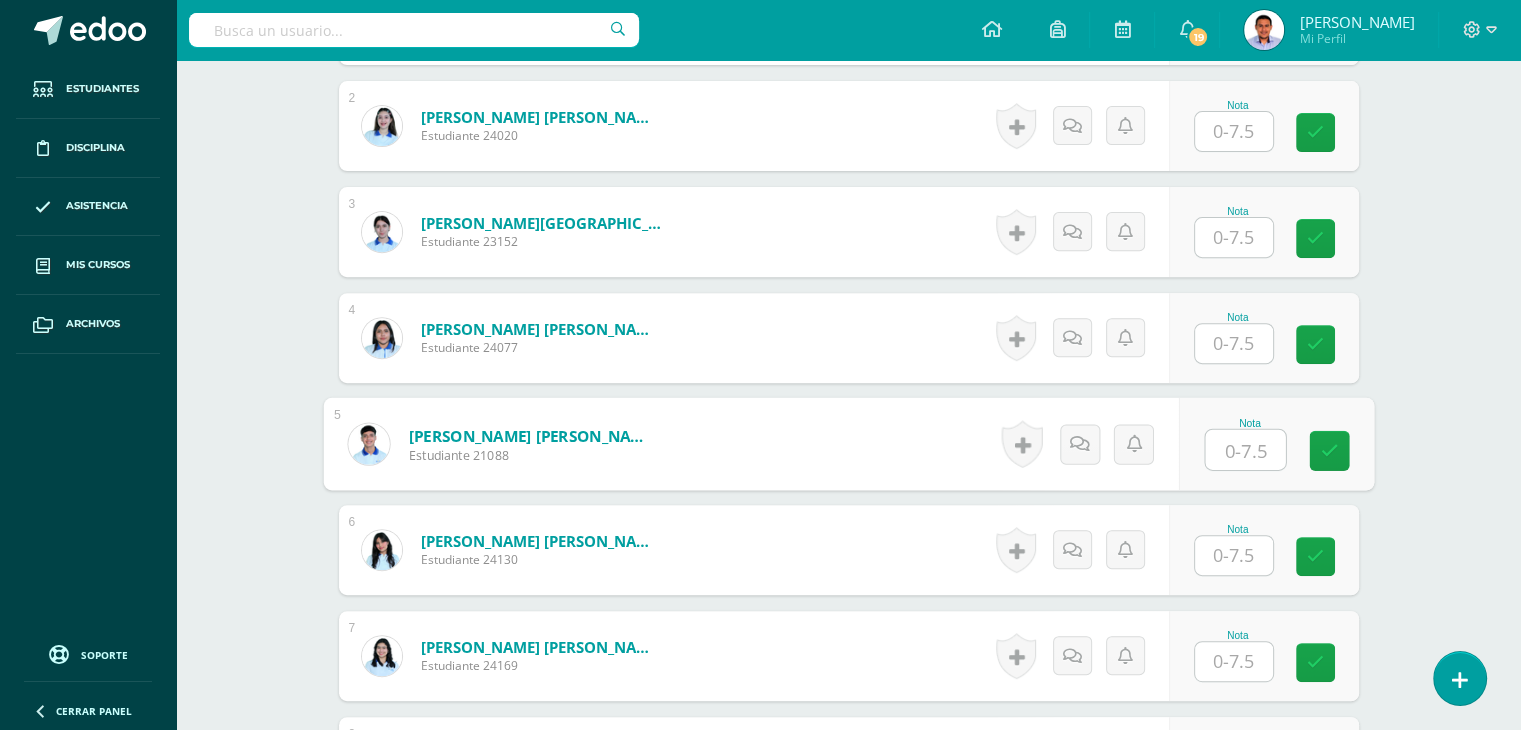click at bounding box center (1245, 450) 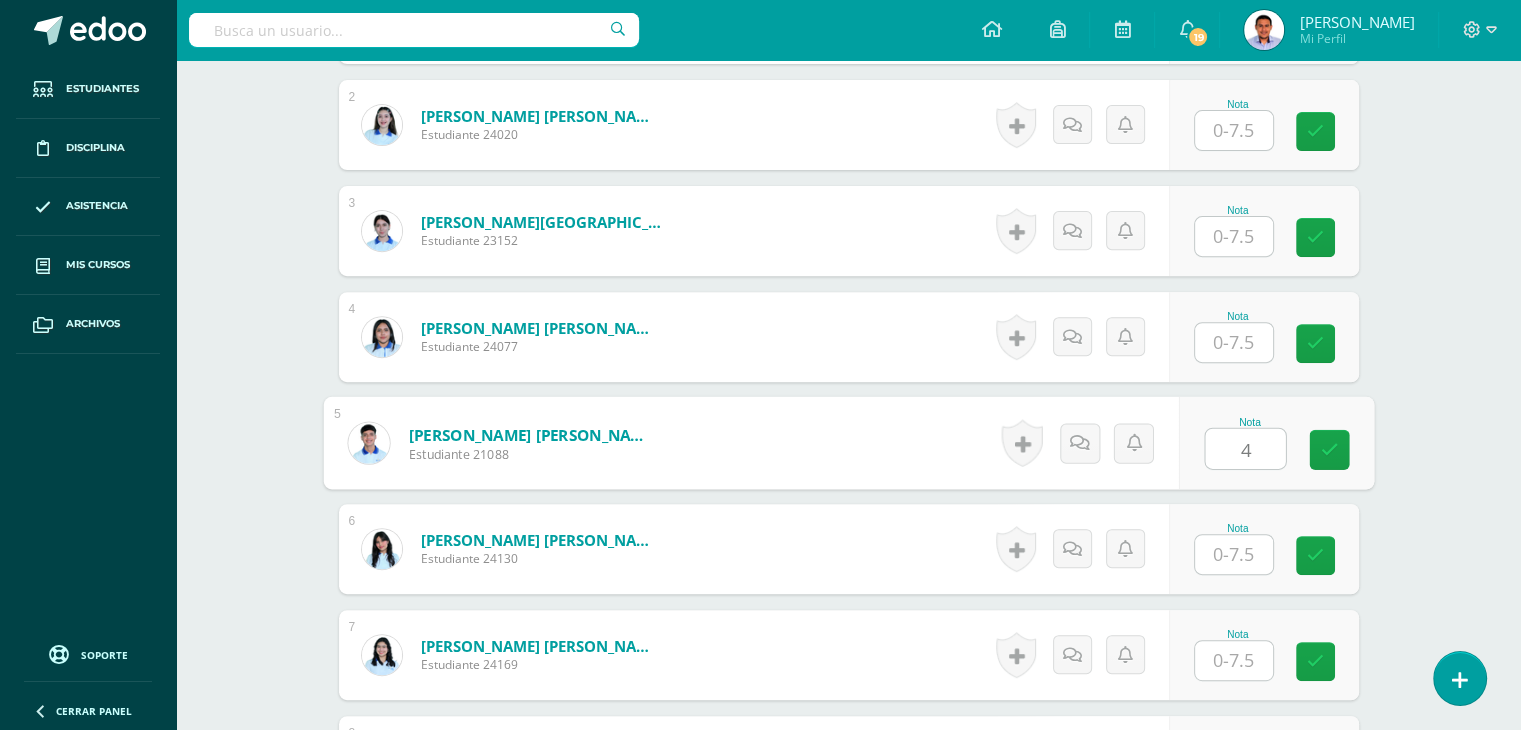 type on "4" 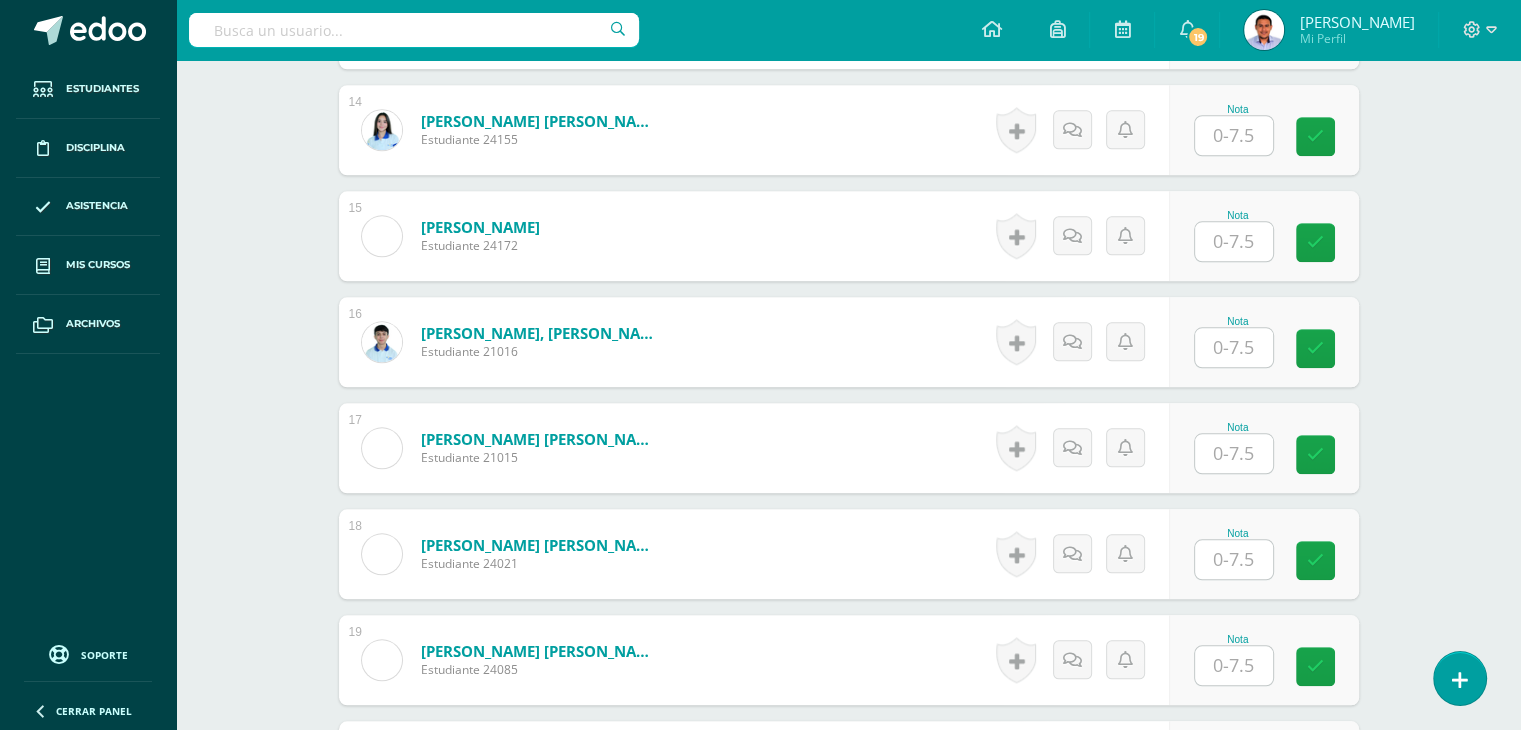 scroll, scrollTop: 1989, scrollLeft: 0, axis: vertical 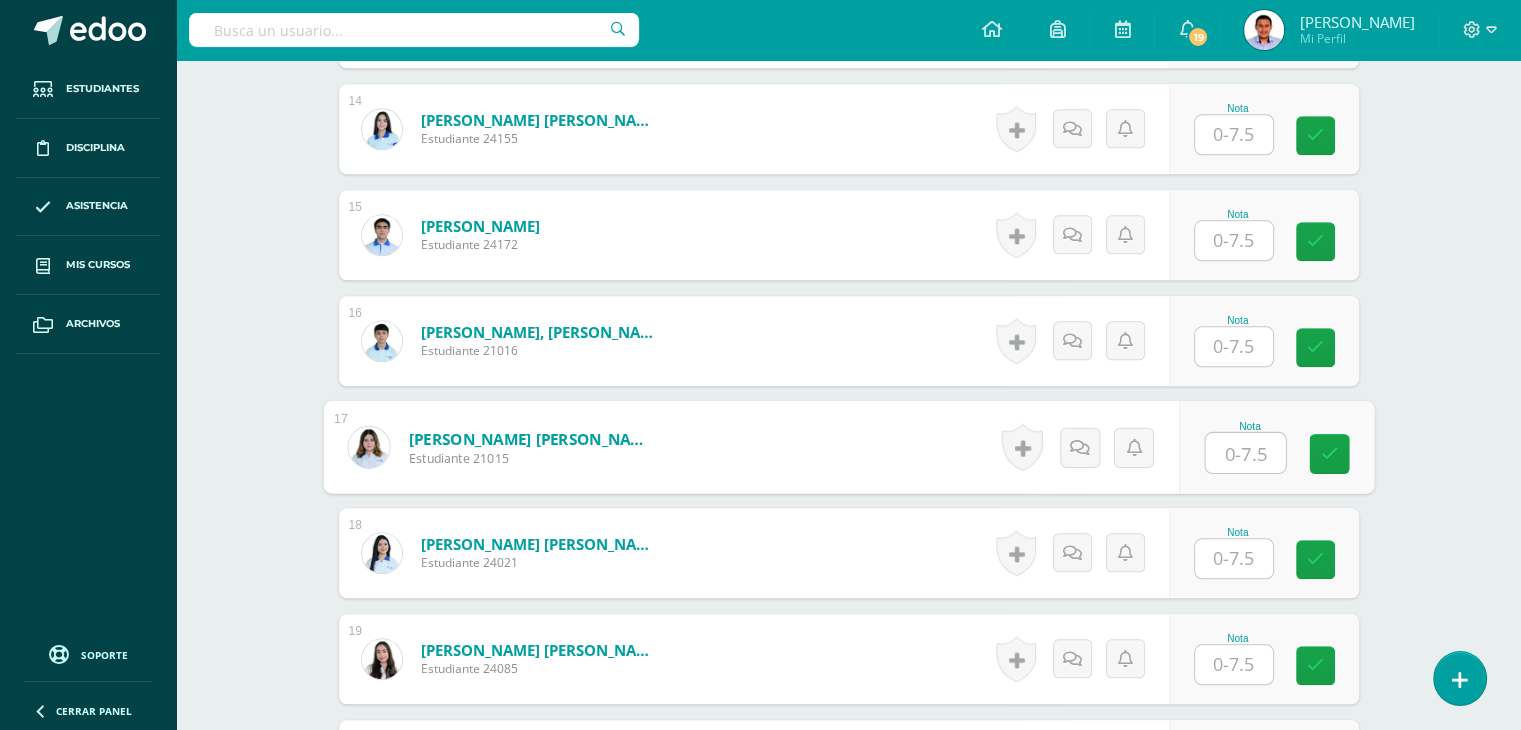 click at bounding box center [1245, 453] 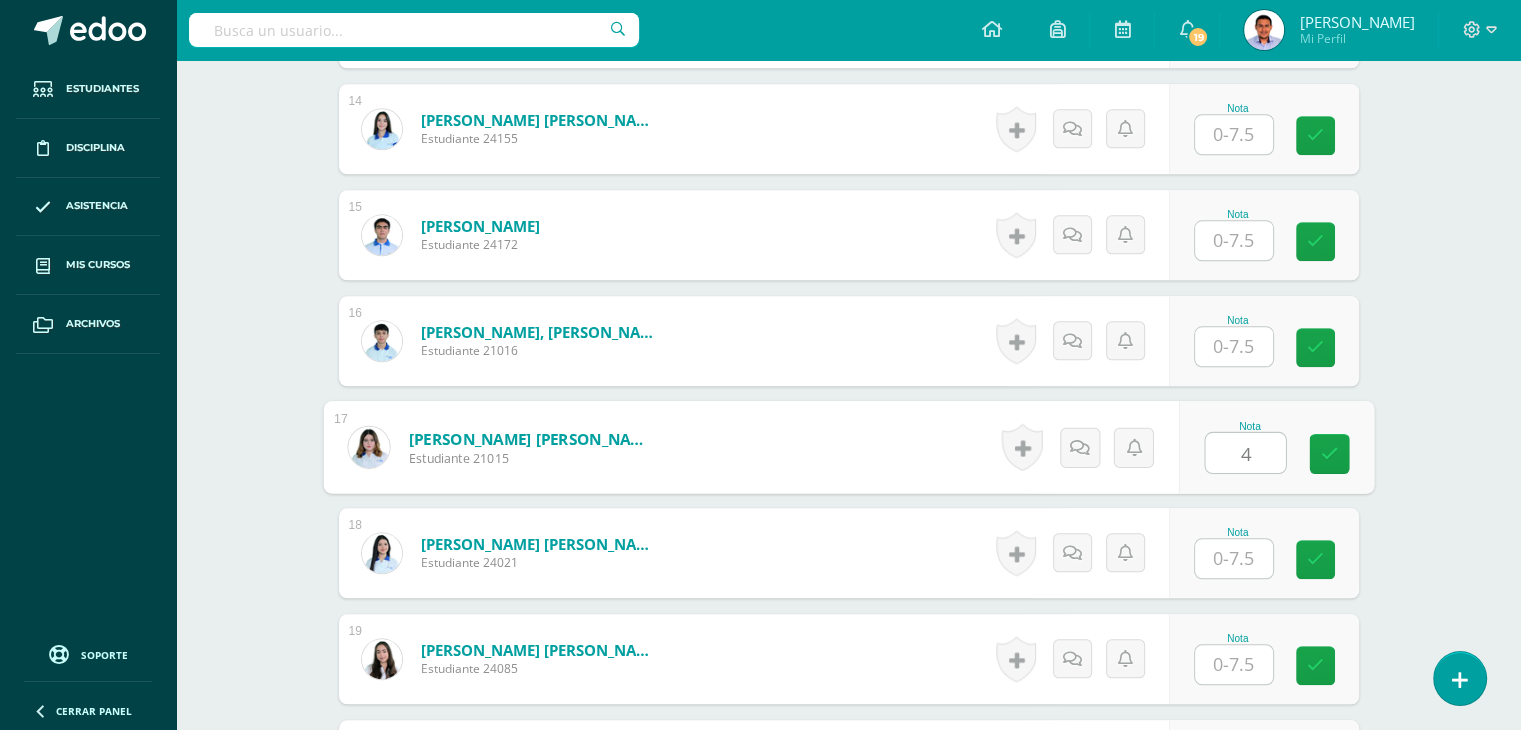 type on "4" 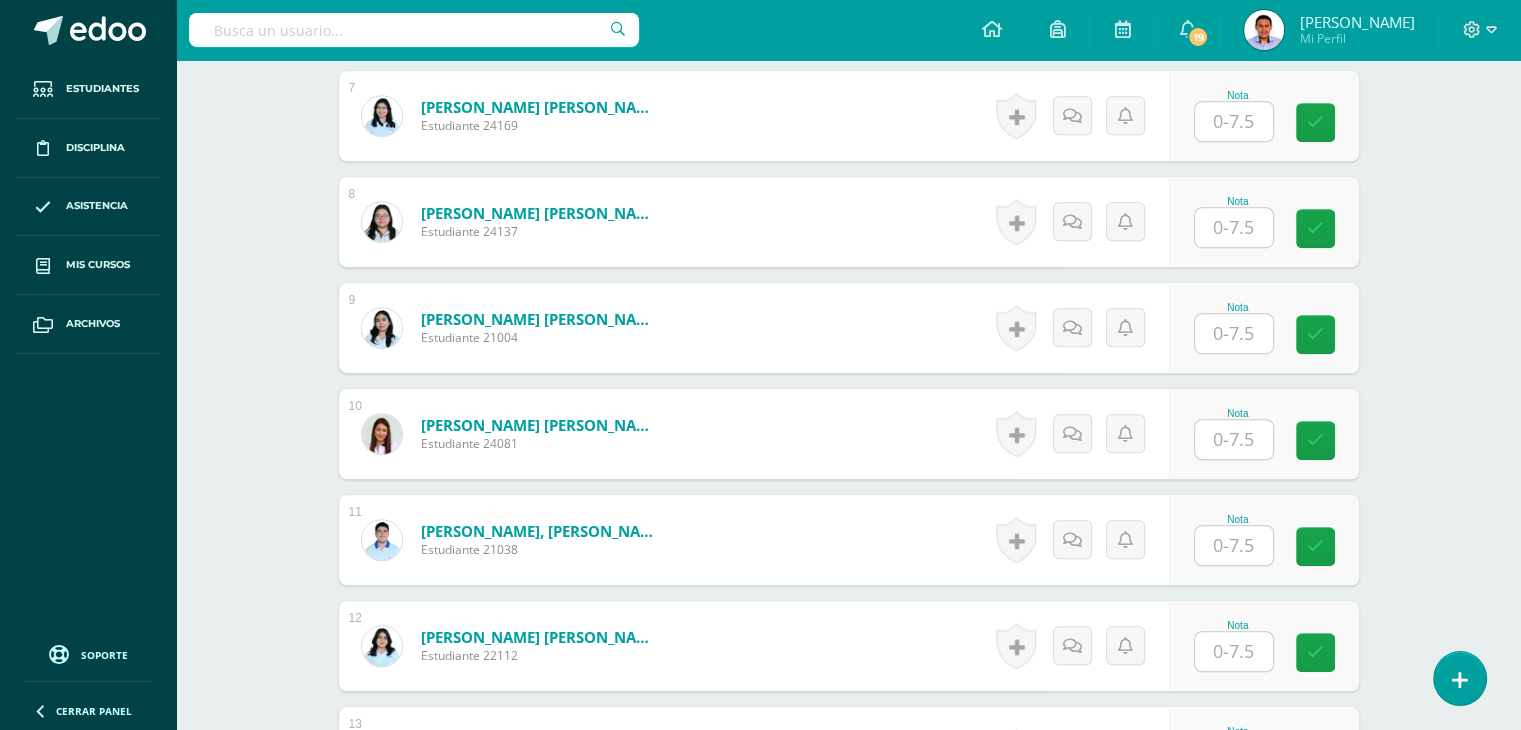 scroll, scrollTop: 1256, scrollLeft: 0, axis: vertical 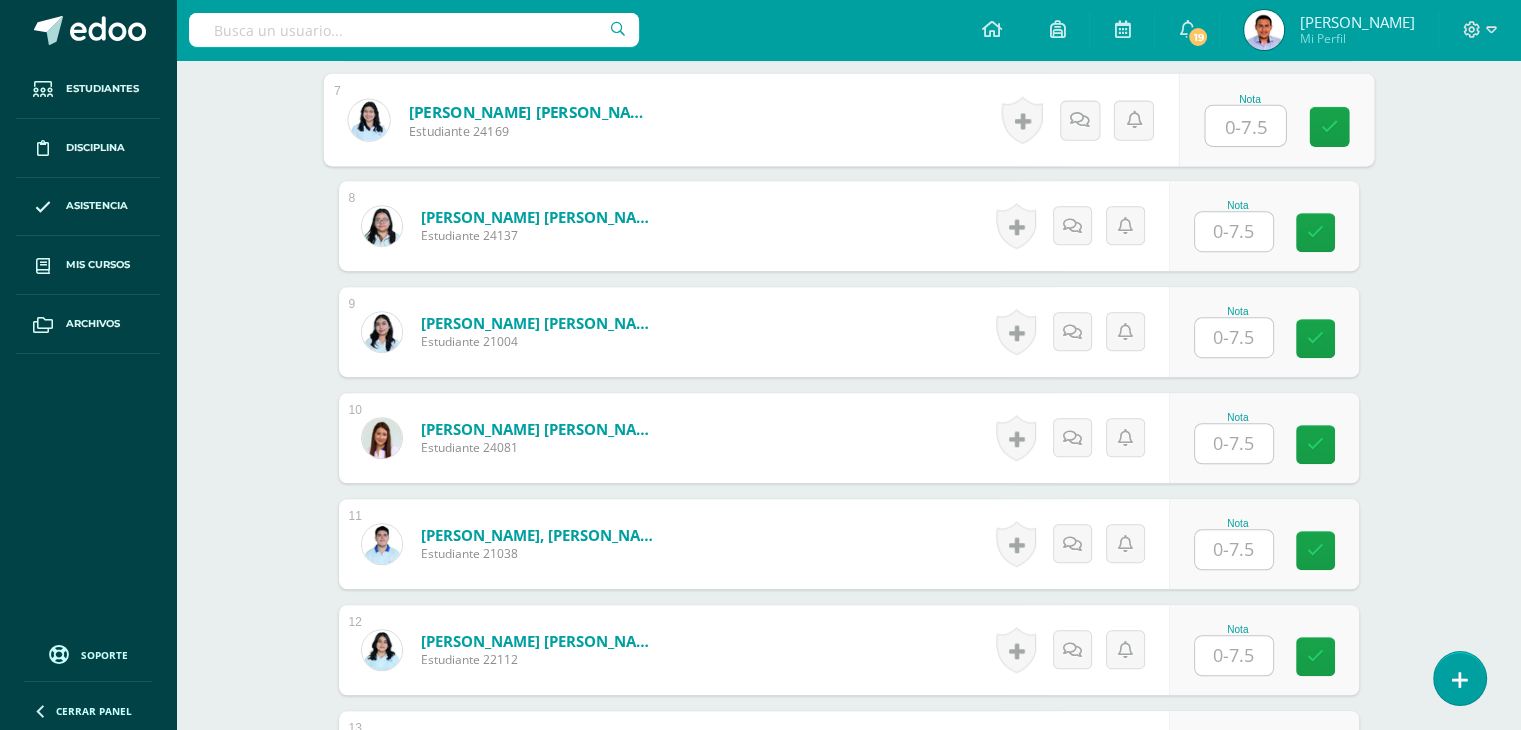click at bounding box center (1245, 126) 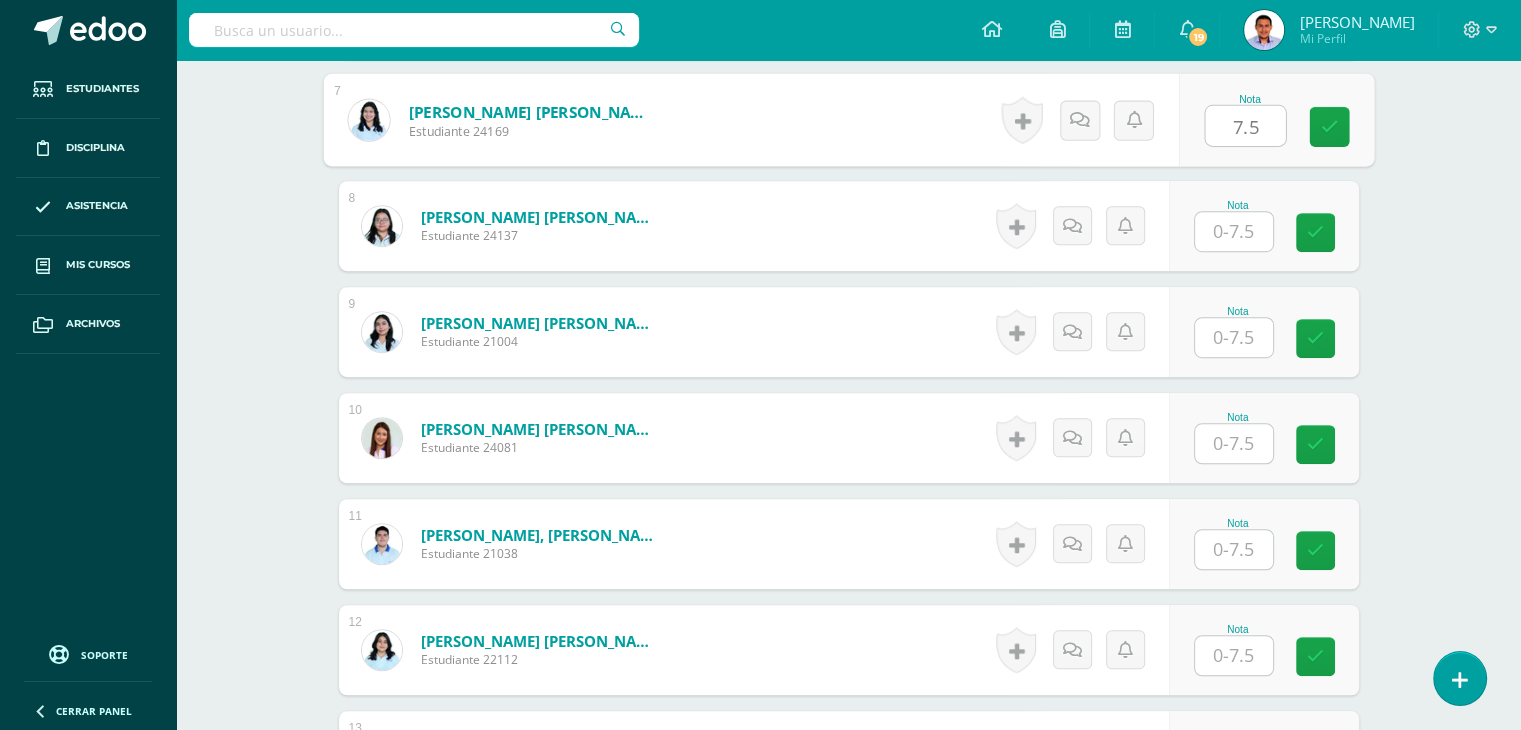 type on "7.5" 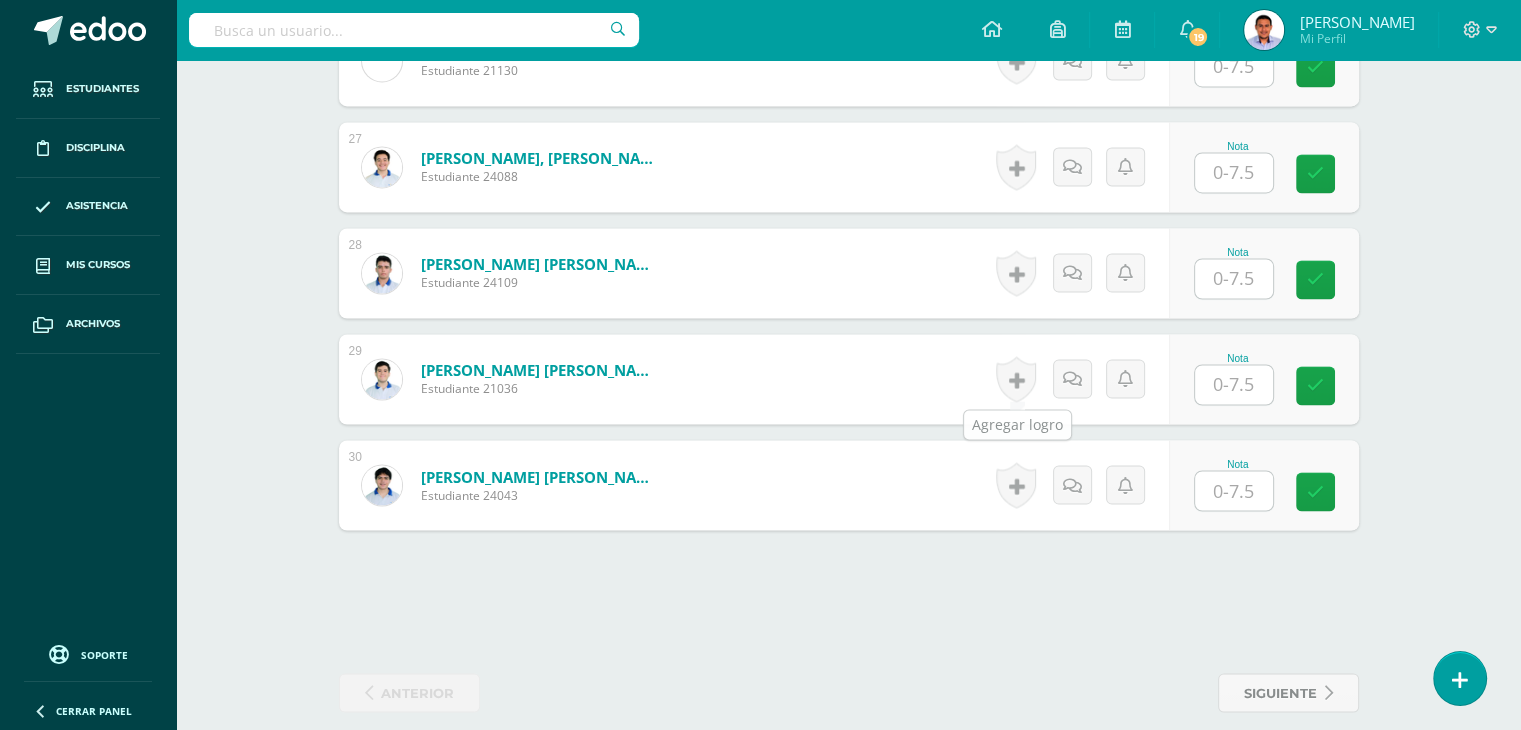 scroll, scrollTop: 3350, scrollLeft: 0, axis: vertical 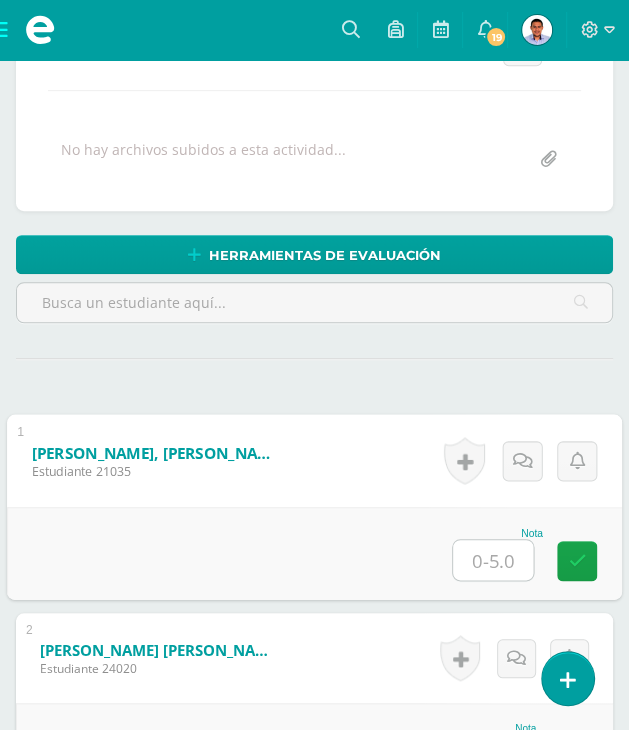 click at bounding box center (493, 560) 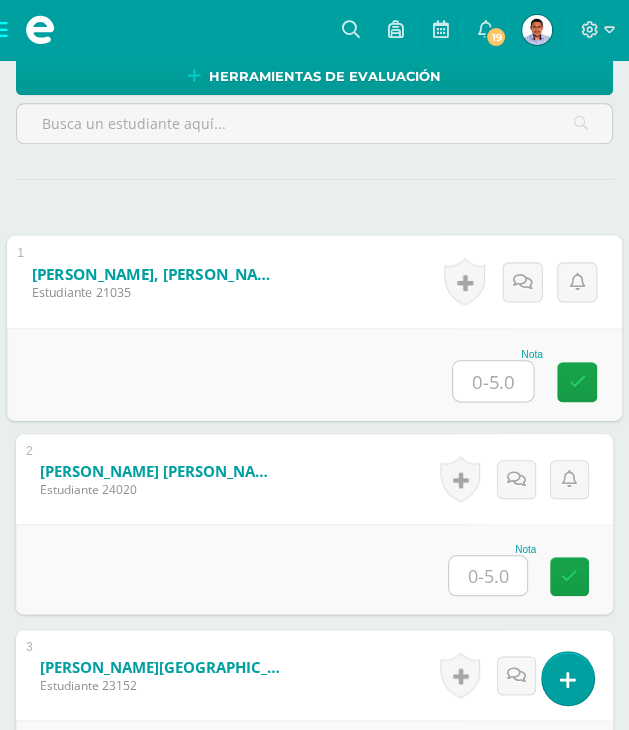 scroll, scrollTop: 577, scrollLeft: 0, axis: vertical 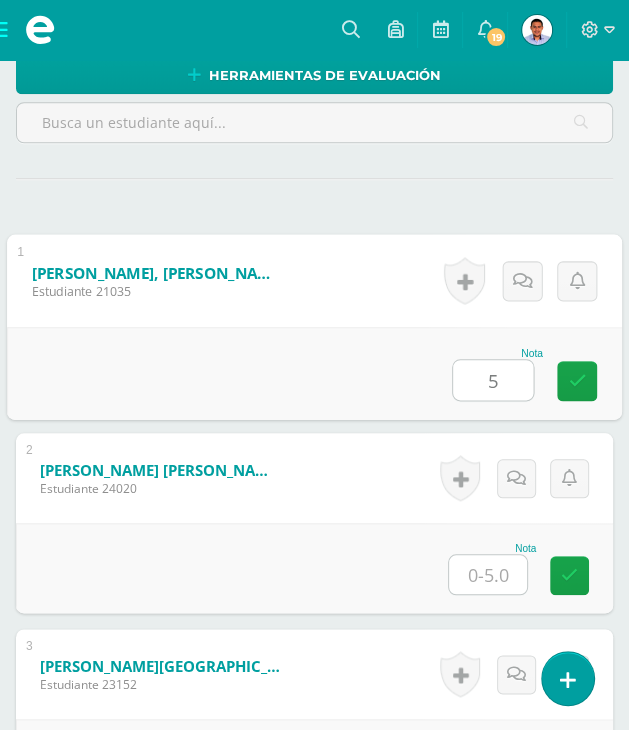 type on "5" 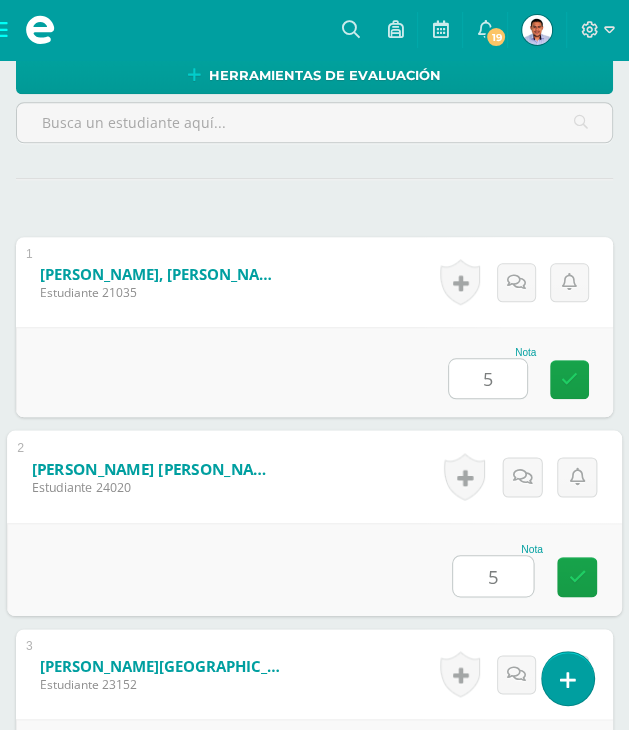 type on "5" 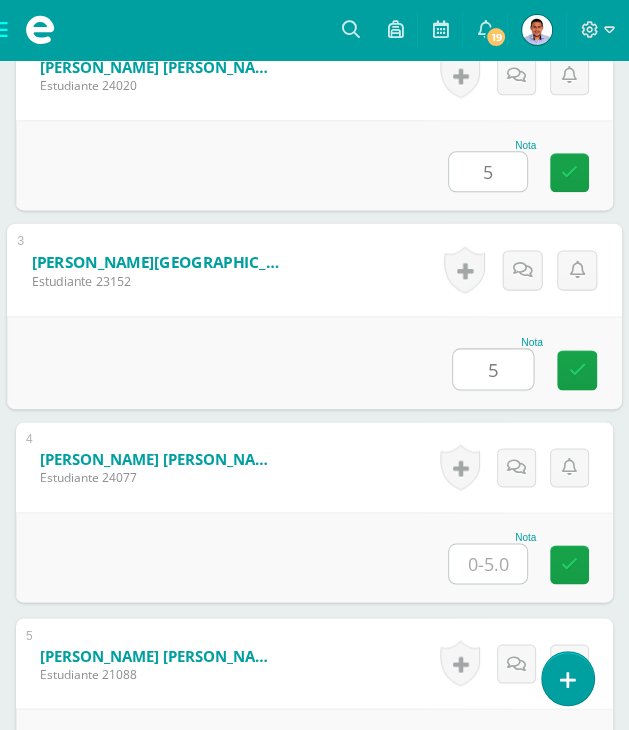type on "5" 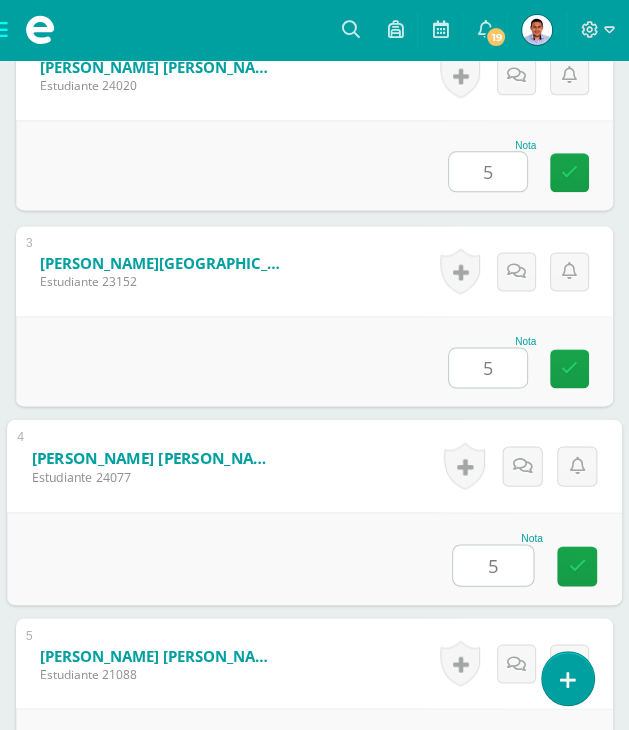 type on "5" 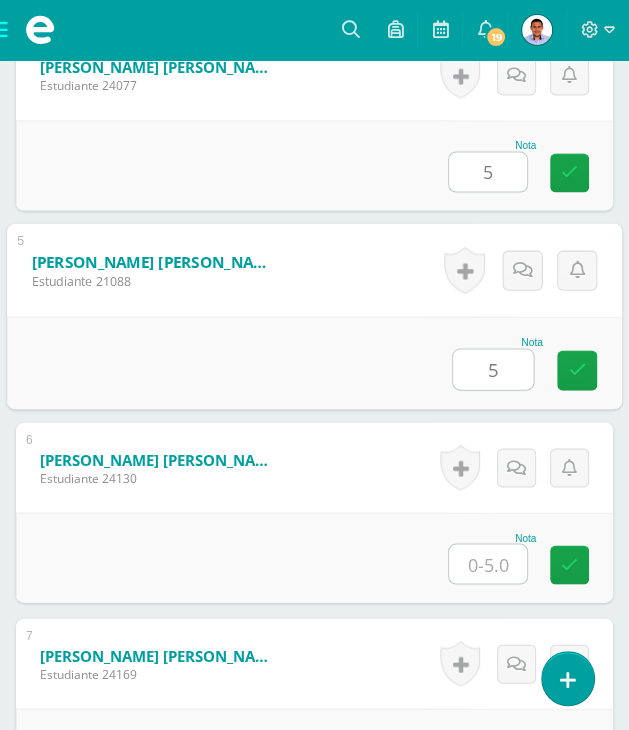 type on "5" 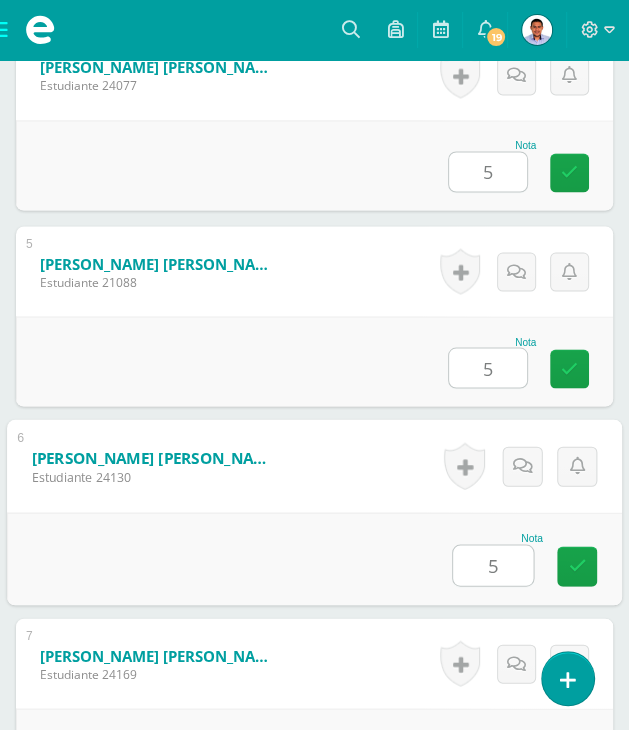 type on "5" 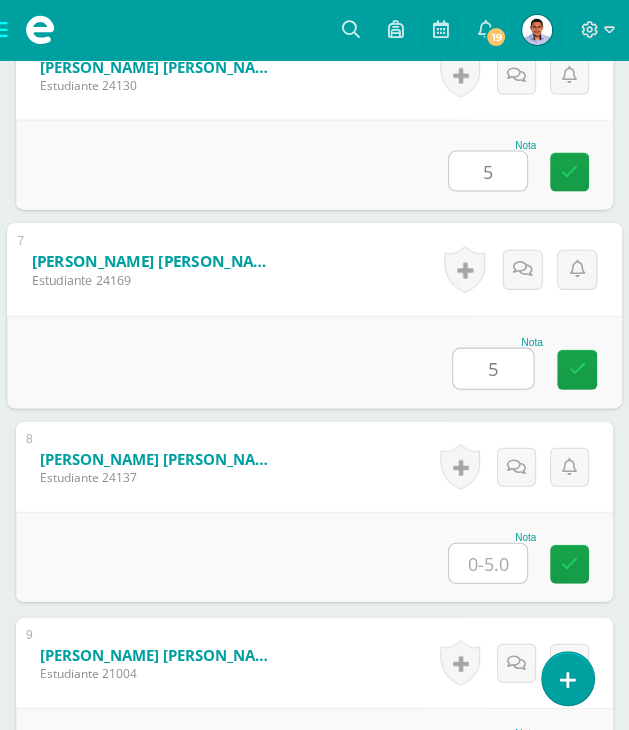 type on "5" 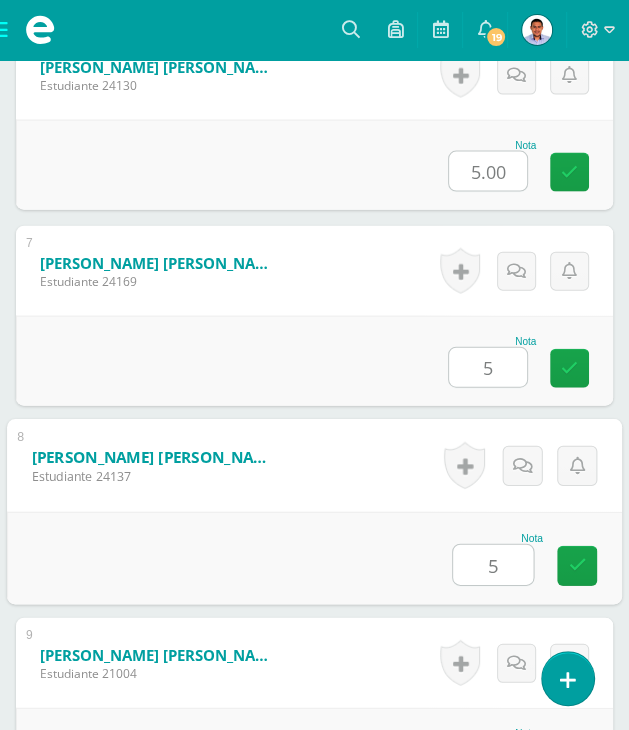 type on "5" 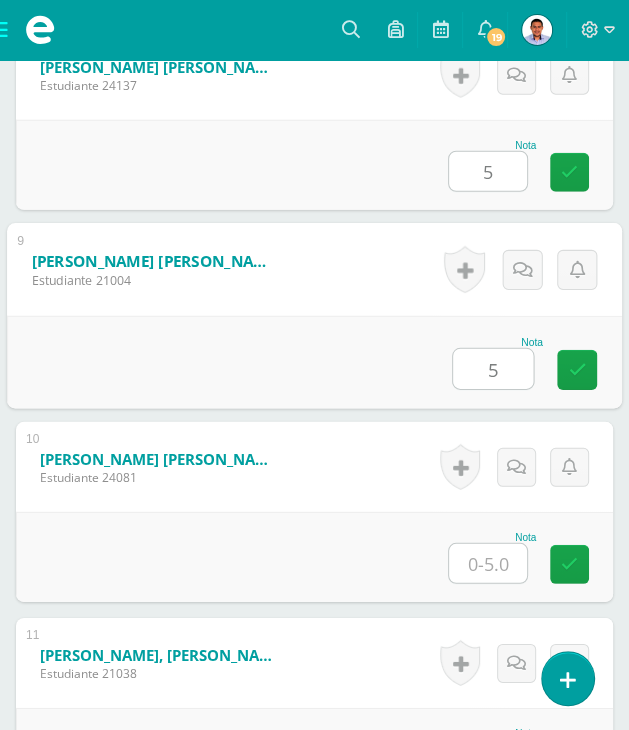 type on "5" 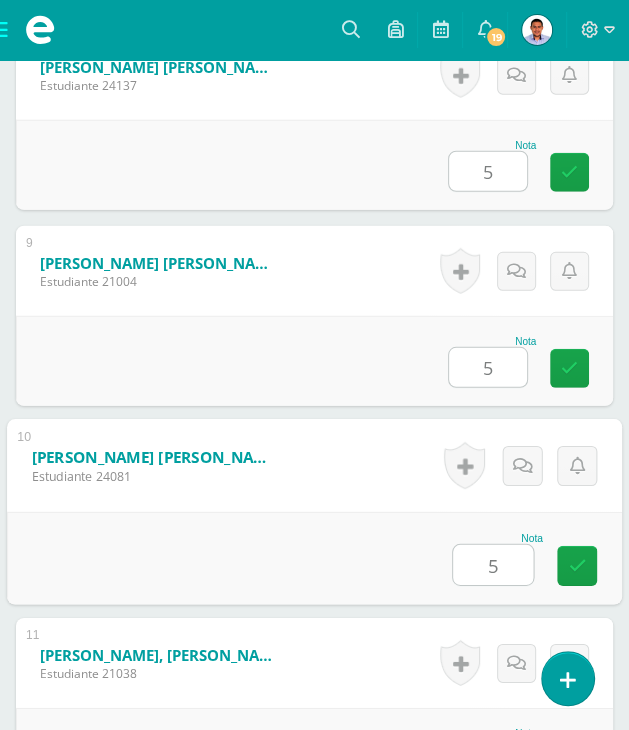 type on "5" 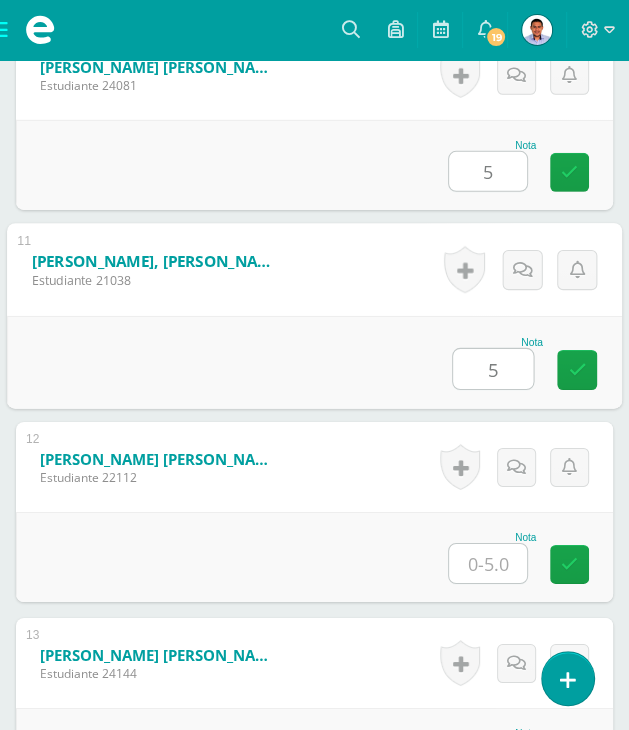 type on "5" 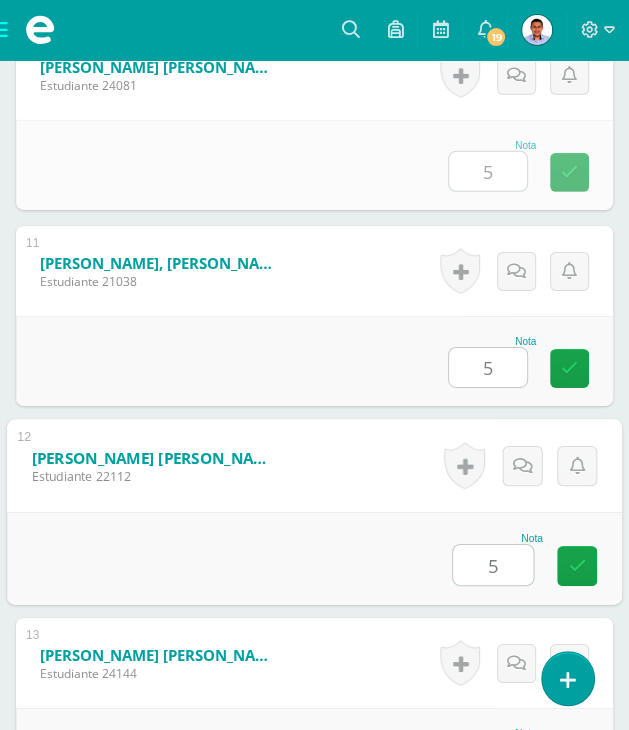 type on "5" 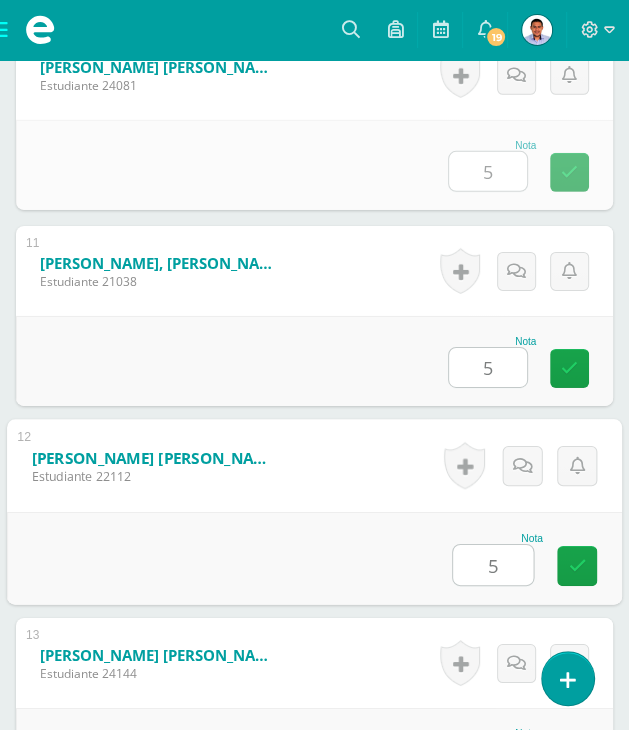 scroll, scrollTop: 2940, scrollLeft: 0, axis: vertical 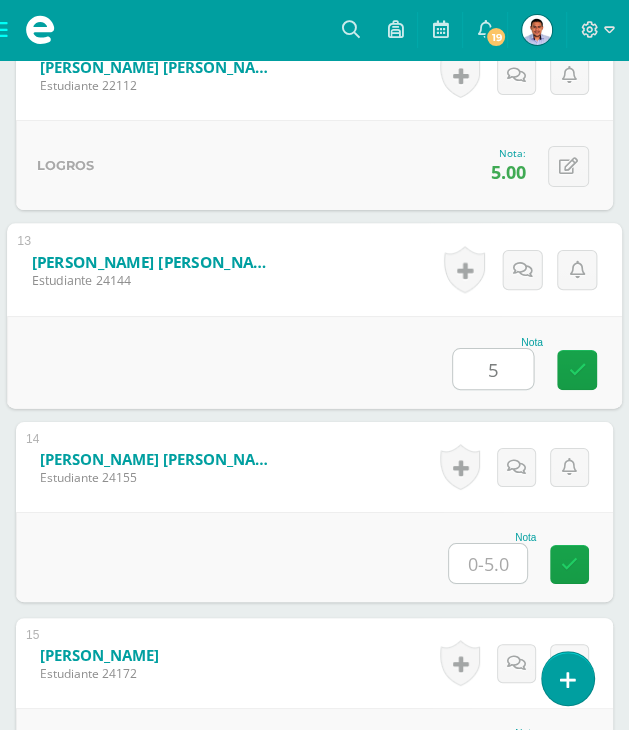 type on "5" 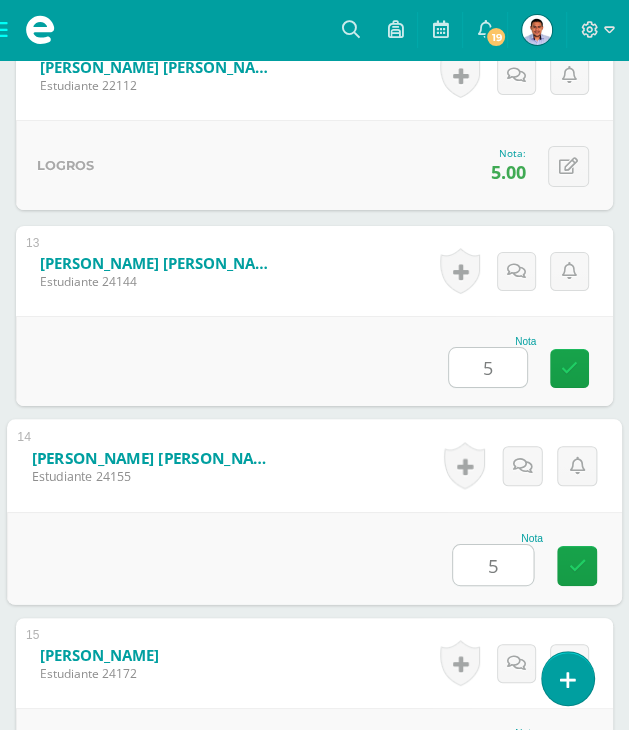 type on "5" 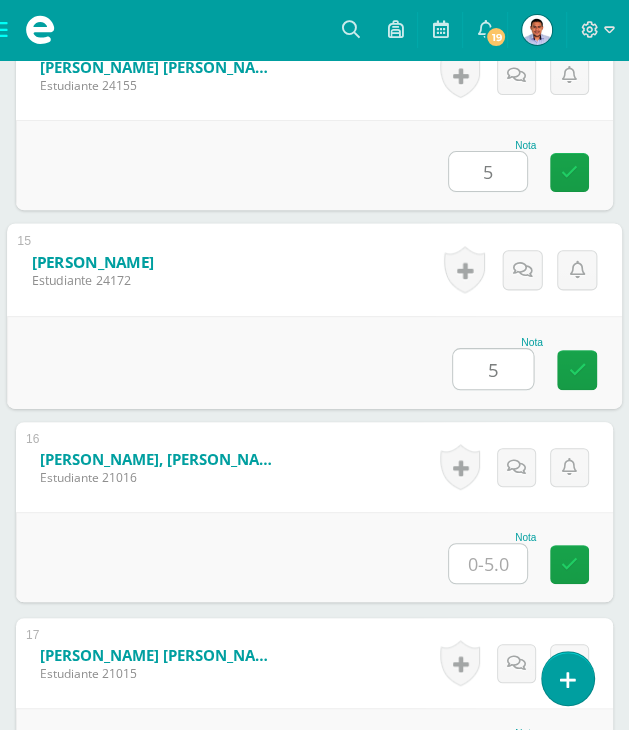 type on "5" 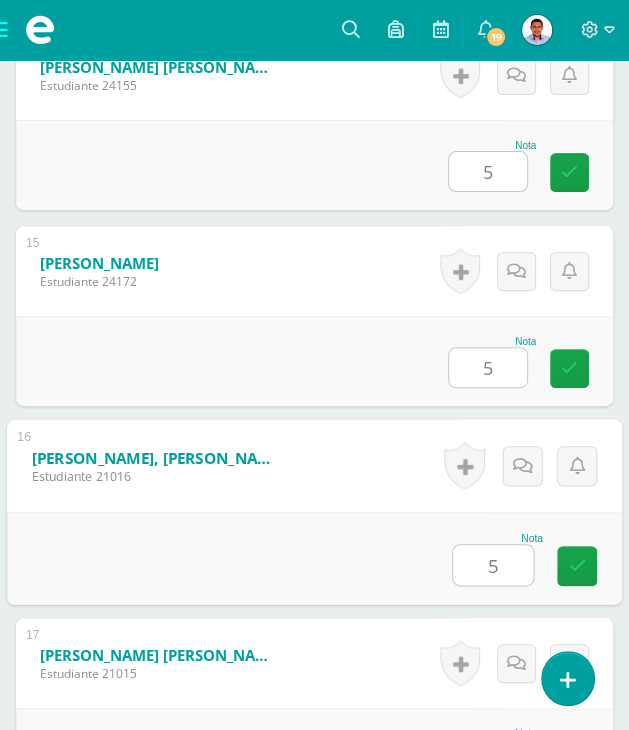 type on "5" 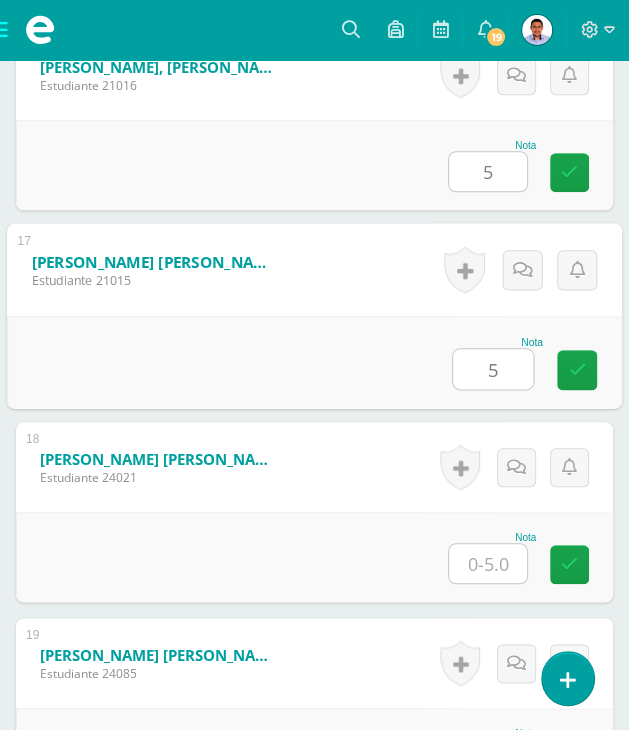 type on "5" 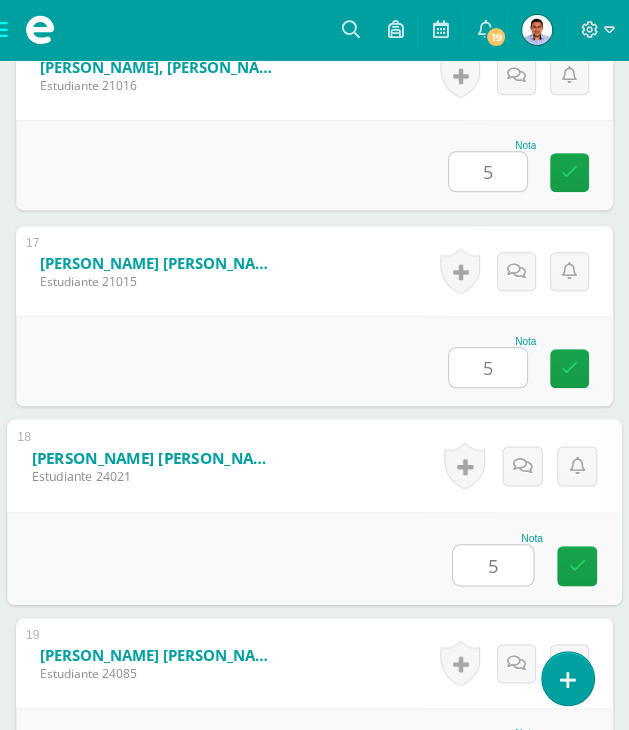 type on "5" 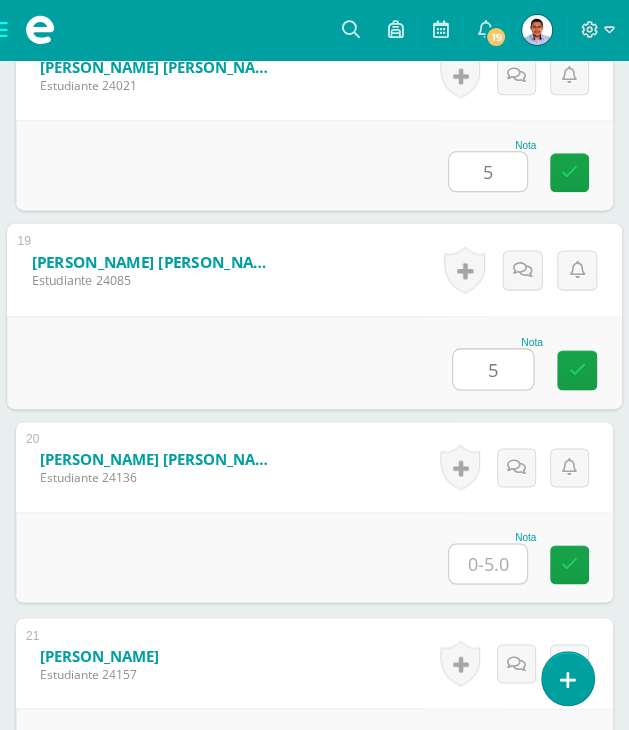 type on "5" 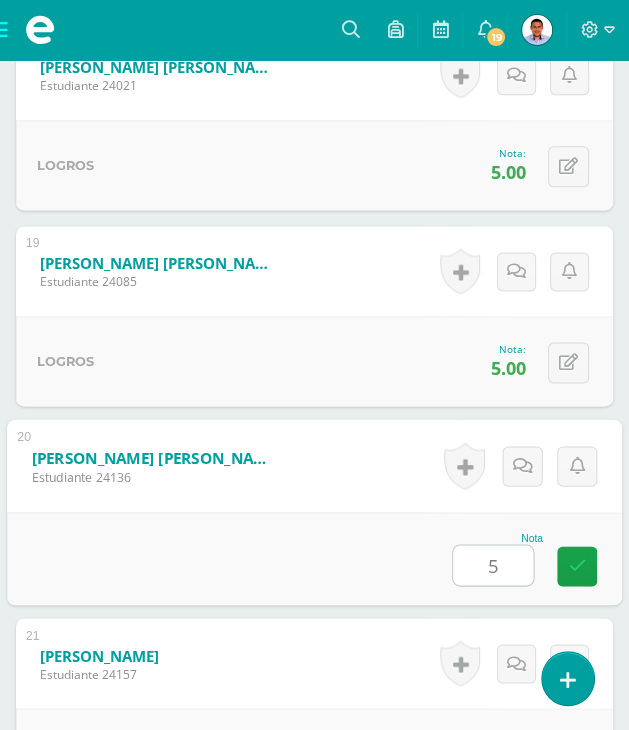 type on "5" 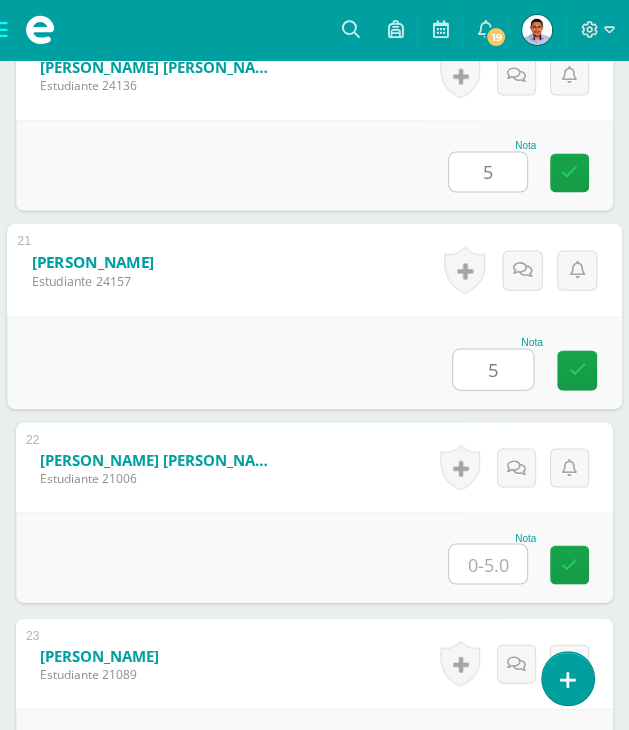 type on "5" 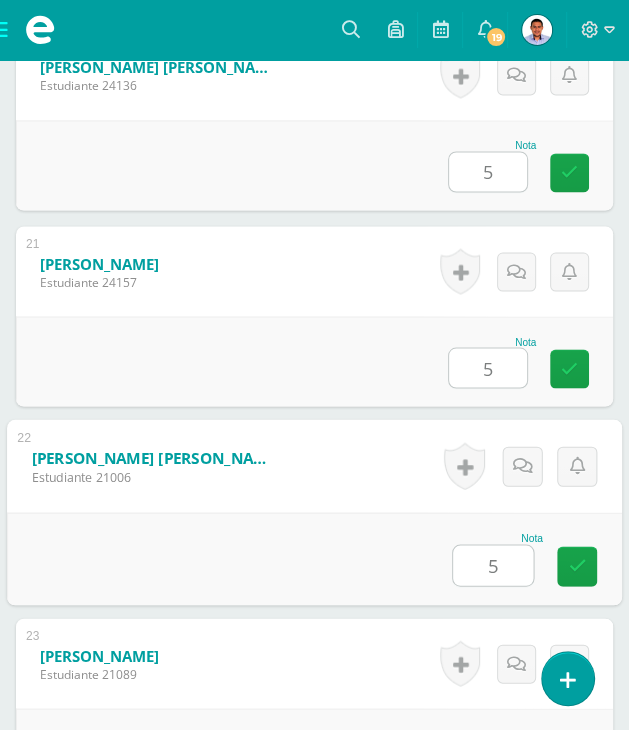 type on "5" 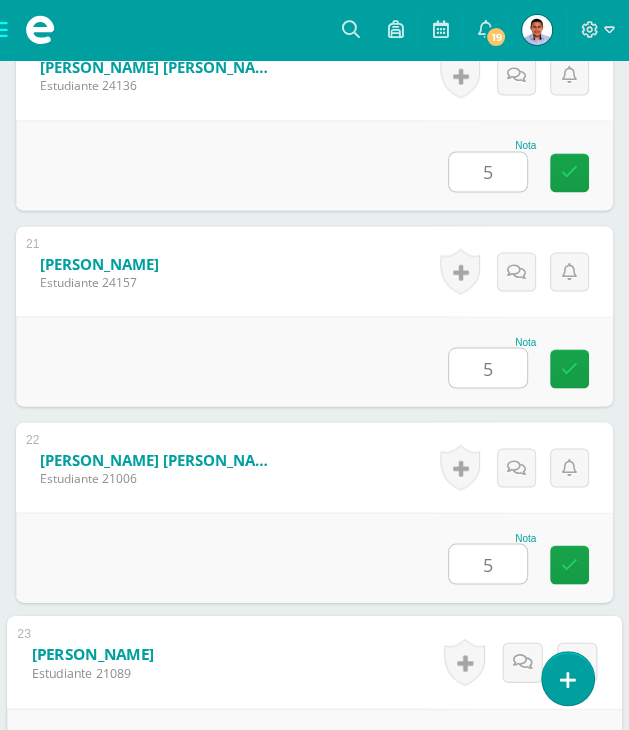 scroll, scrollTop: 4900, scrollLeft: 0, axis: vertical 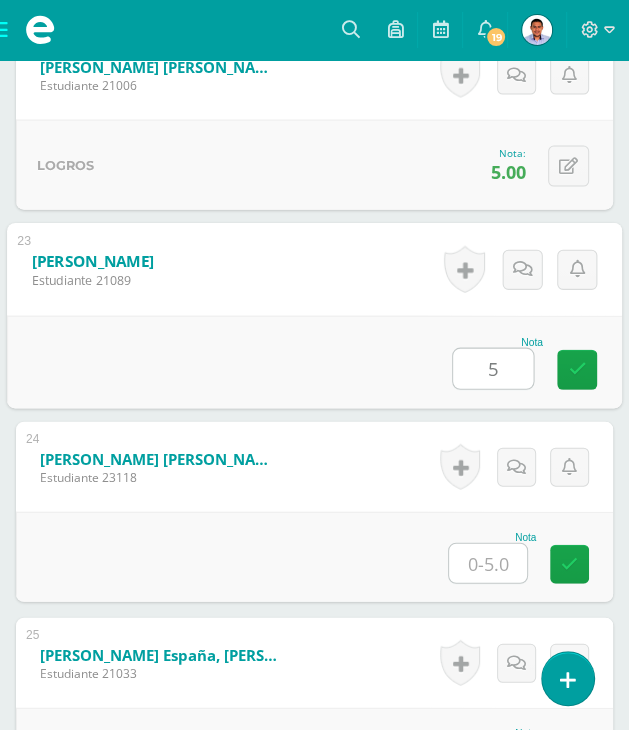 type on "5" 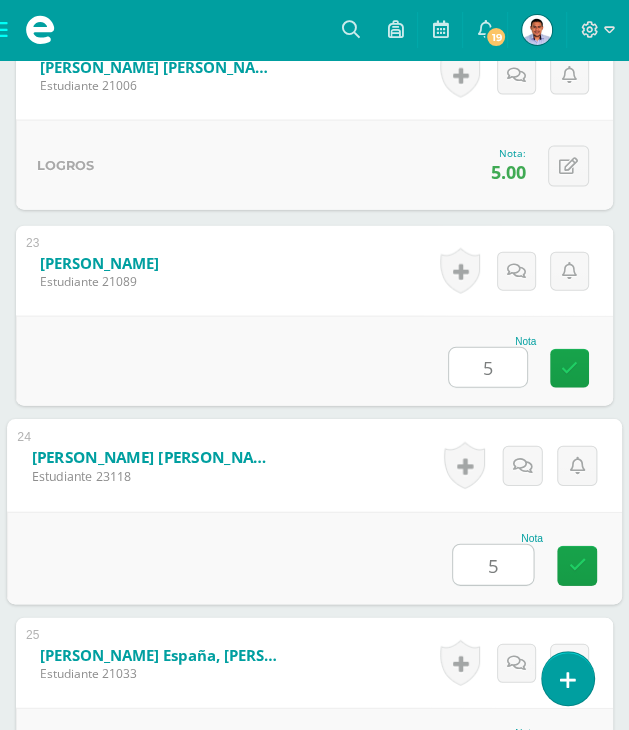 type on "5" 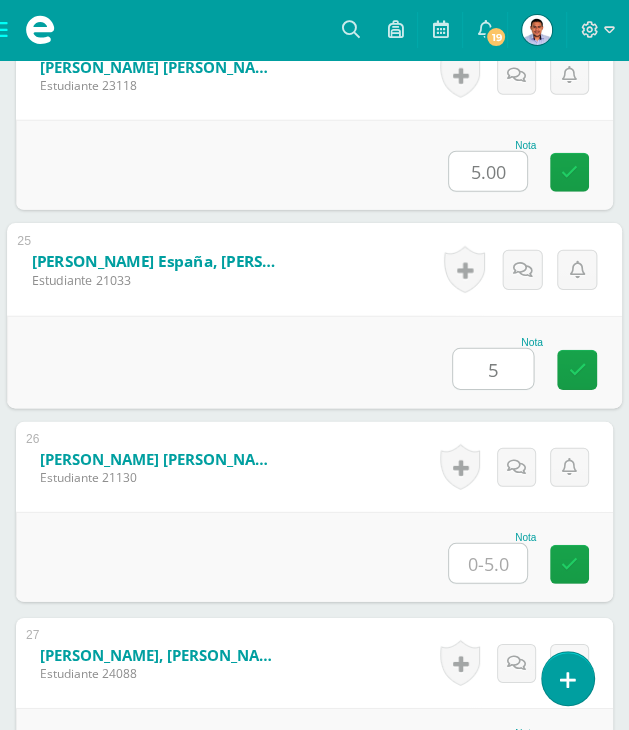 type on "5" 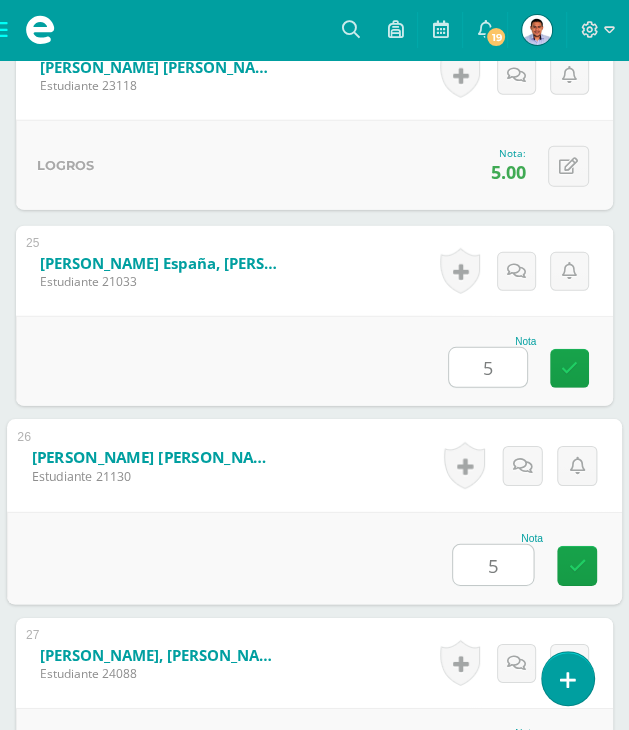 type on "5" 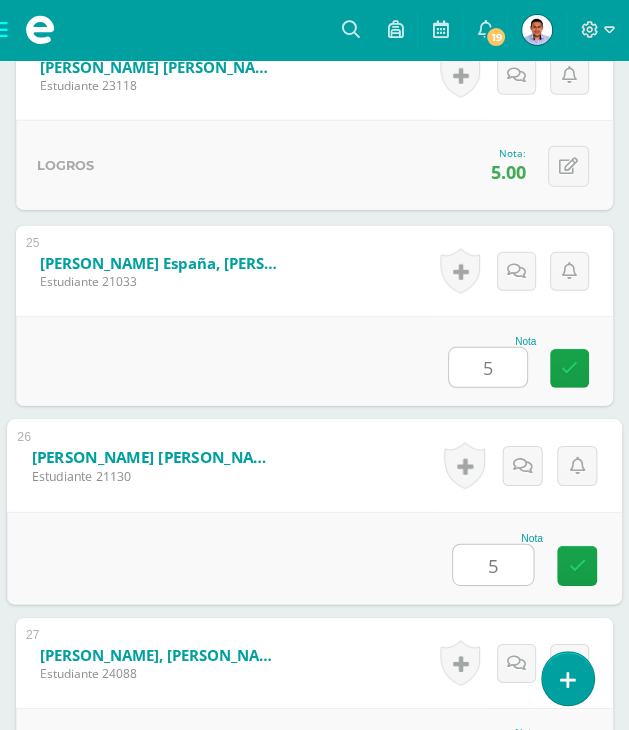 scroll, scrollTop: 5684, scrollLeft: 0, axis: vertical 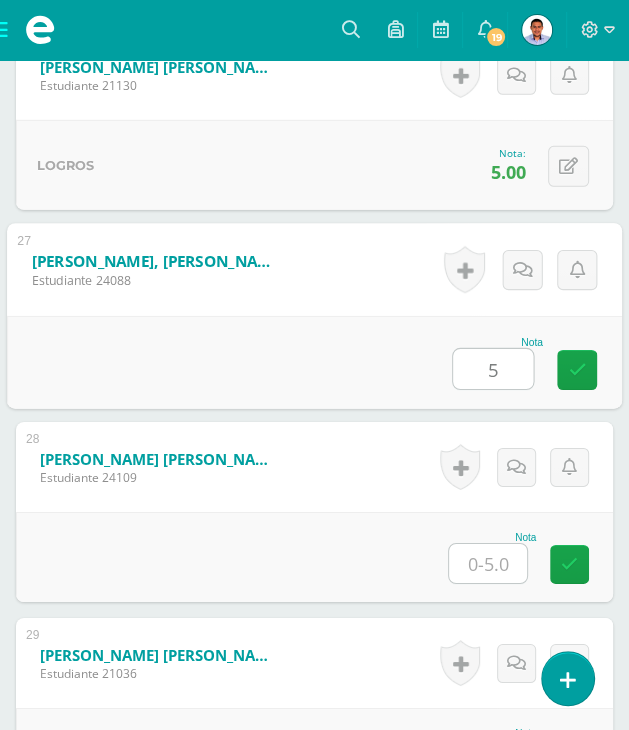 type on "5" 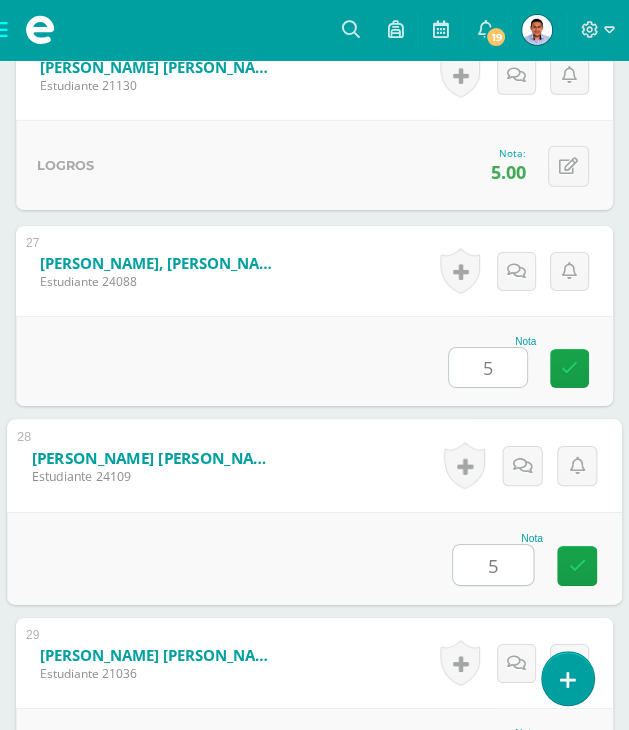 type on "5" 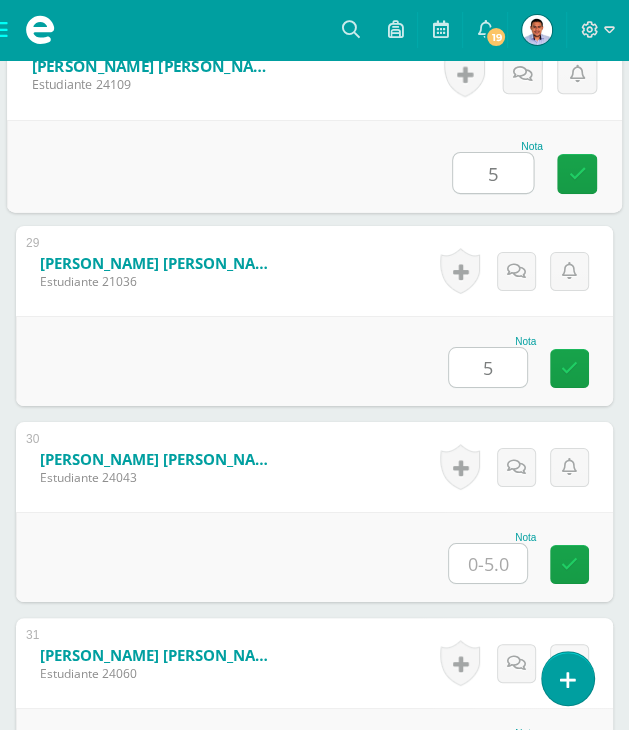 type on "5" 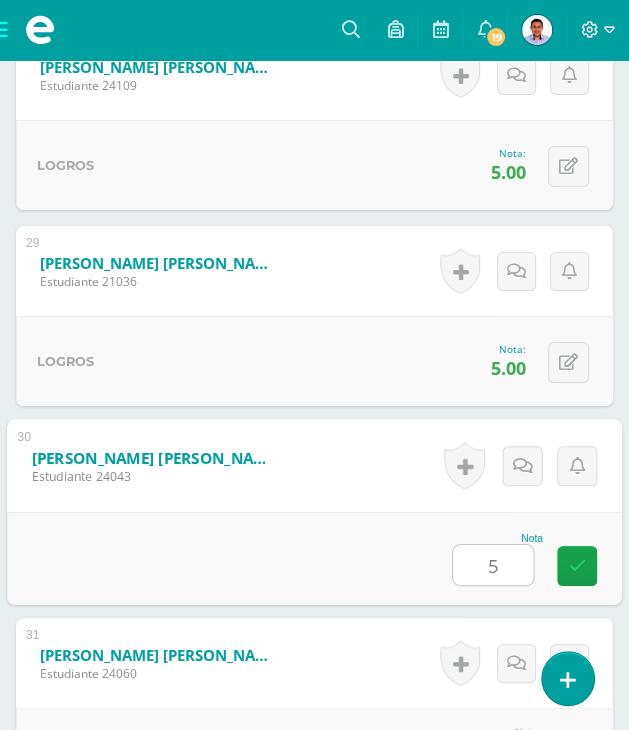 type on "5" 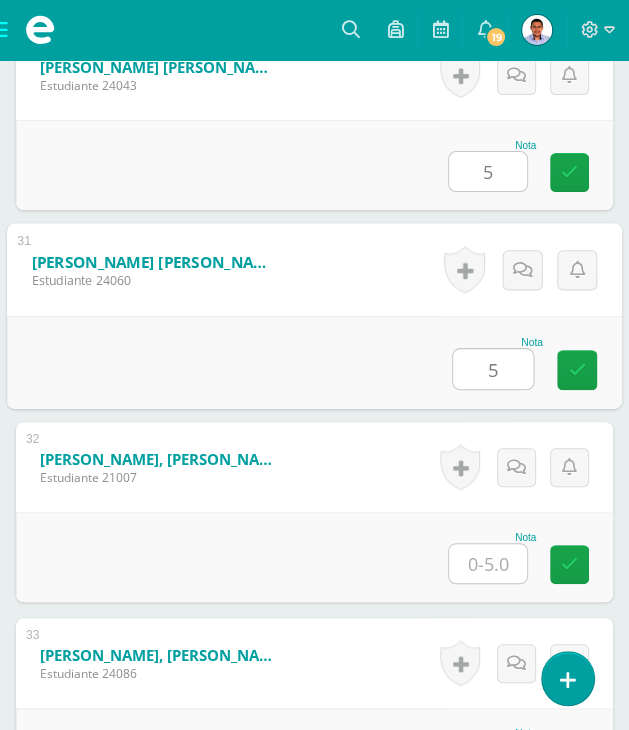 type on "5" 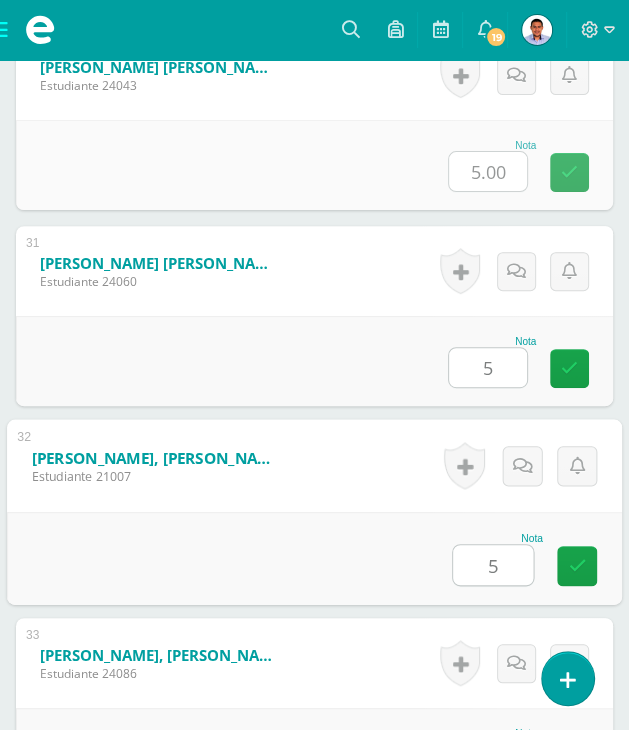 type on "5" 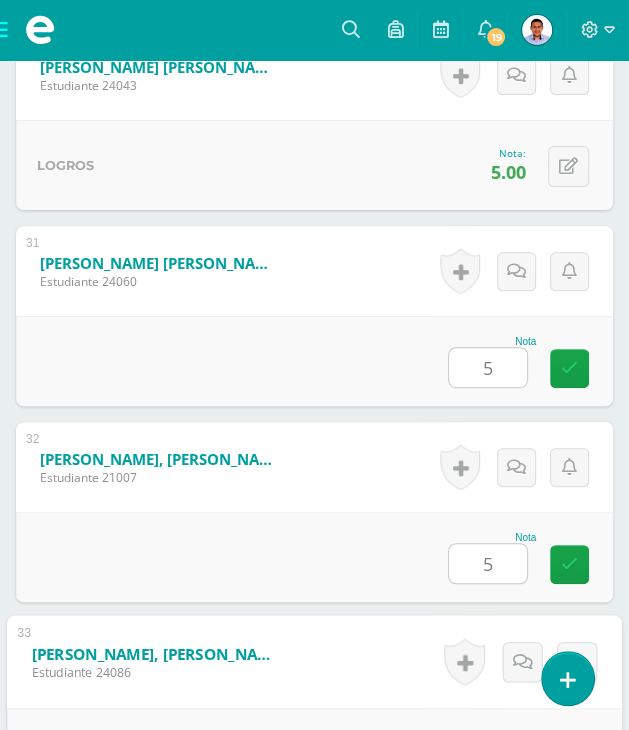 scroll, scrollTop: 6860, scrollLeft: 0, axis: vertical 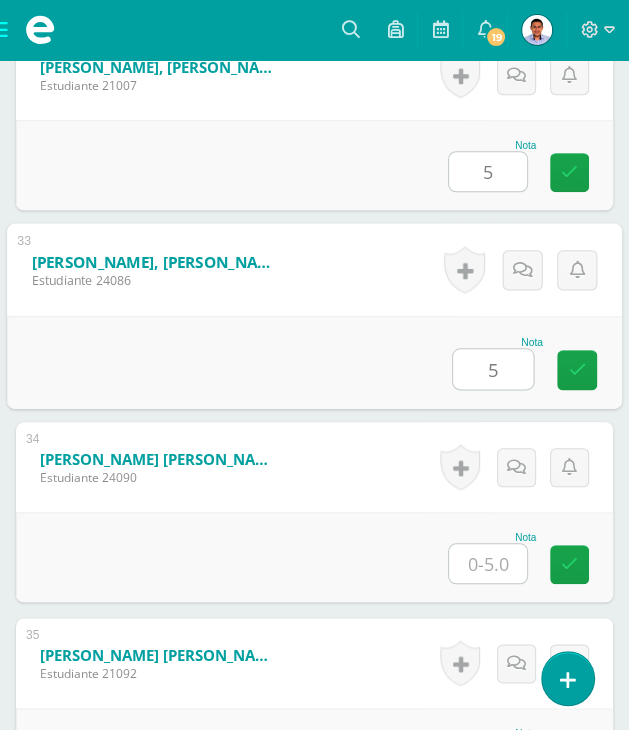 type on "5" 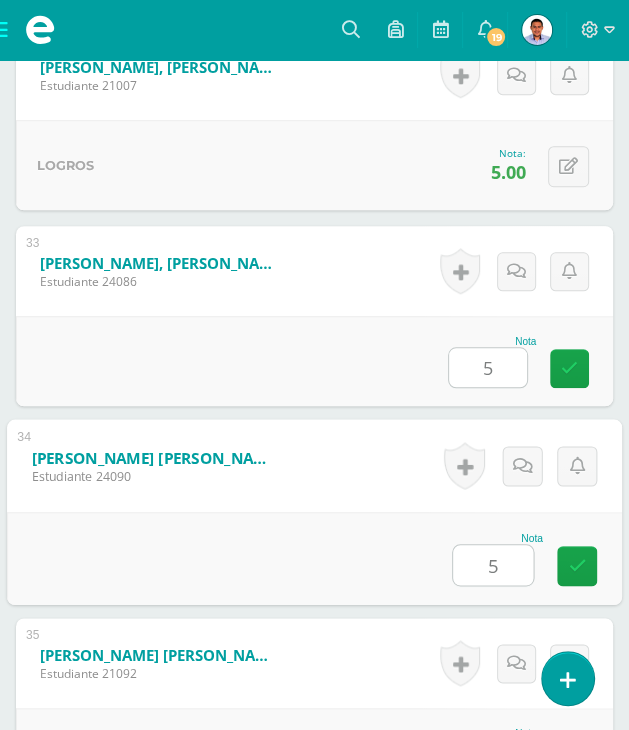 type on "5" 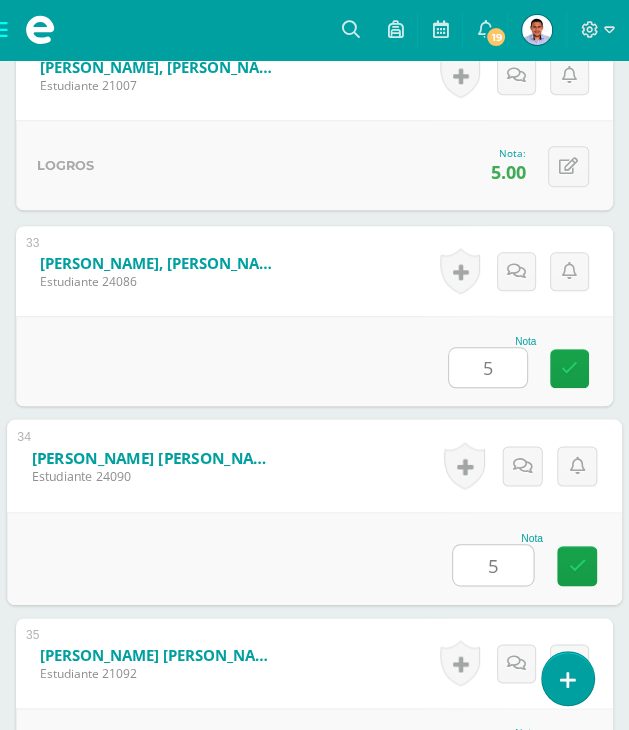 scroll, scrollTop: 7148, scrollLeft: 0, axis: vertical 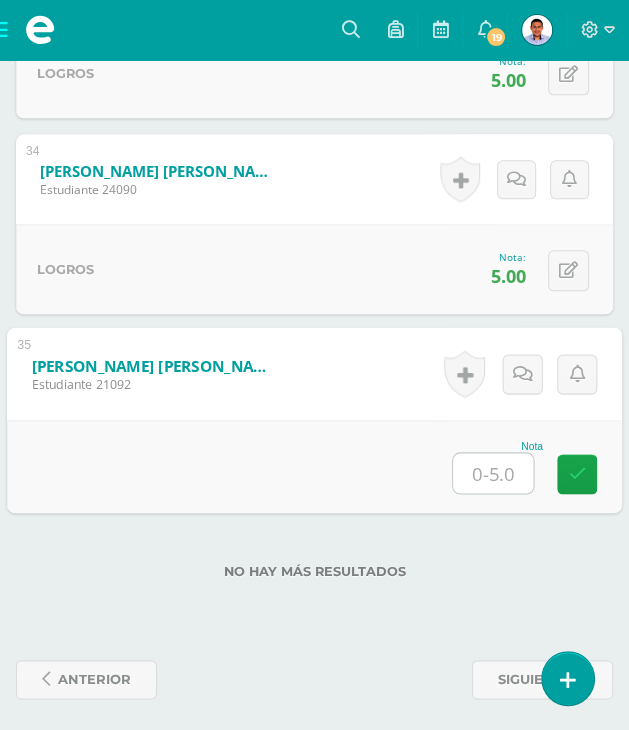 type on "5" 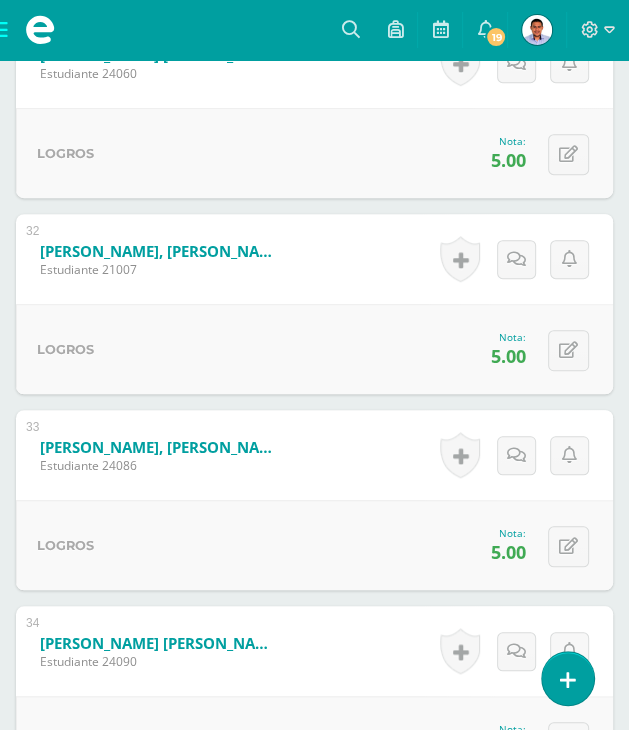 scroll, scrollTop: 6668, scrollLeft: 0, axis: vertical 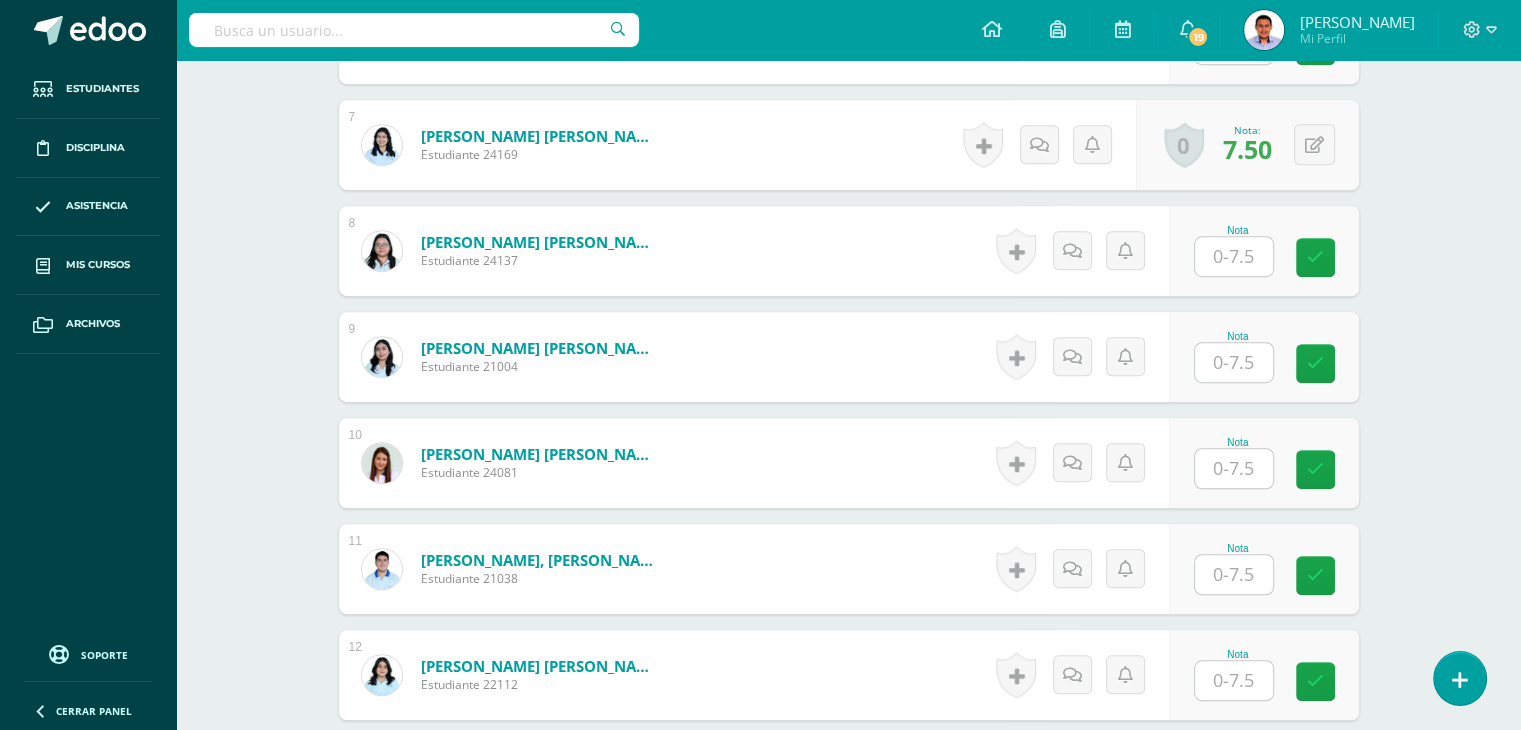 click on "¿Estás seguro que quieres  eliminar  esta actividad?
Esto borrará la actividad y cualquier nota que hayas registrado
permanentemente. Esta acción no se puede revertir. Cancelar Eliminar
Administración de escalas de valoración
escala de valoración
Aún no has creado una escala de valoración.
Cancelar Agregar nueva escala de valoración: Agrega una división a la escala de valoración  (ej. Ortografía, redacción, trabajo en equipo, etc.)
Agregar
Cancelar Crear escala de valoración
Agrega listas de cotejo
Mostrar todos                             Mostrar todos Mis listas Generales Comunicación y Lenguaje Matemática Ciencia Estudios Sociales Arte Taller 1" at bounding box center (849, 908) 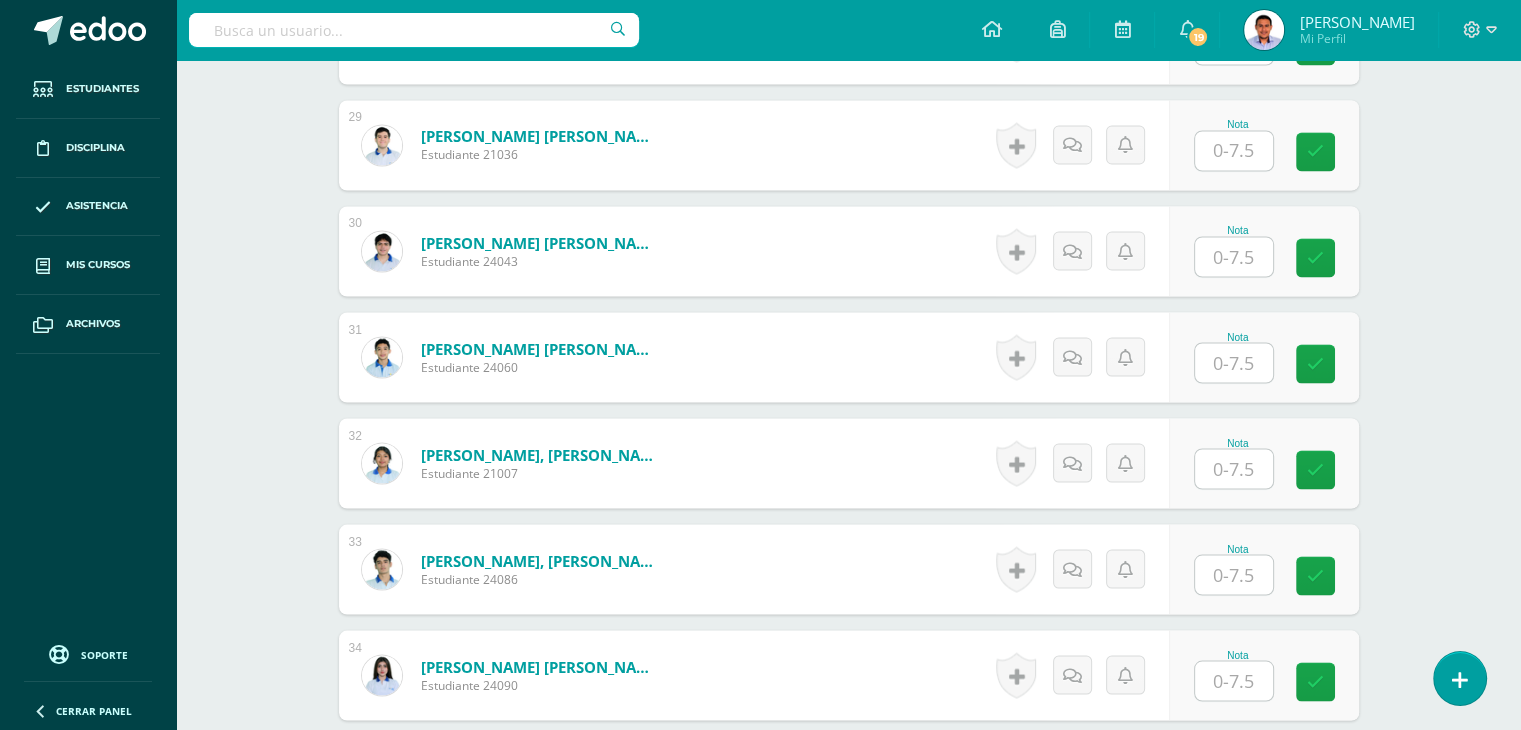 scroll, scrollTop: 3480, scrollLeft: 0, axis: vertical 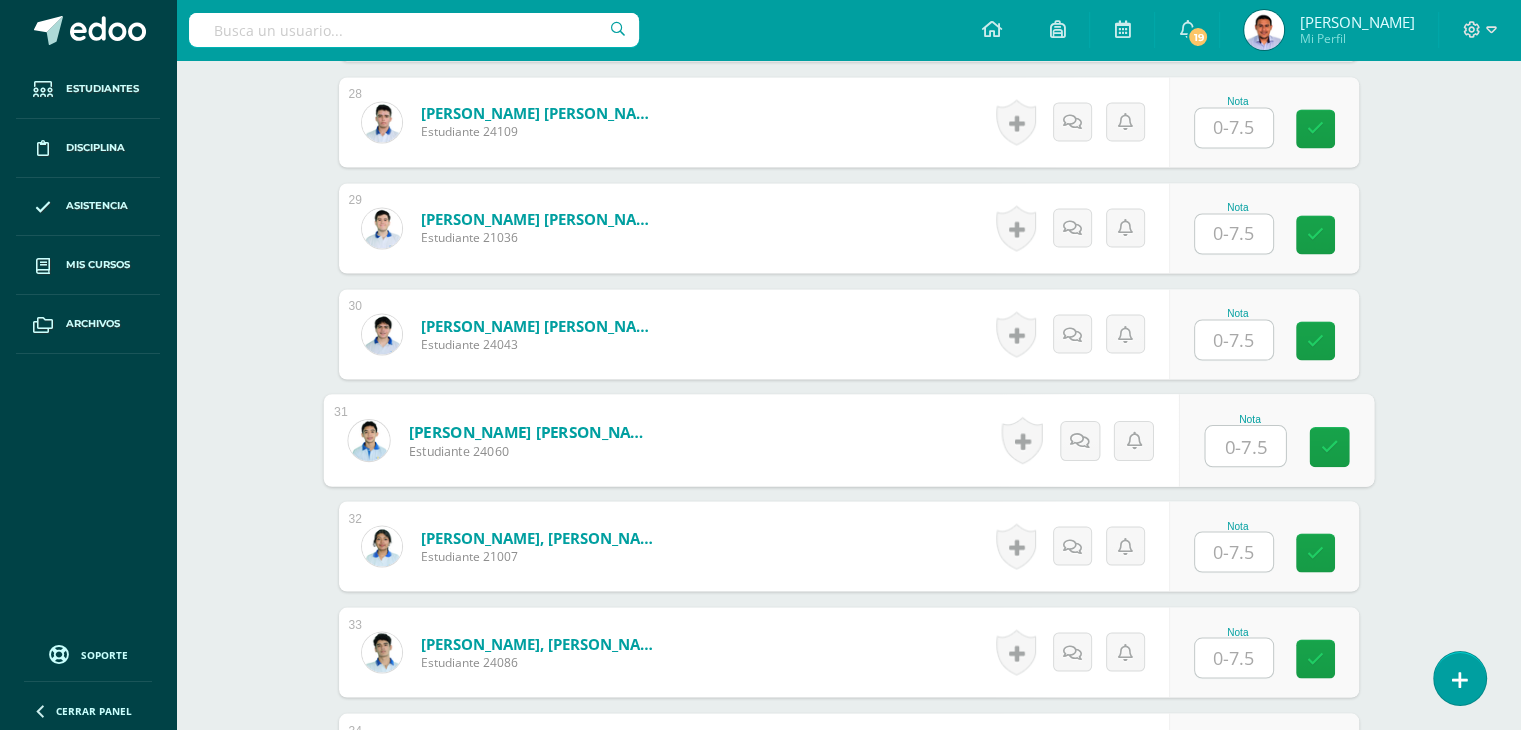 click at bounding box center [1245, 446] 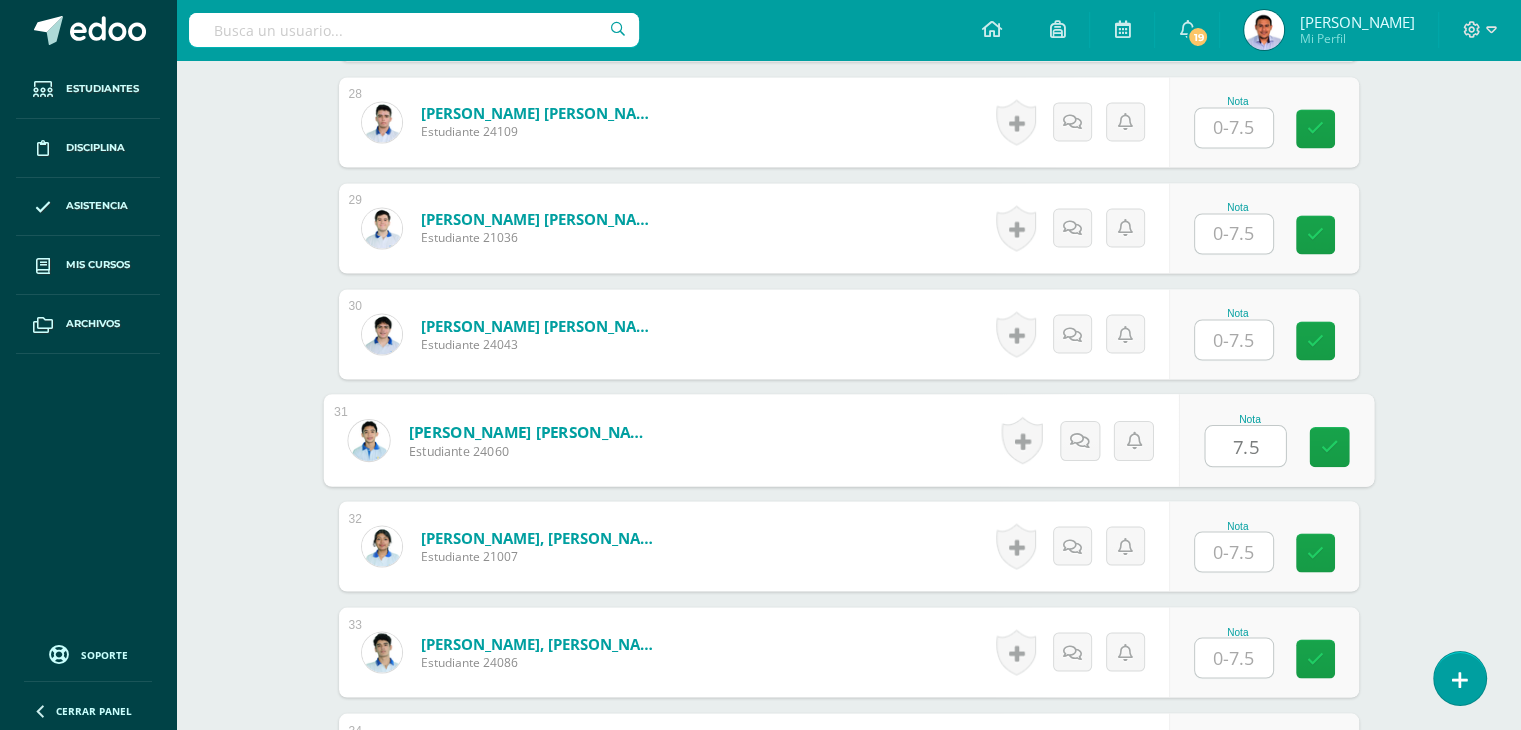 type on "7.5" 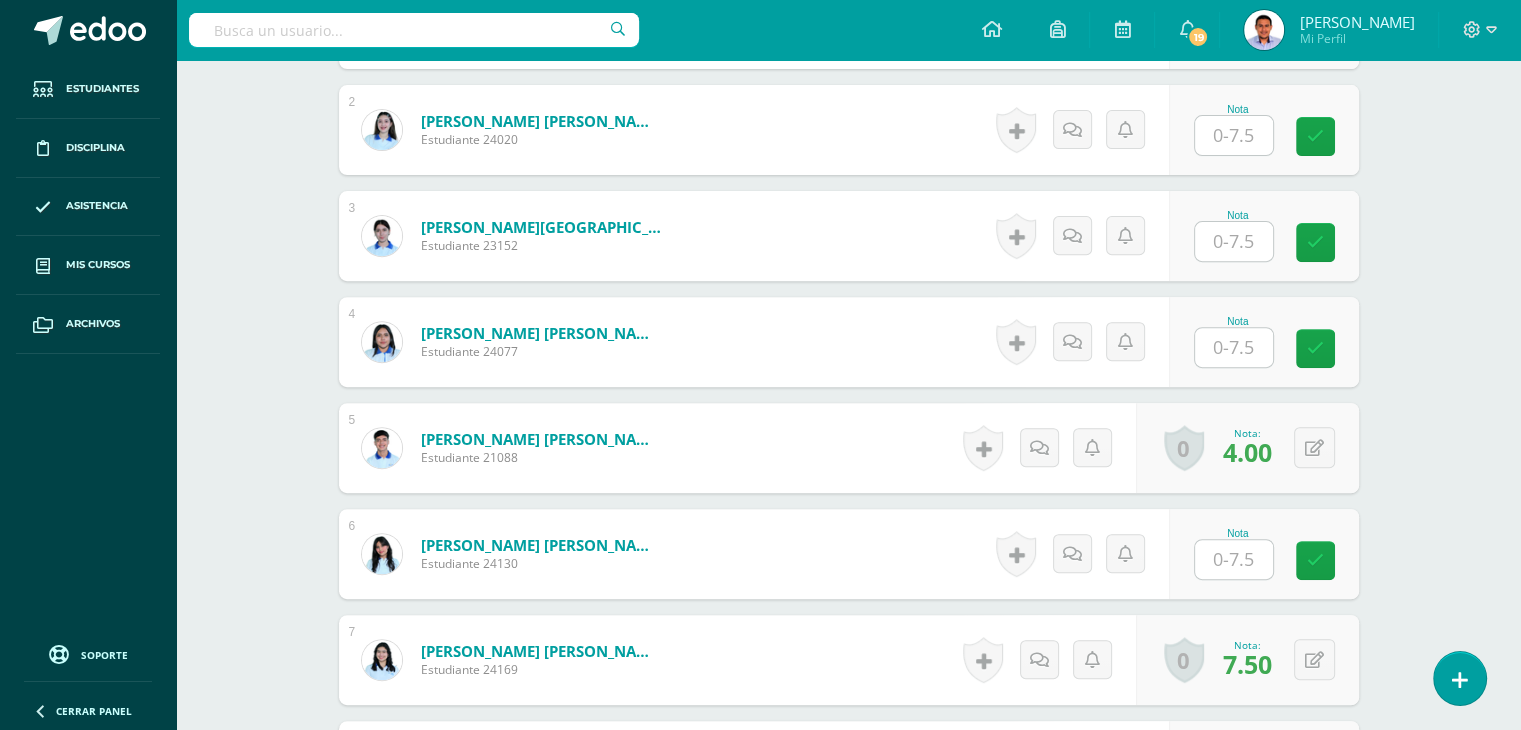 scroll, scrollTop: 718, scrollLeft: 0, axis: vertical 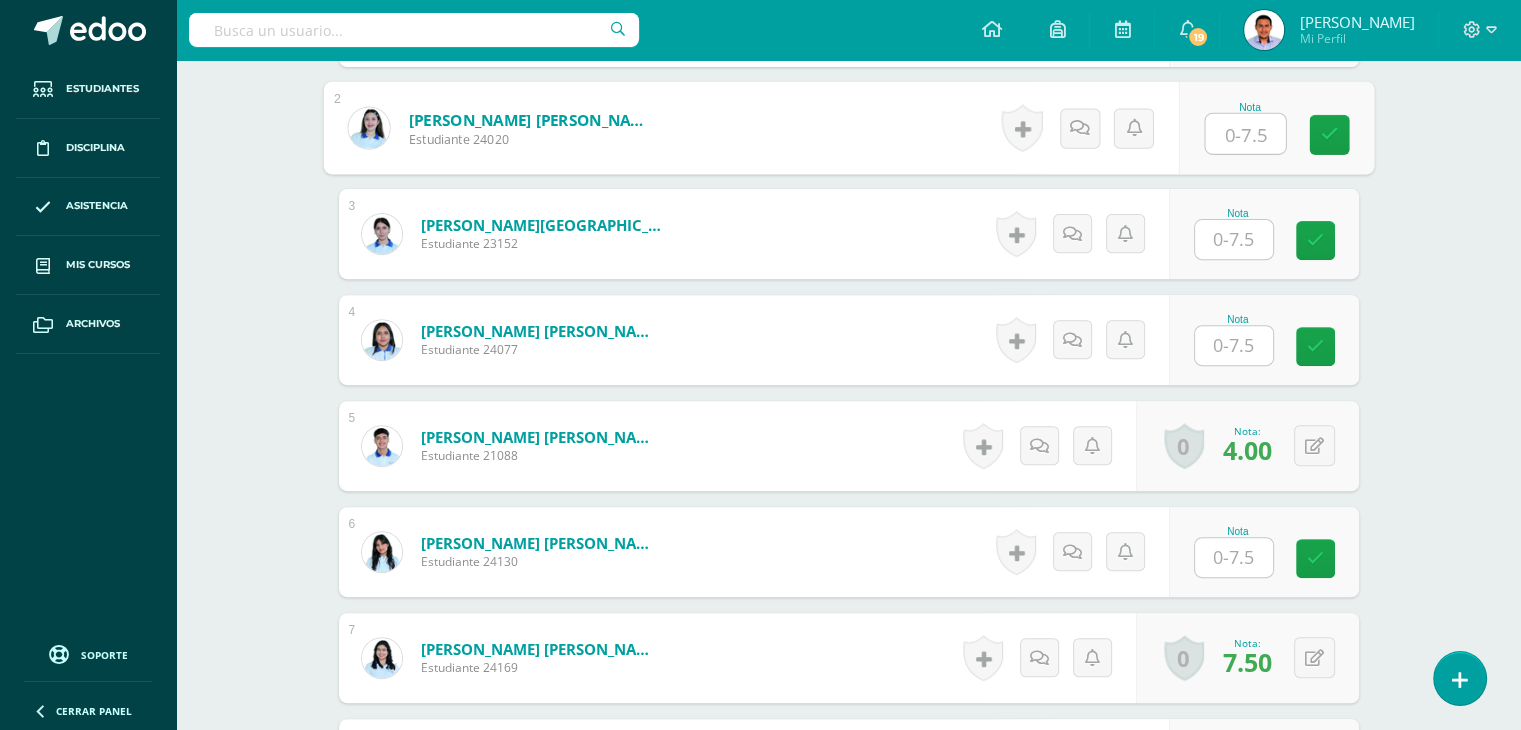 click at bounding box center (1245, 134) 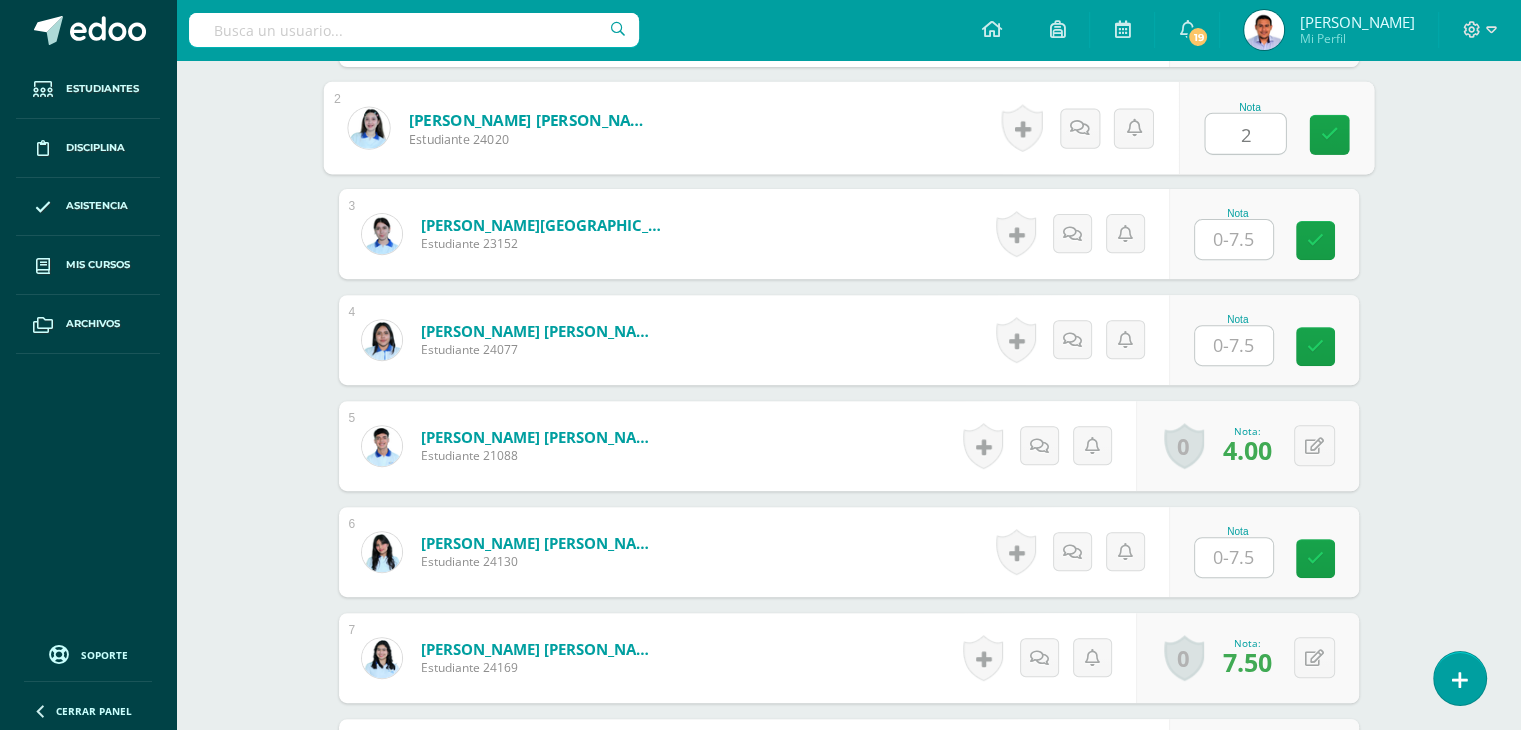 type on "2" 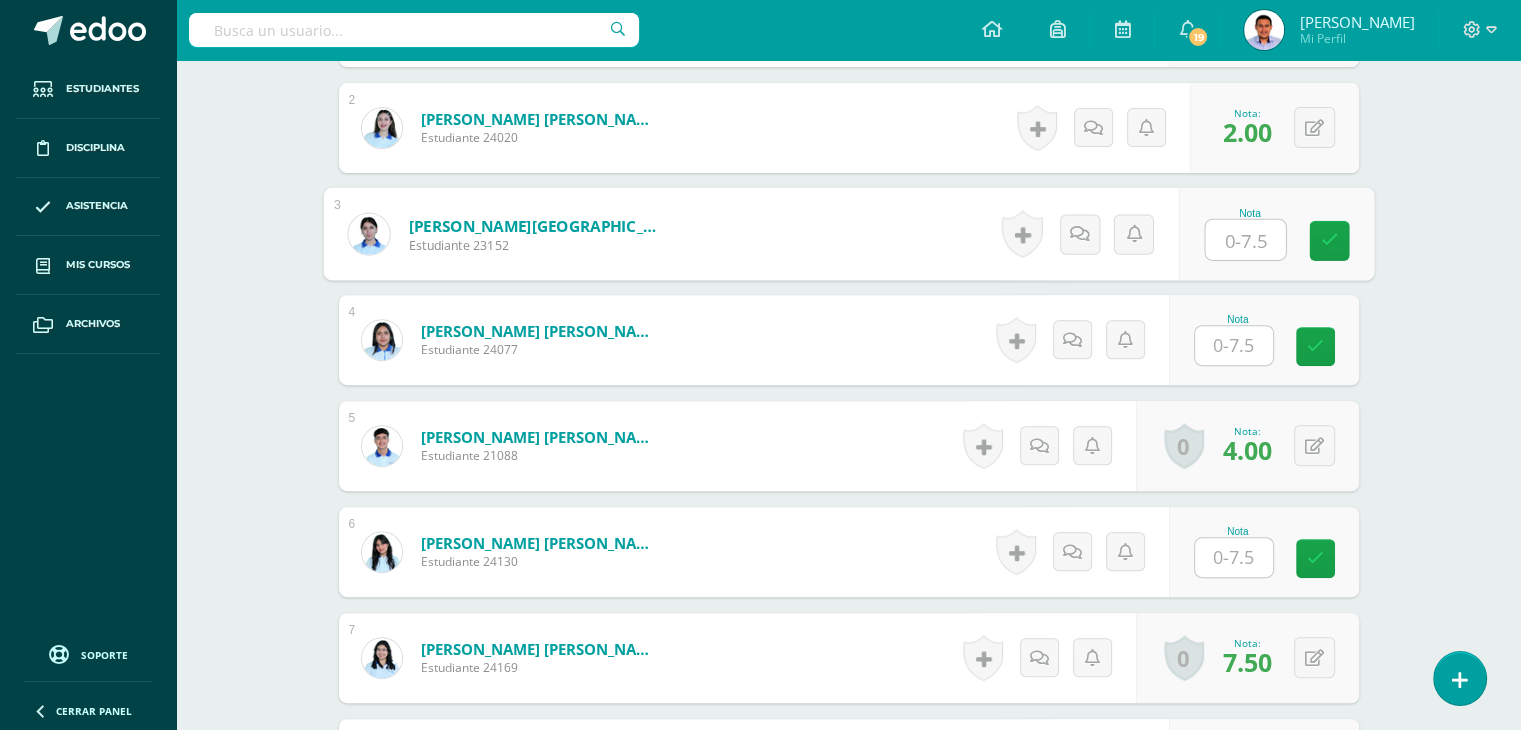 scroll, scrollTop: 872, scrollLeft: 0, axis: vertical 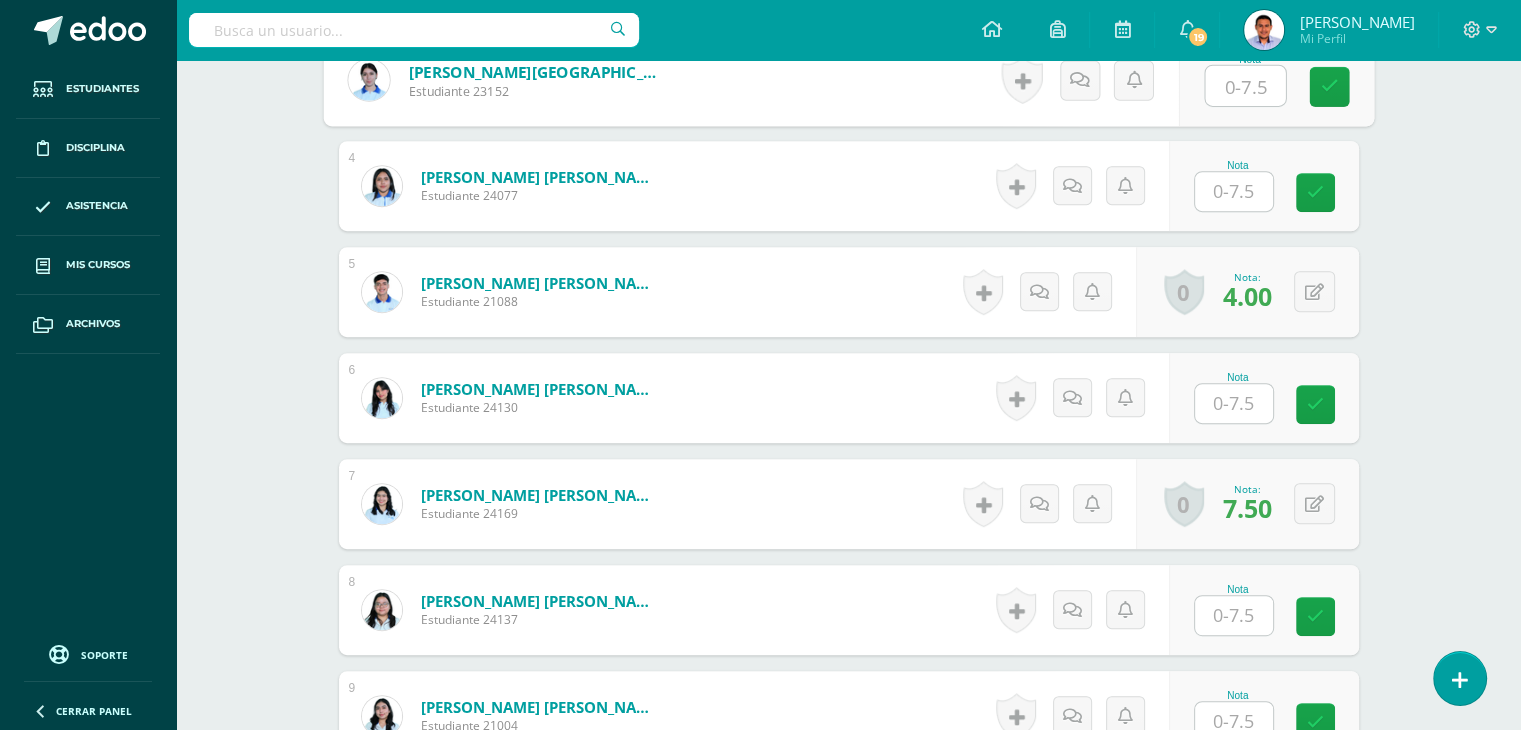 click at bounding box center (1234, 615) 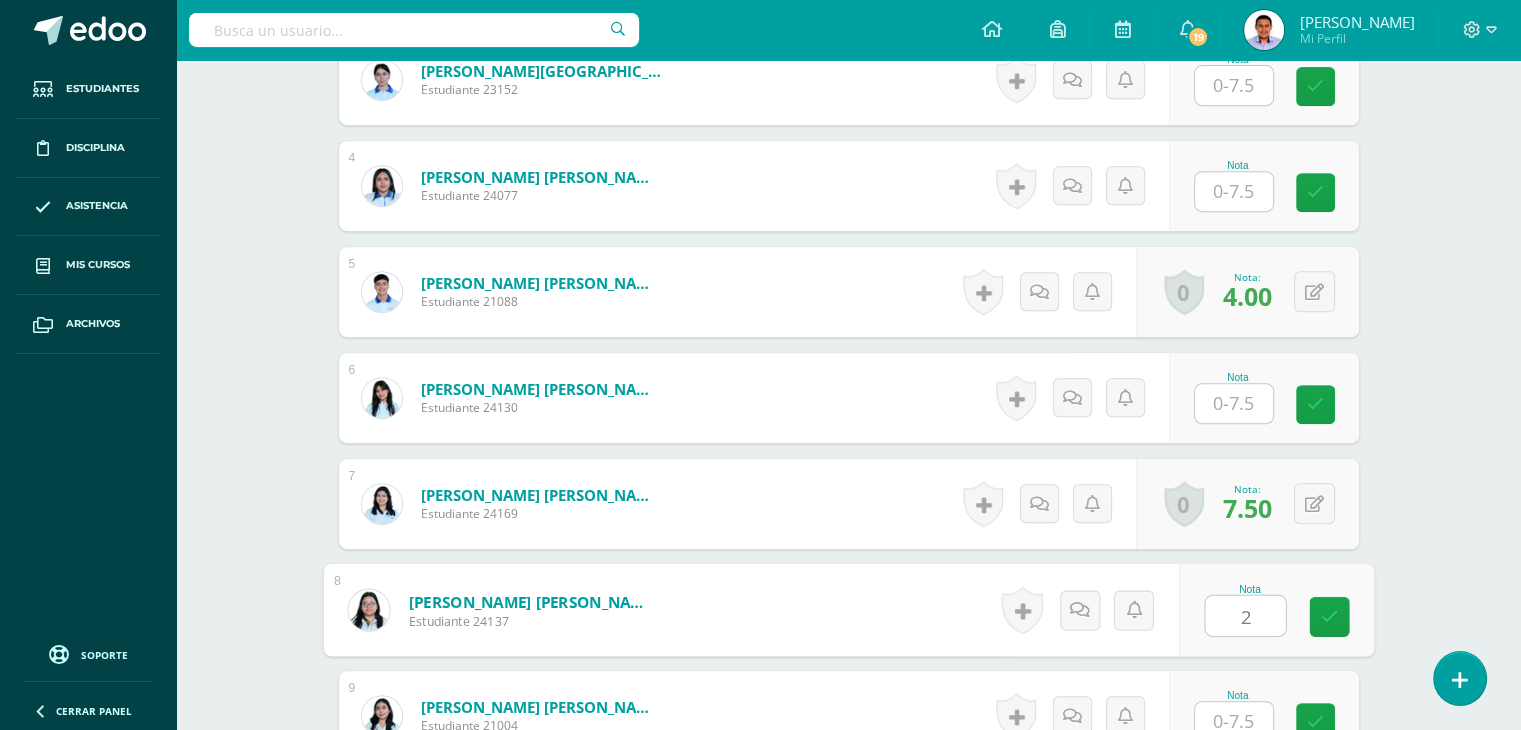type on "2" 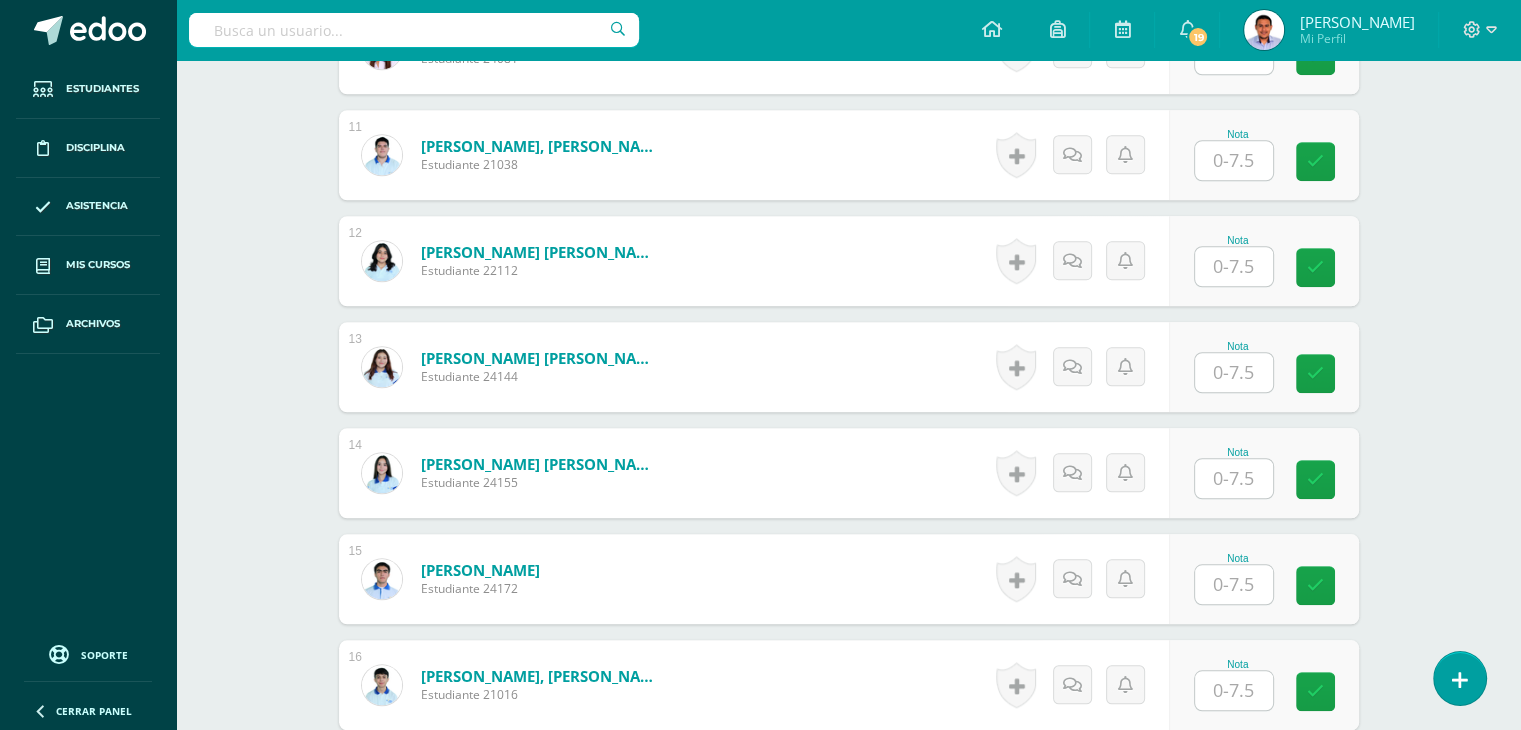 scroll, scrollTop: 1668, scrollLeft: 0, axis: vertical 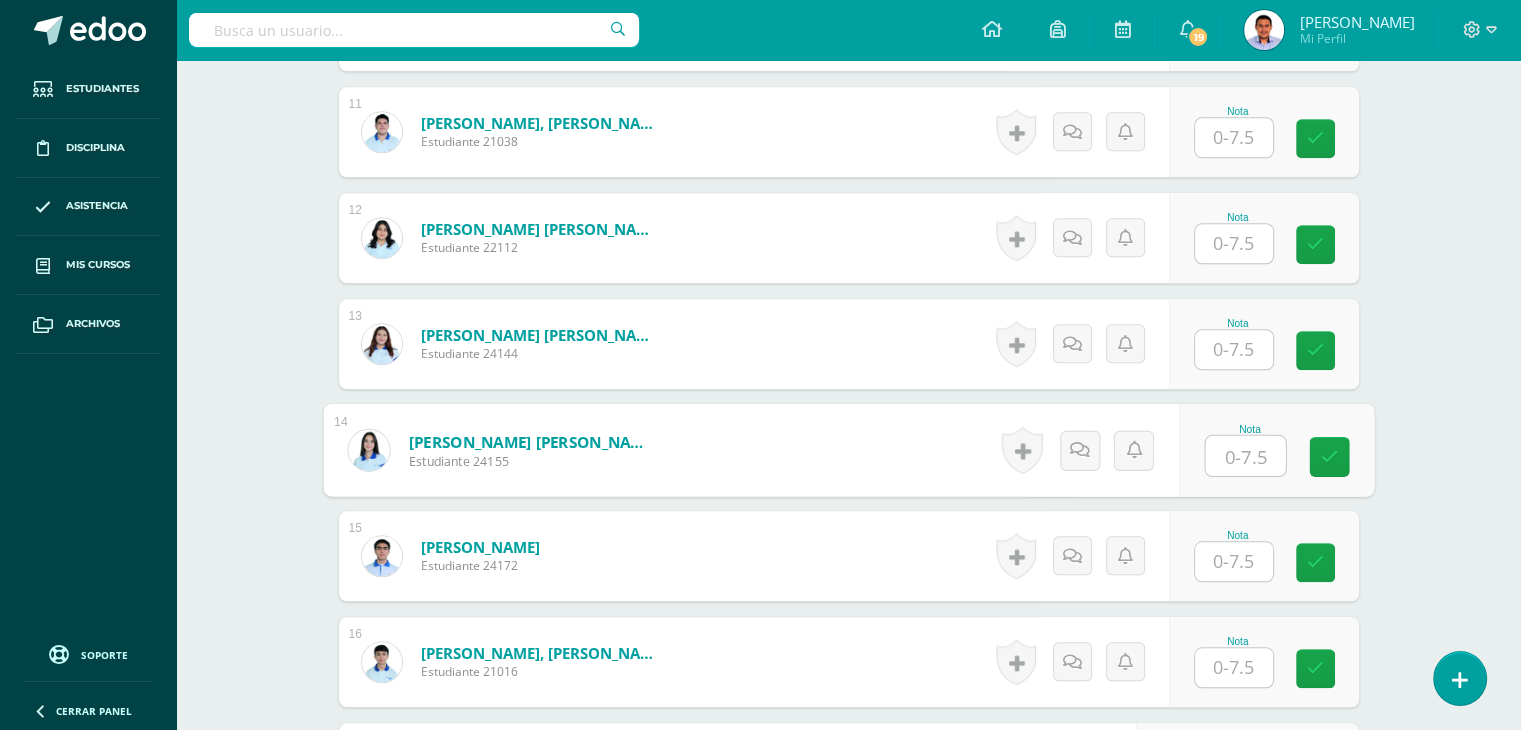 click at bounding box center (1245, 456) 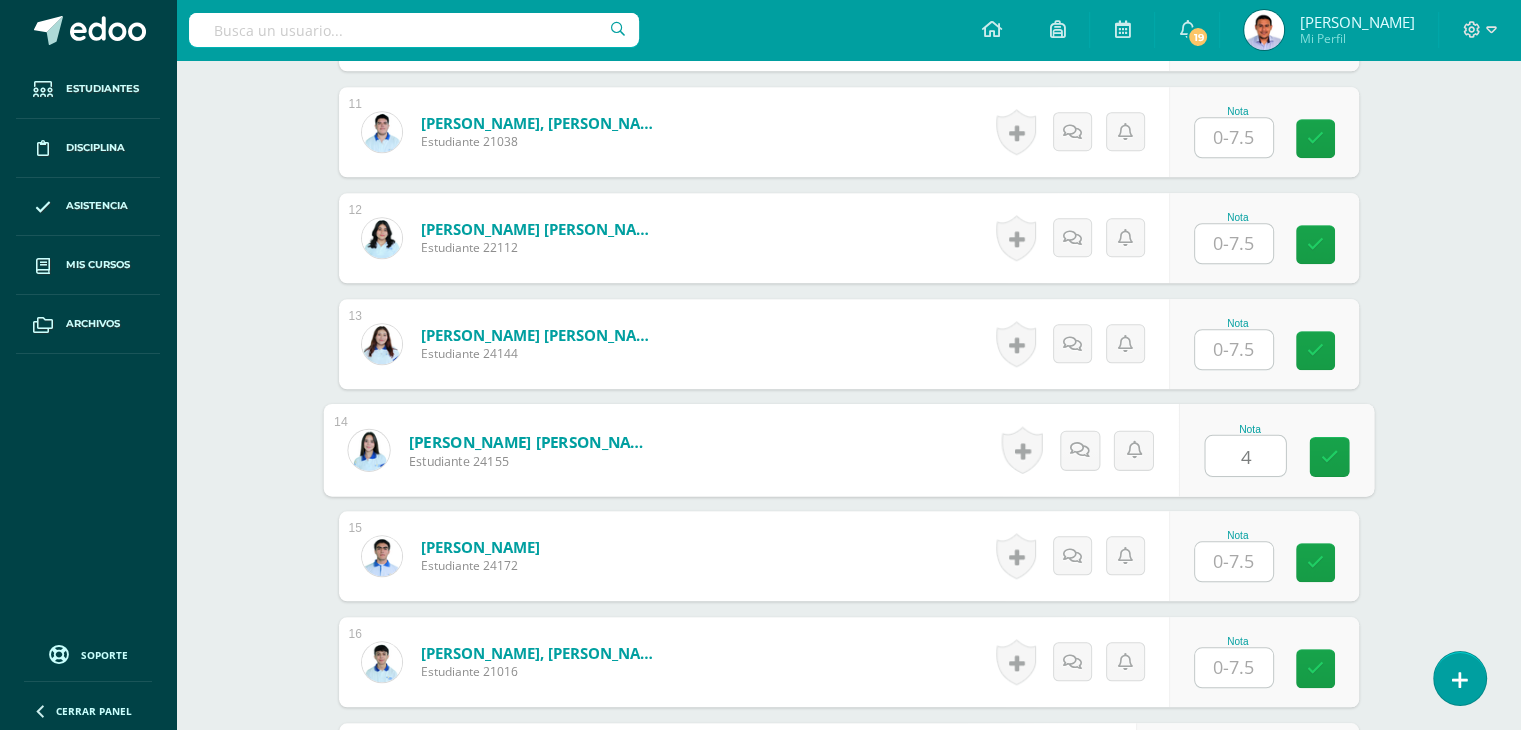 type on "4" 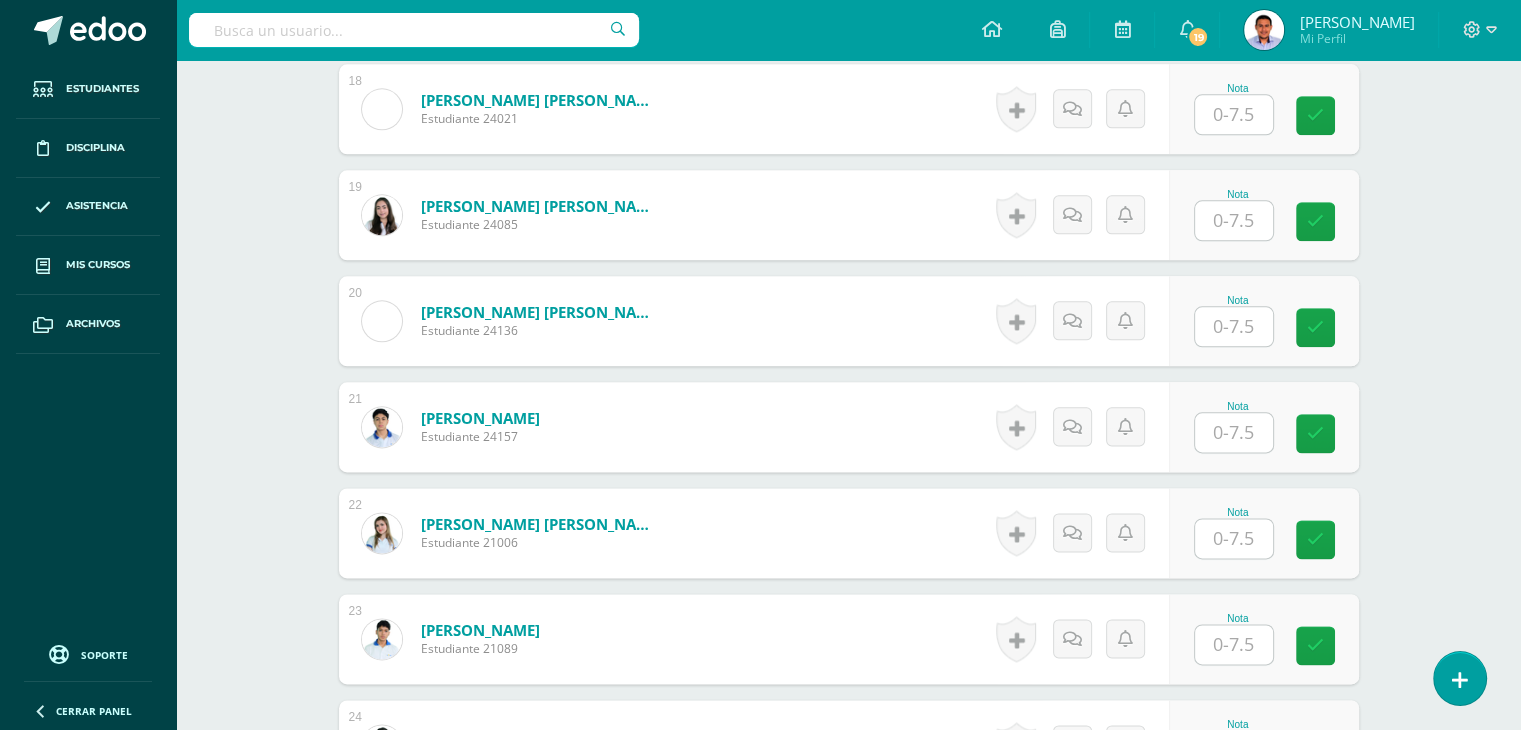 scroll, scrollTop: 2444, scrollLeft: 0, axis: vertical 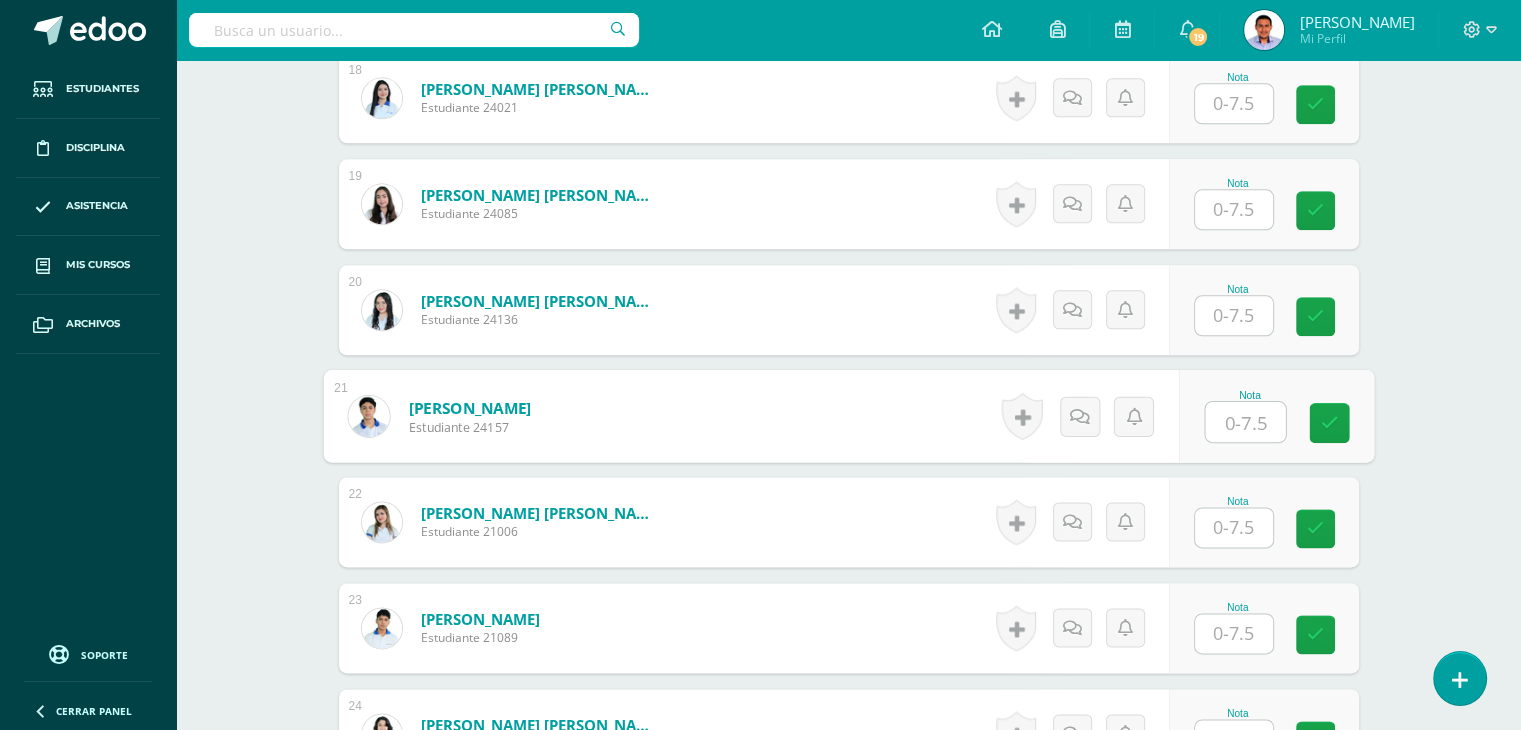 click at bounding box center [1245, 422] 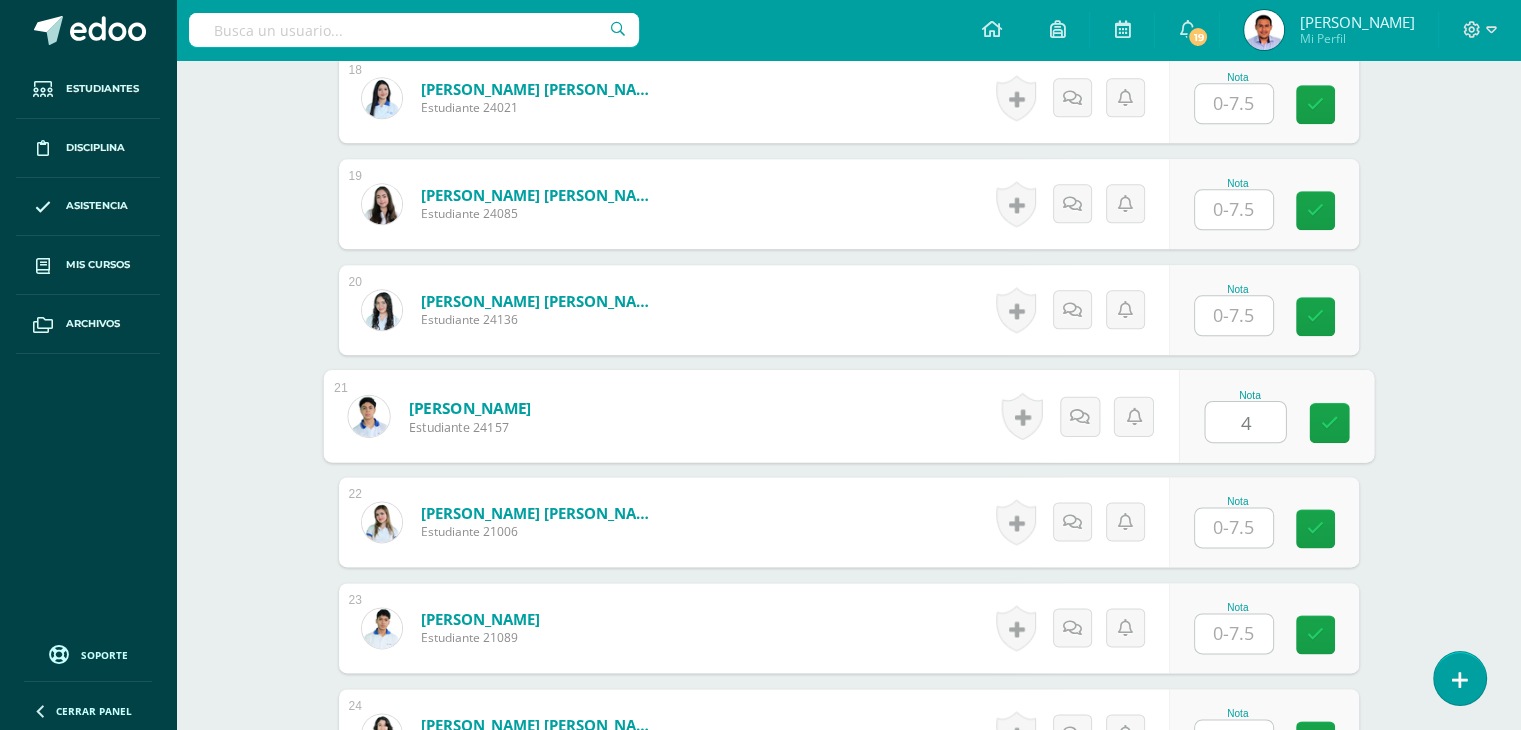 type on "4" 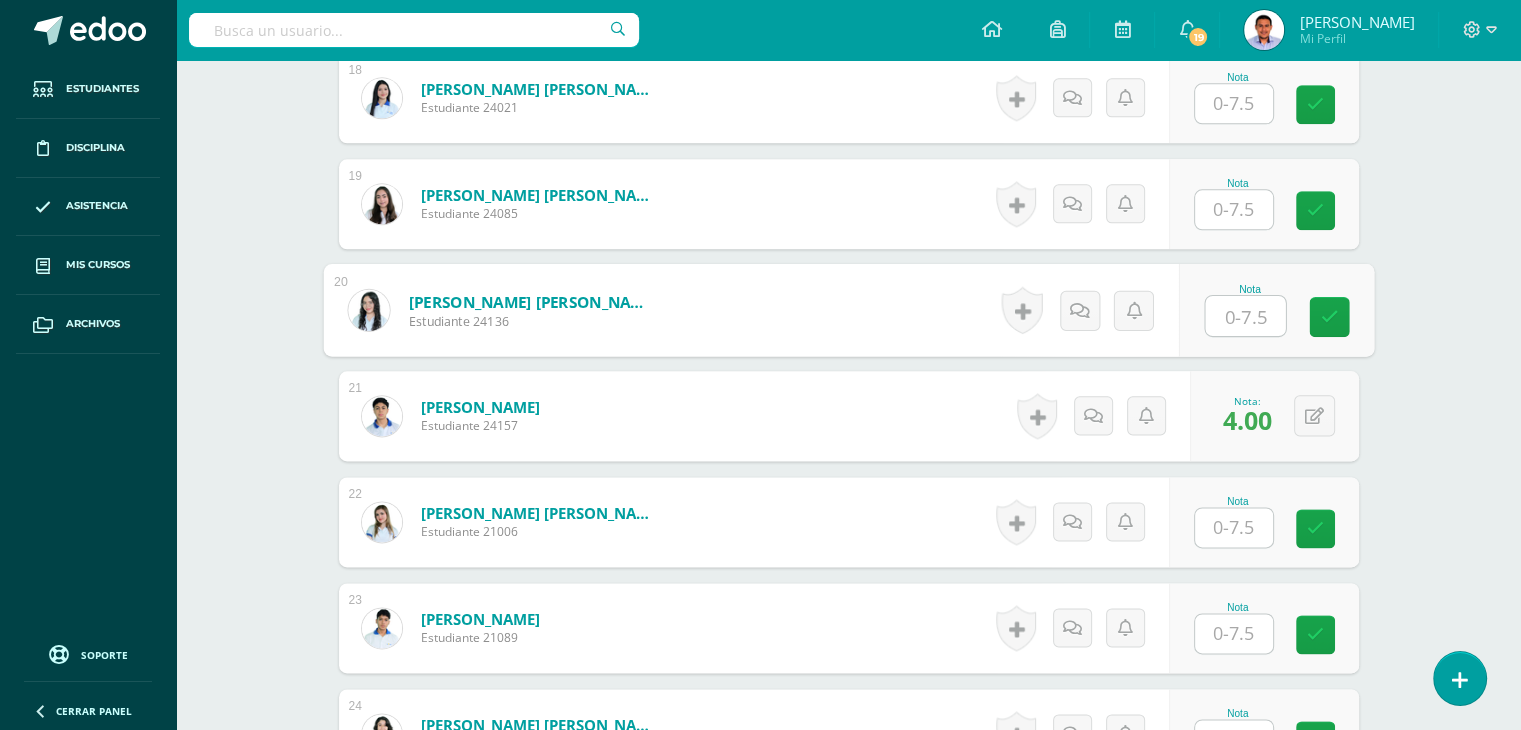click at bounding box center [1245, 316] 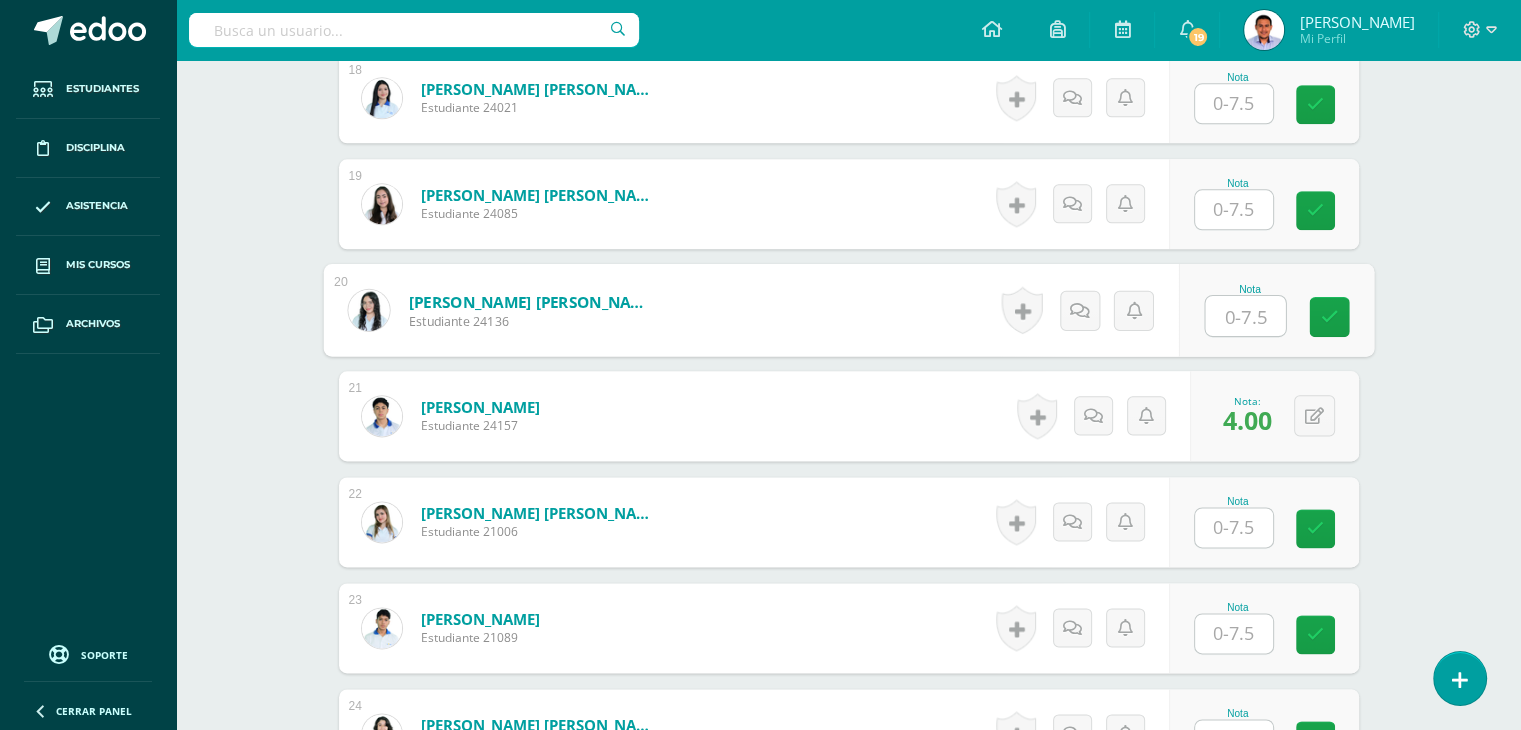 type on "6" 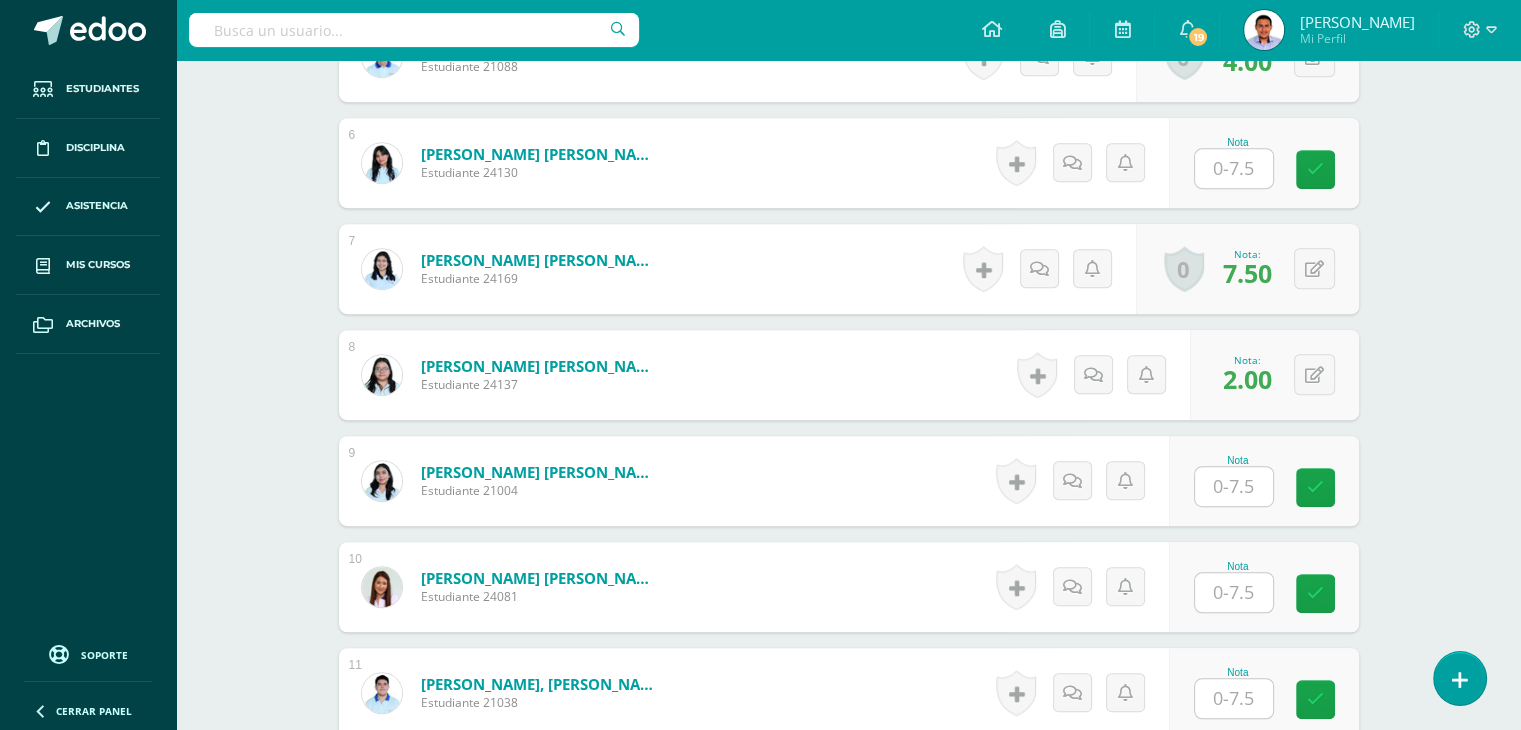 scroll, scrollTop: 912, scrollLeft: 0, axis: vertical 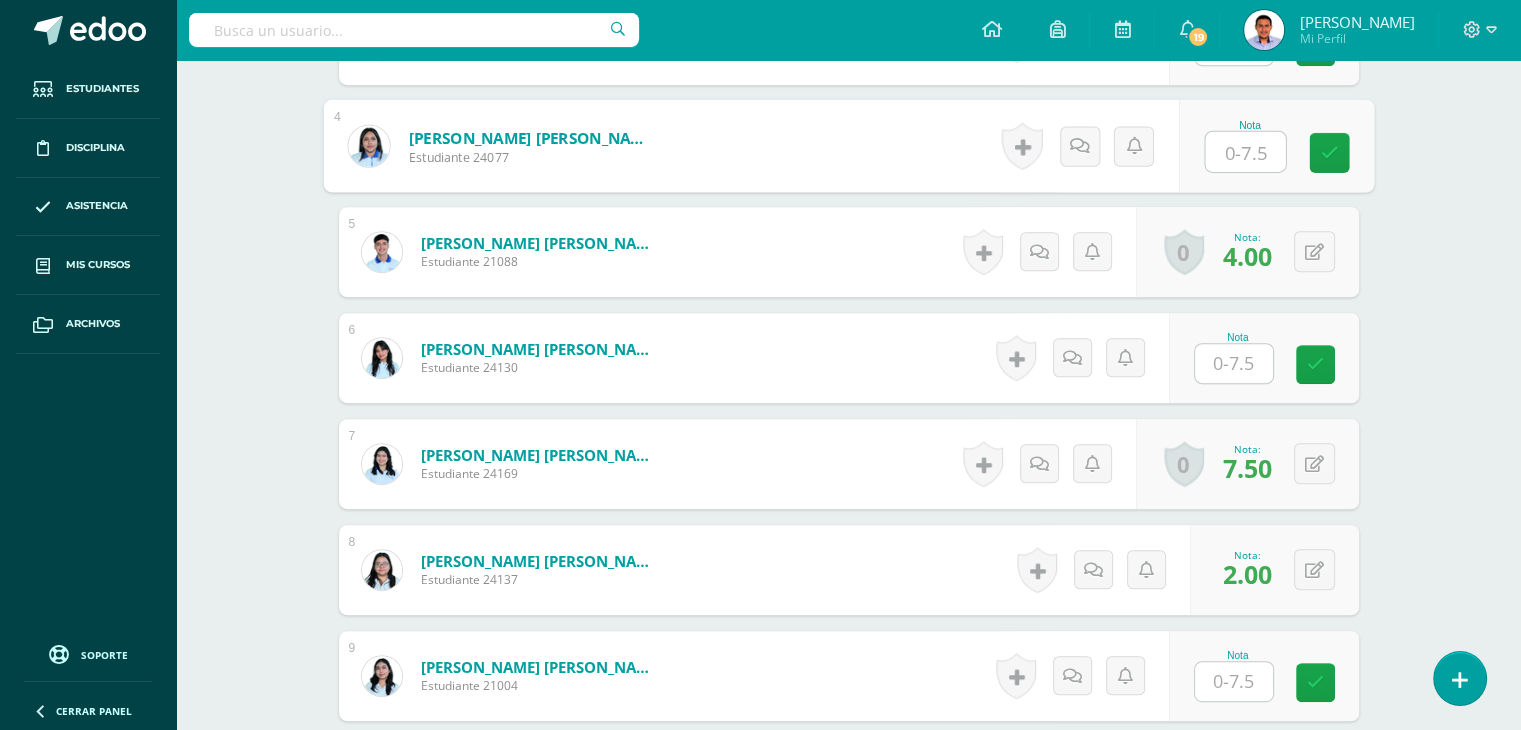 click at bounding box center (1245, 152) 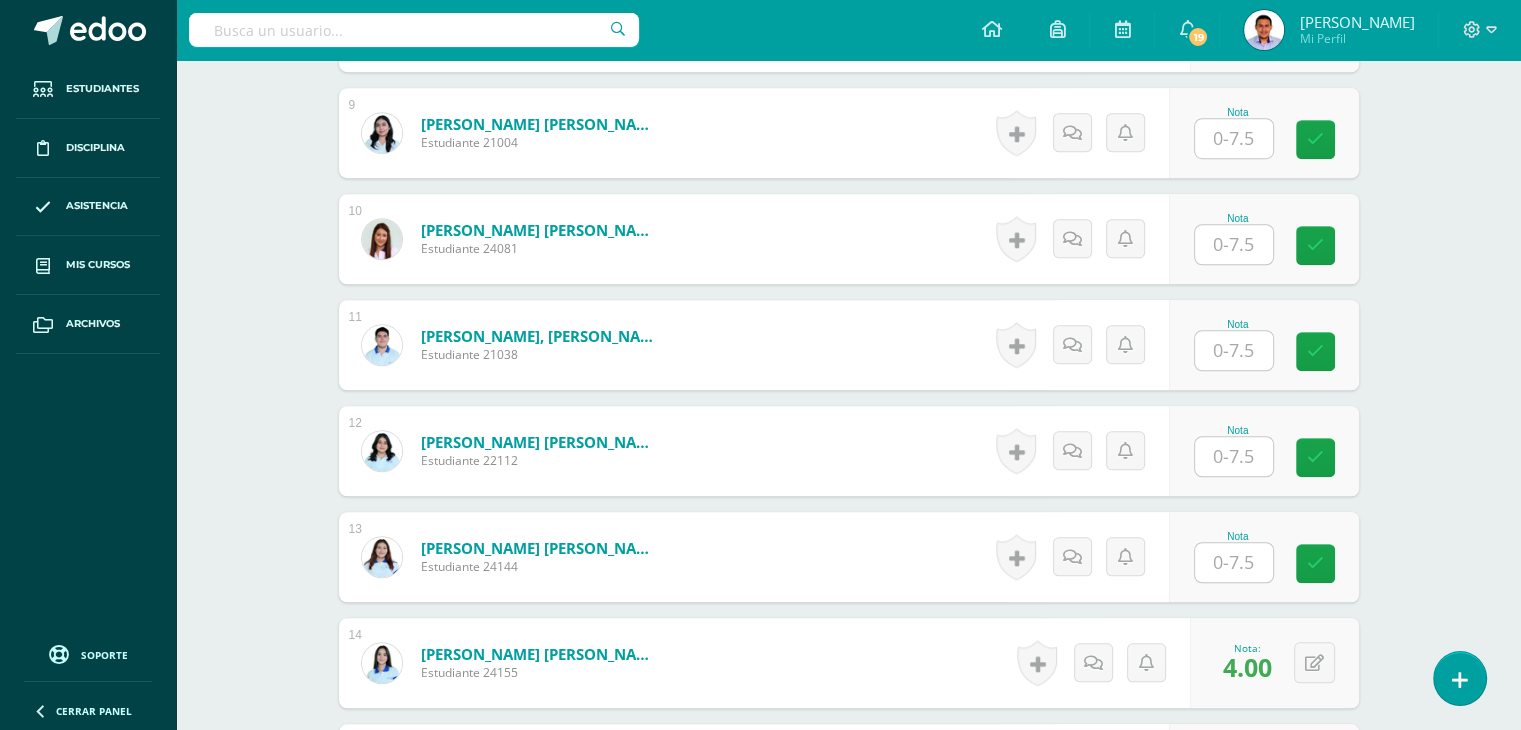 scroll, scrollTop: 1456, scrollLeft: 0, axis: vertical 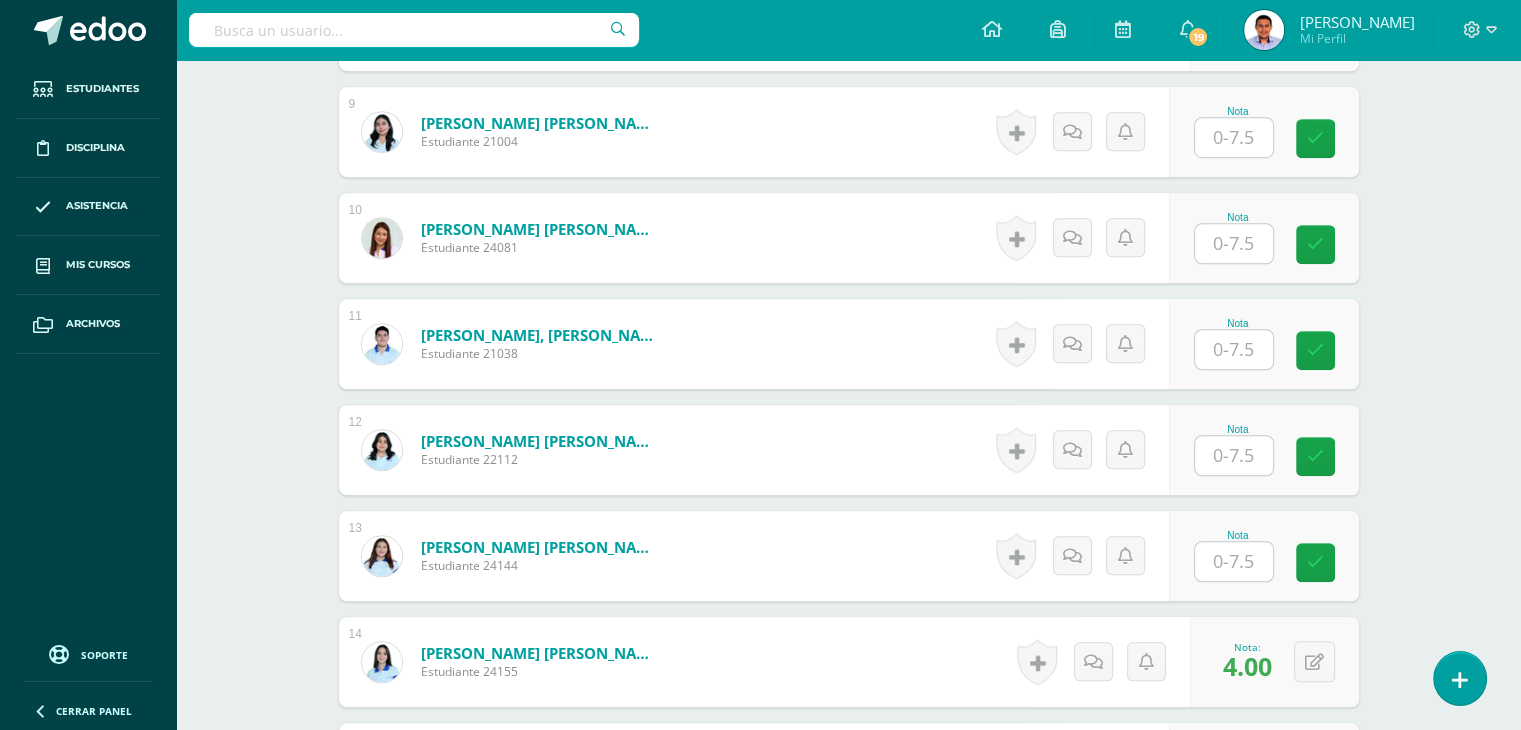 click at bounding box center [1234, 561] 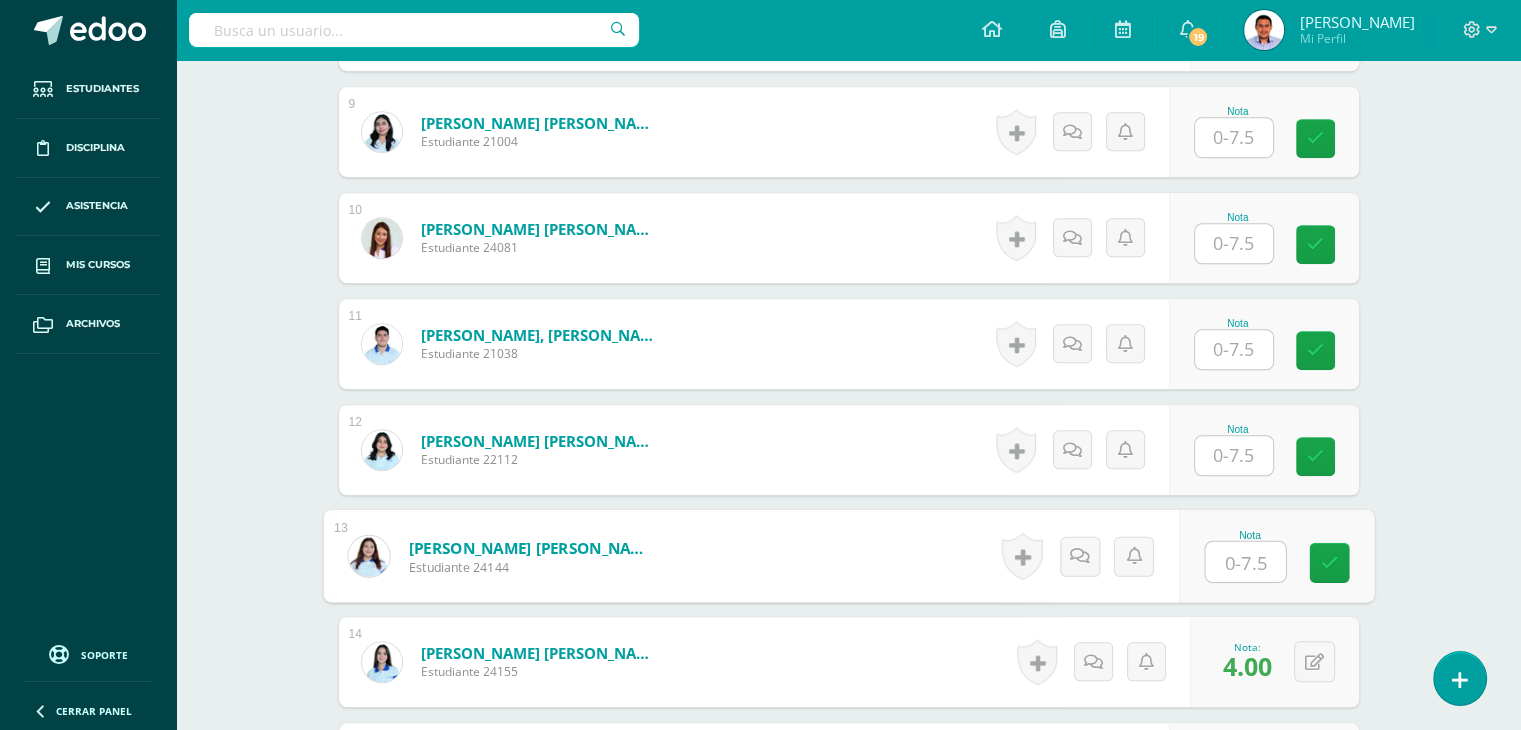 type on "2" 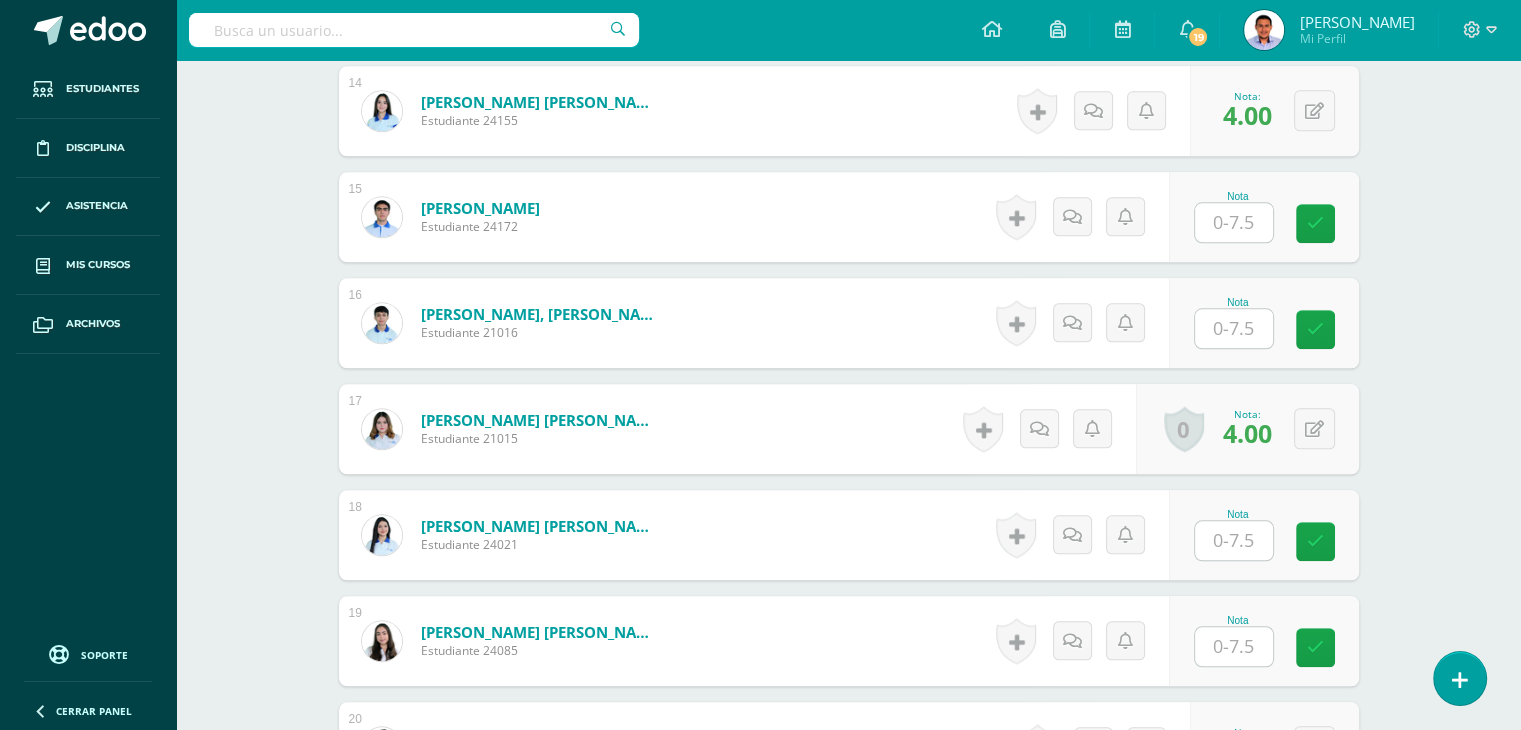 scroll, scrollTop: 2107, scrollLeft: 0, axis: vertical 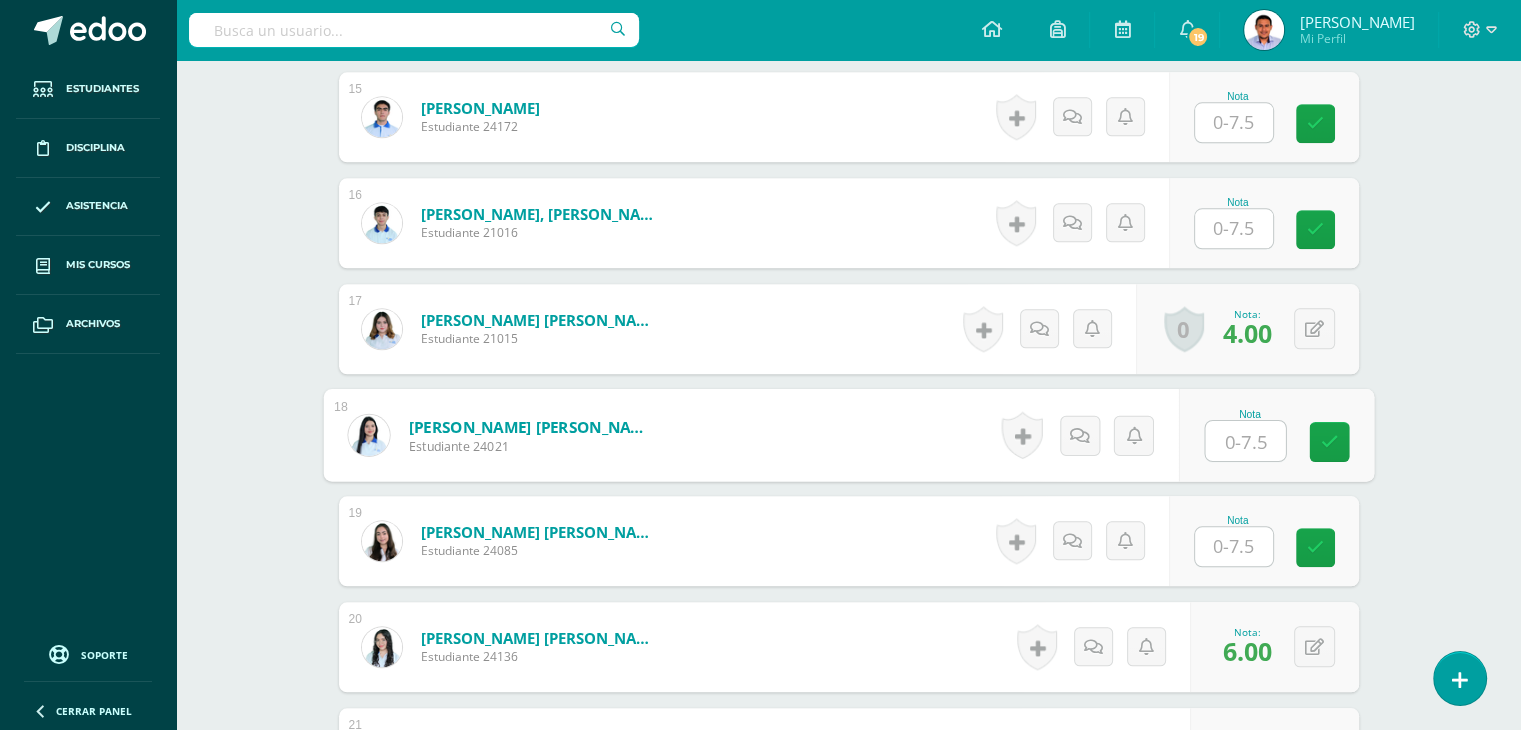 click at bounding box center [1245, 441] 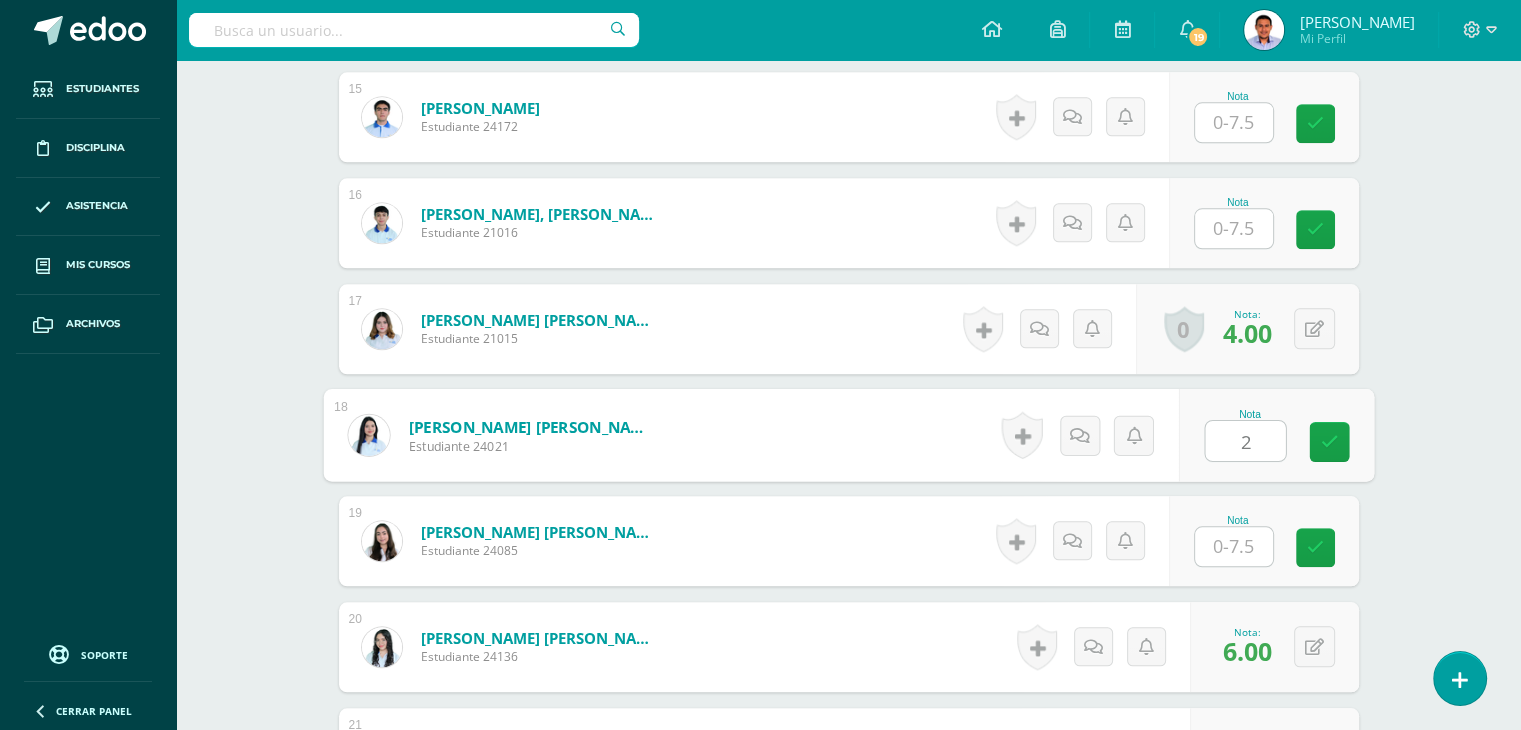type on "2" 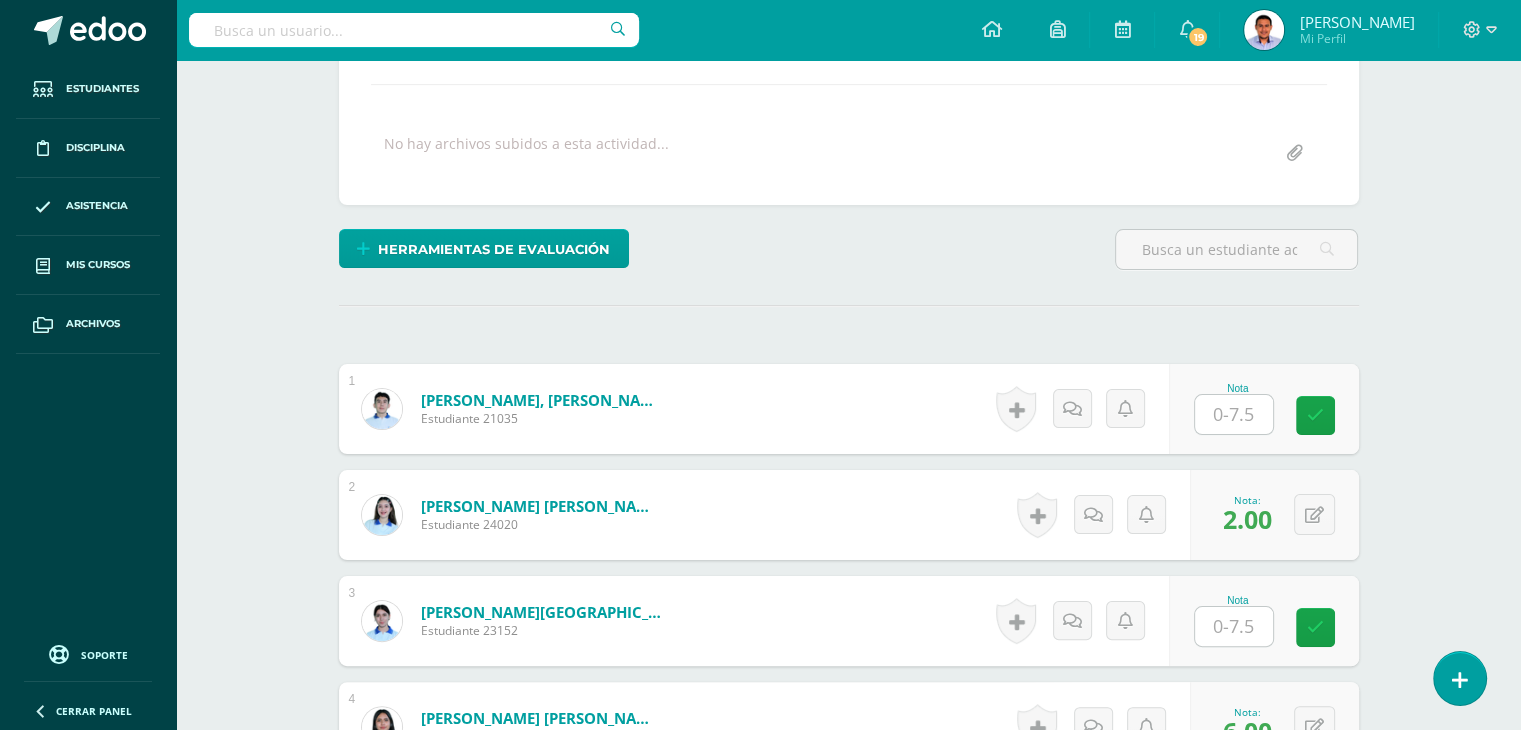 scroll, scrollTop: 337, scrollLeft: 0, axis: vertical 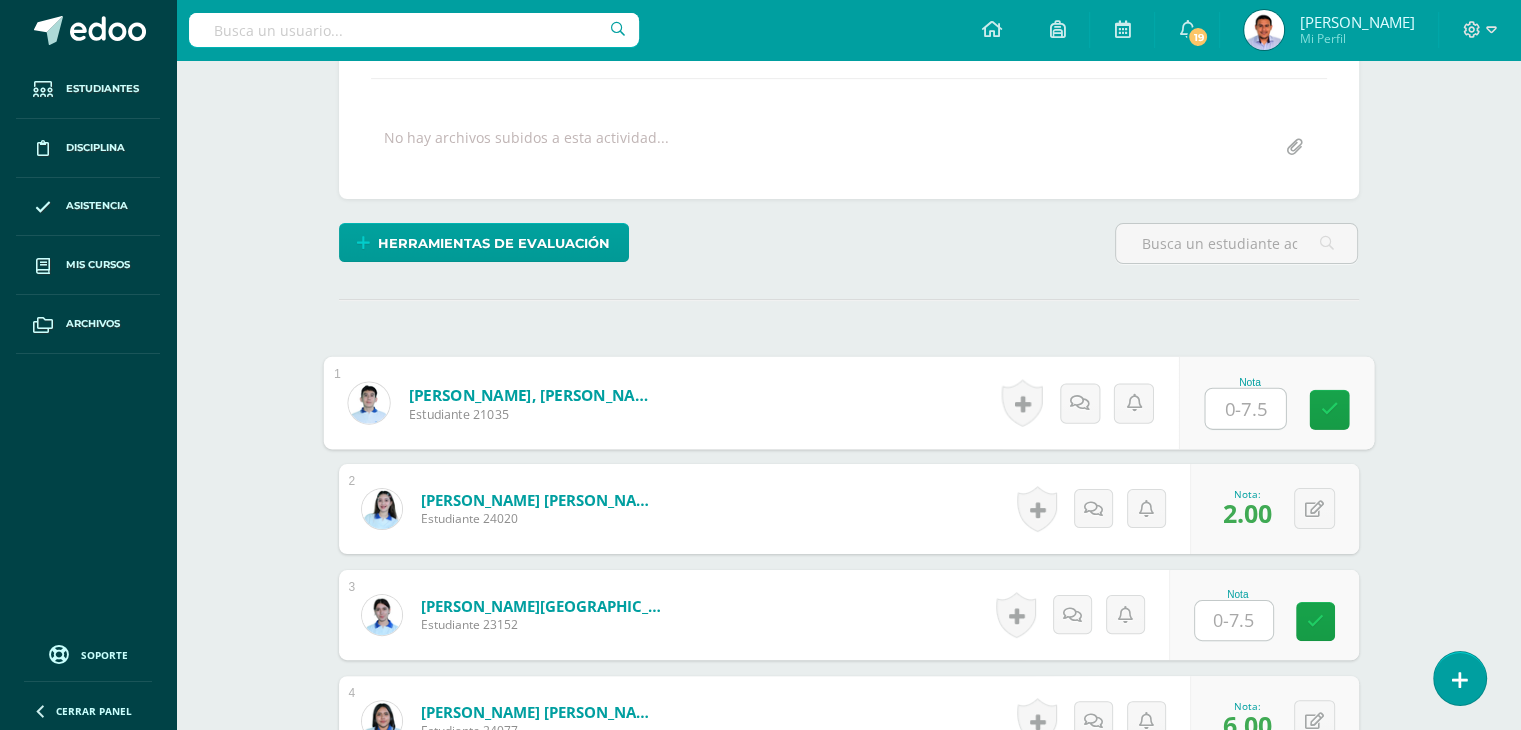 click at bounding box center (1245, 409) 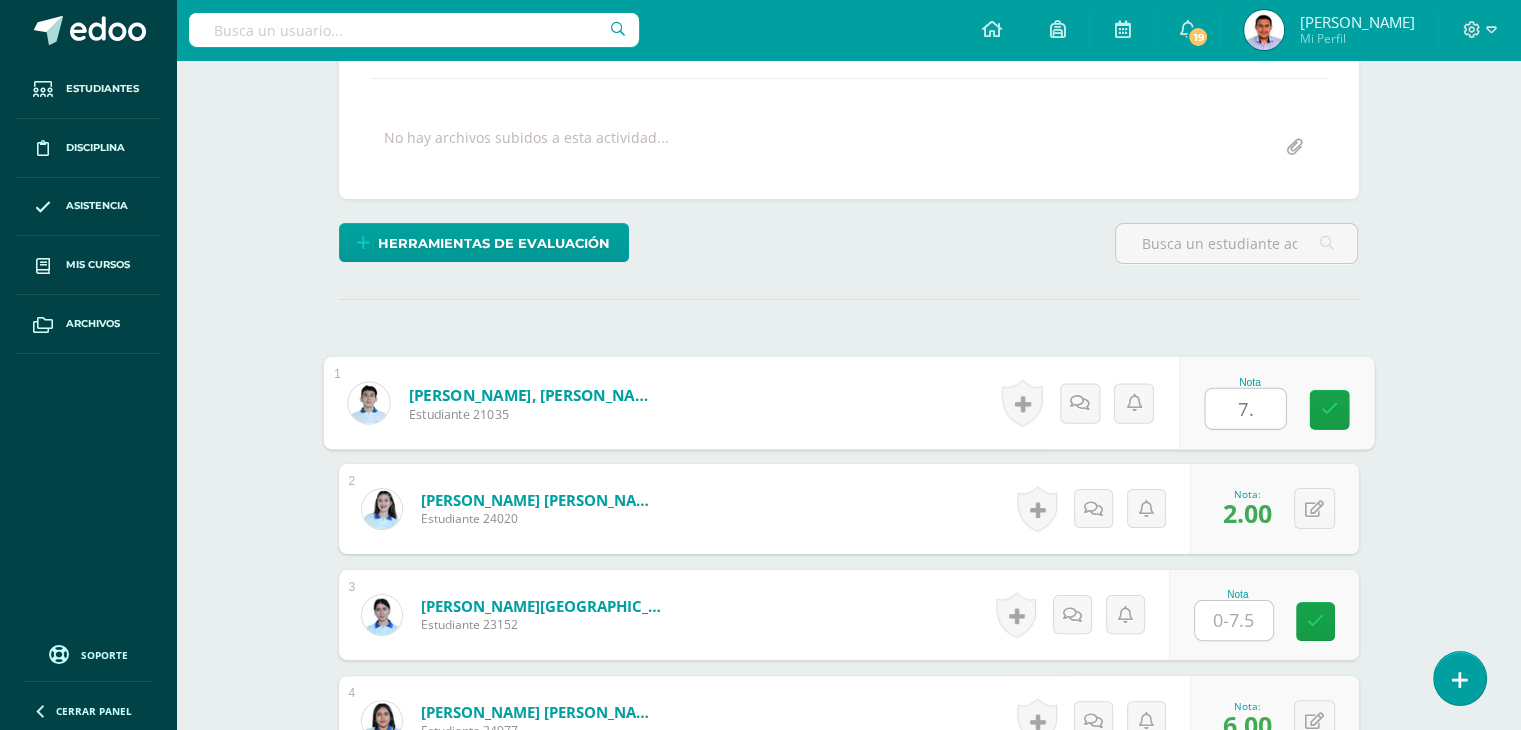 type on "7.5" 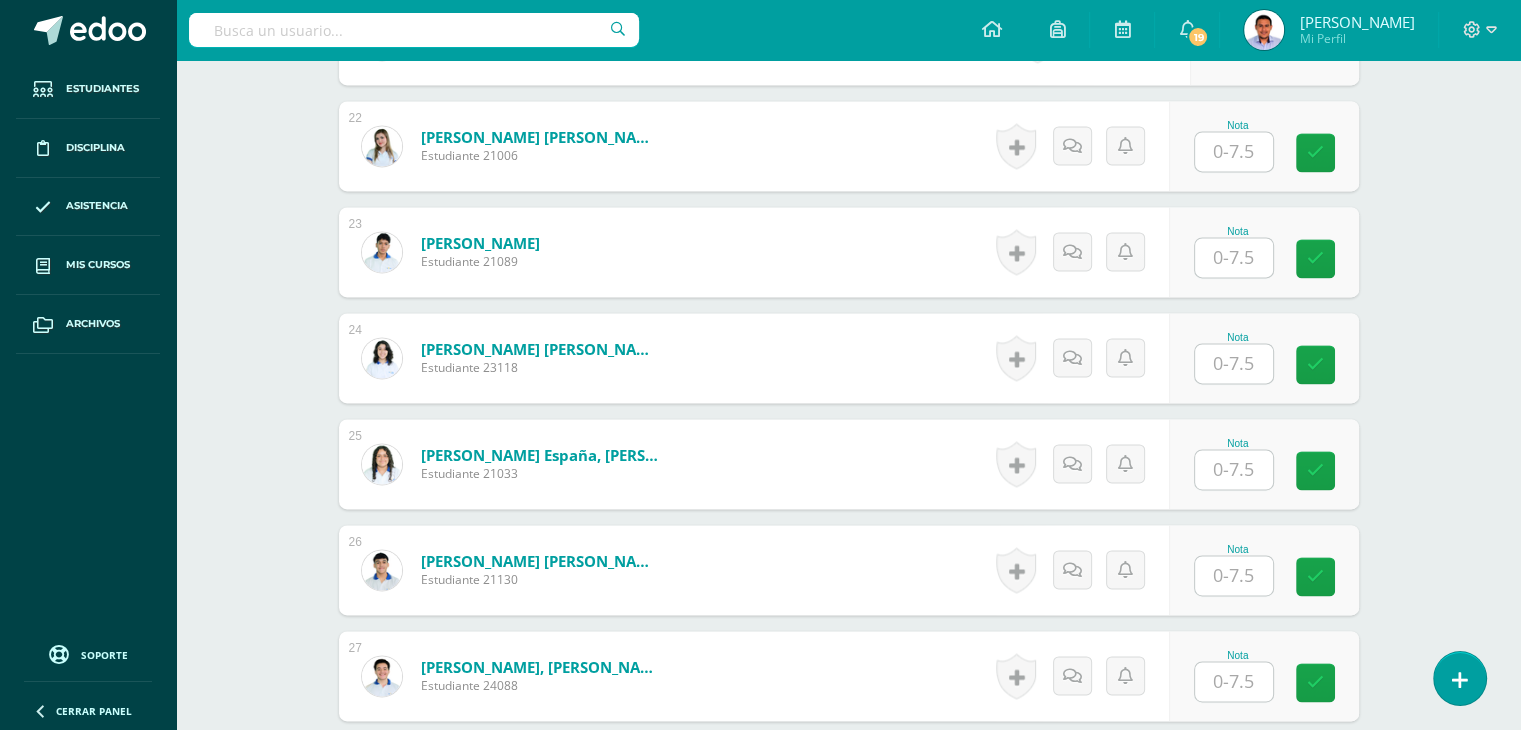 scroll, scrollTop: 2840, scrollLeft: 0, axis: vertical 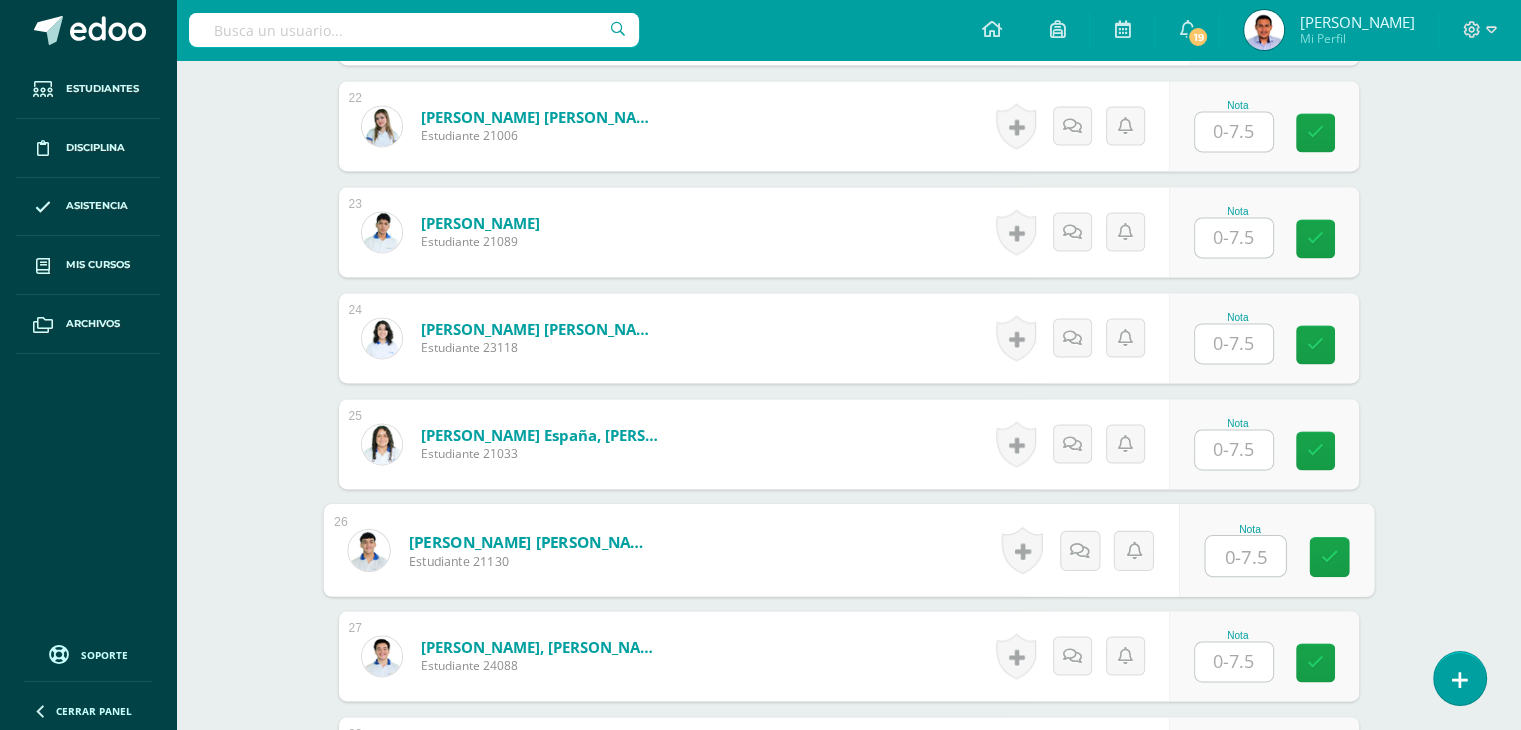 click at bounding box center [1245, 556] 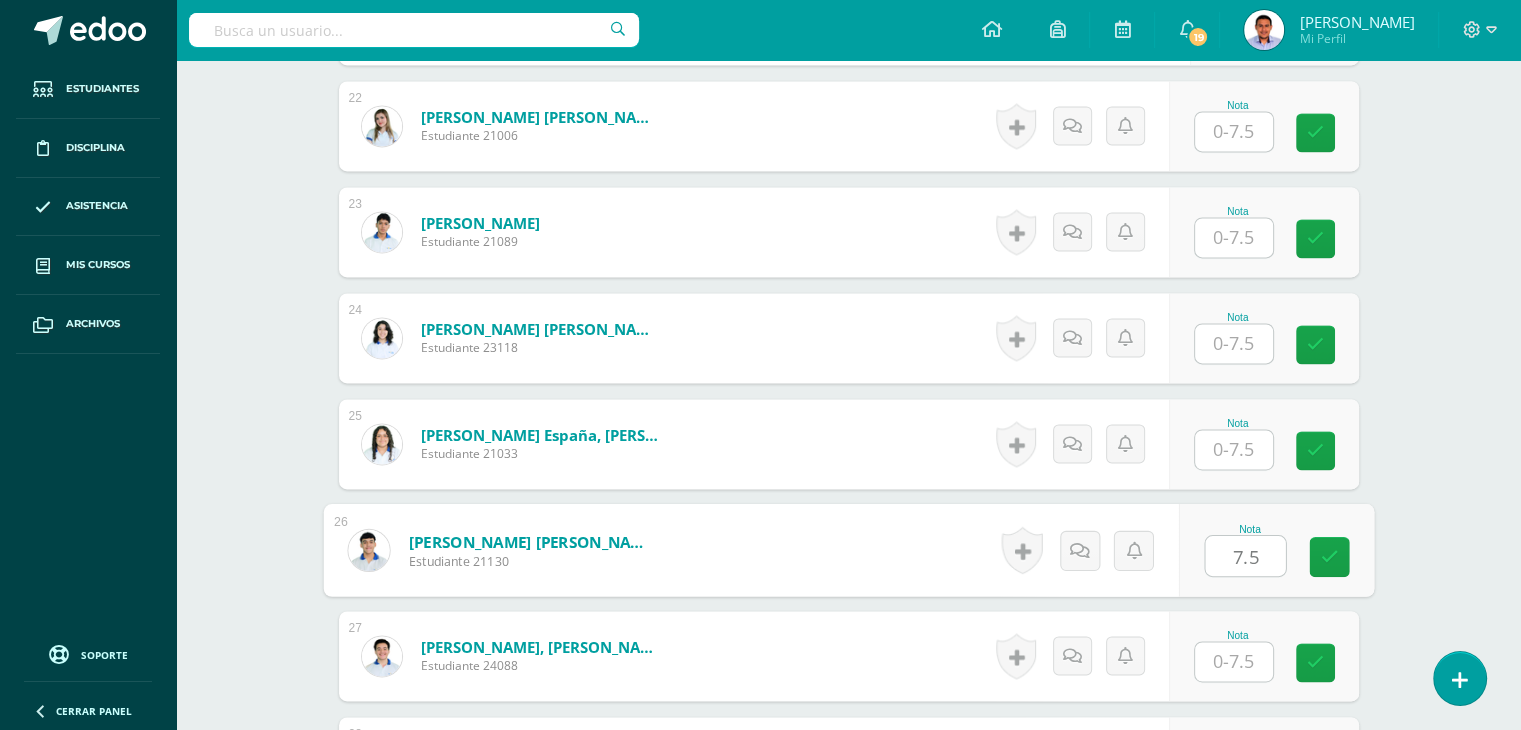 type on "7.5" 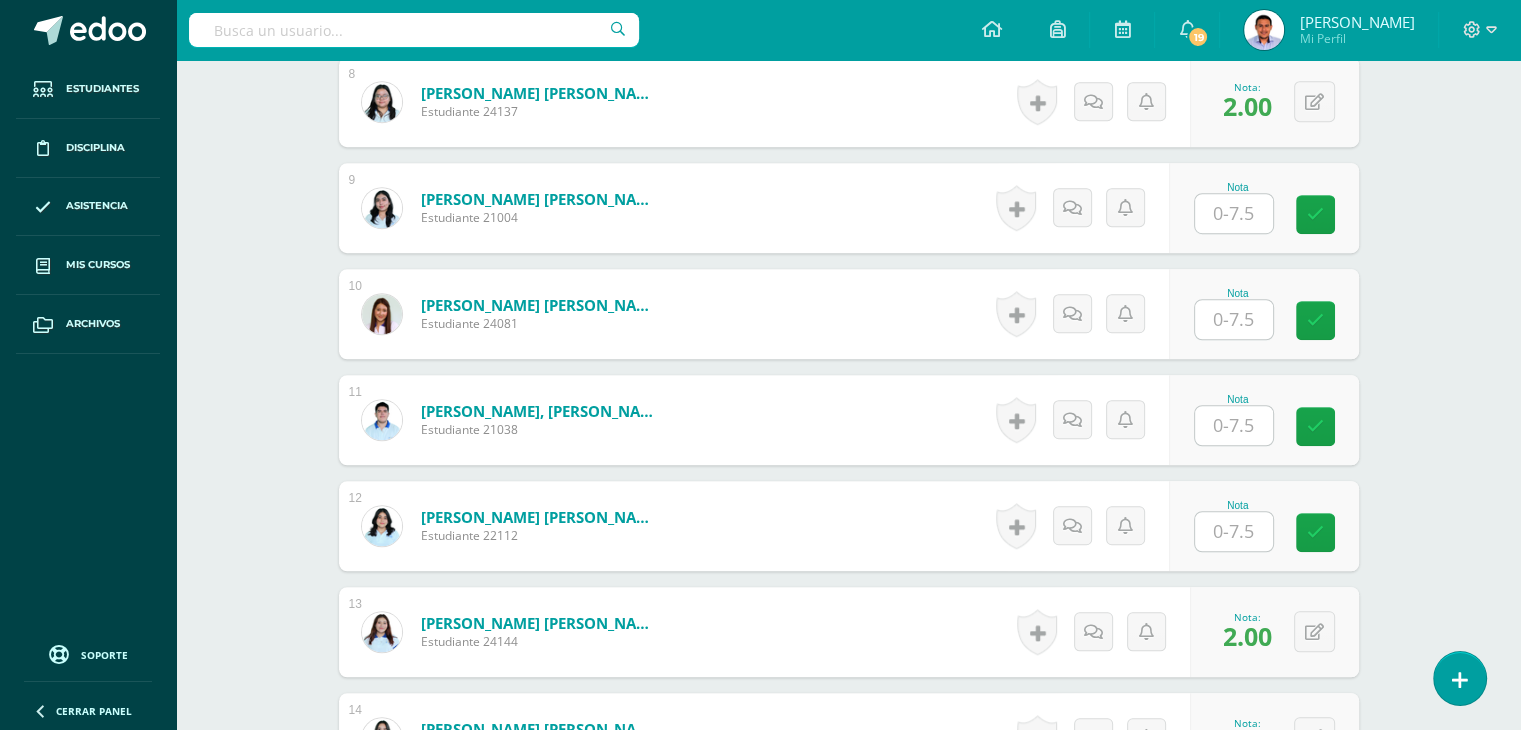 scroll, scrollTop: 1380, scrollLeft: 0, axis: vertical 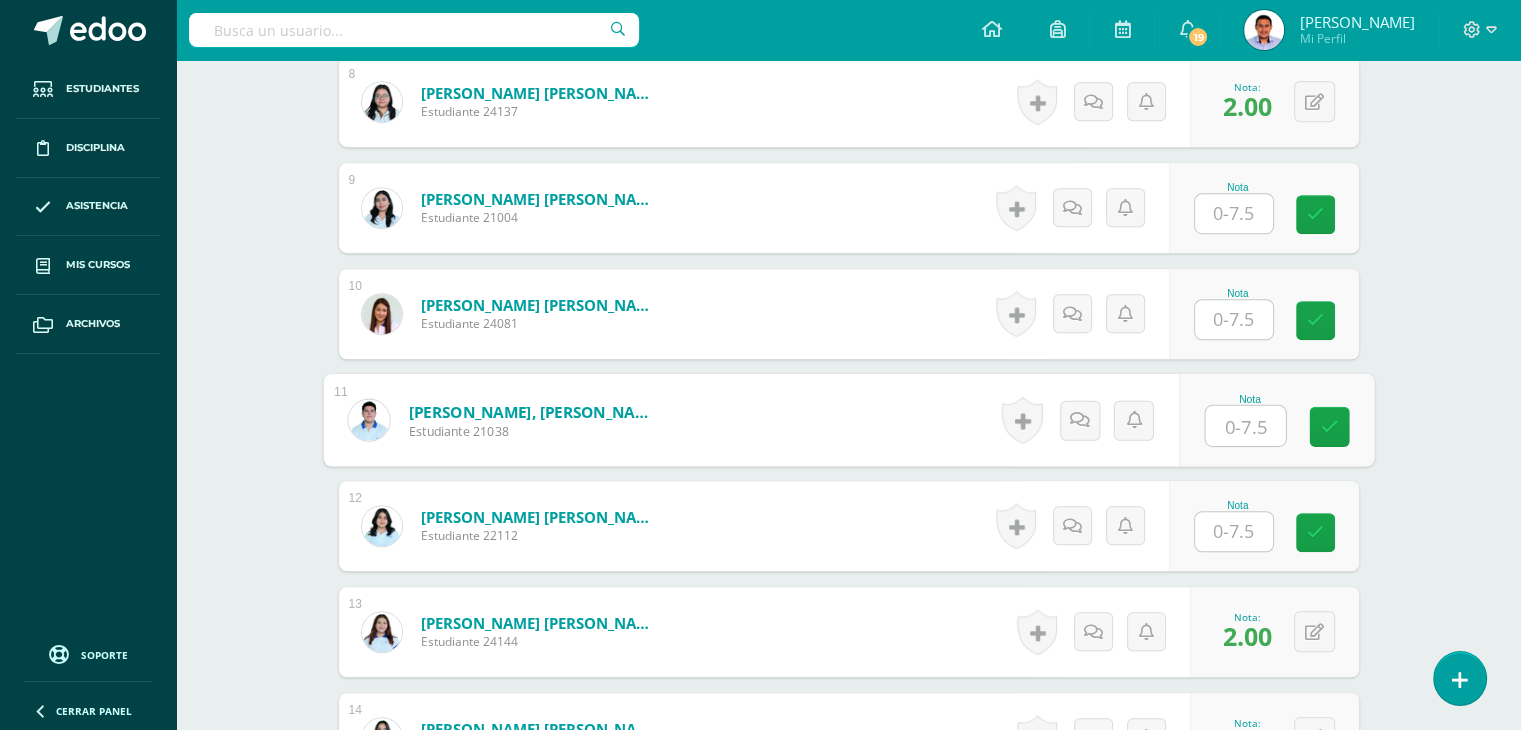 click at bounding box center (1245, 426) 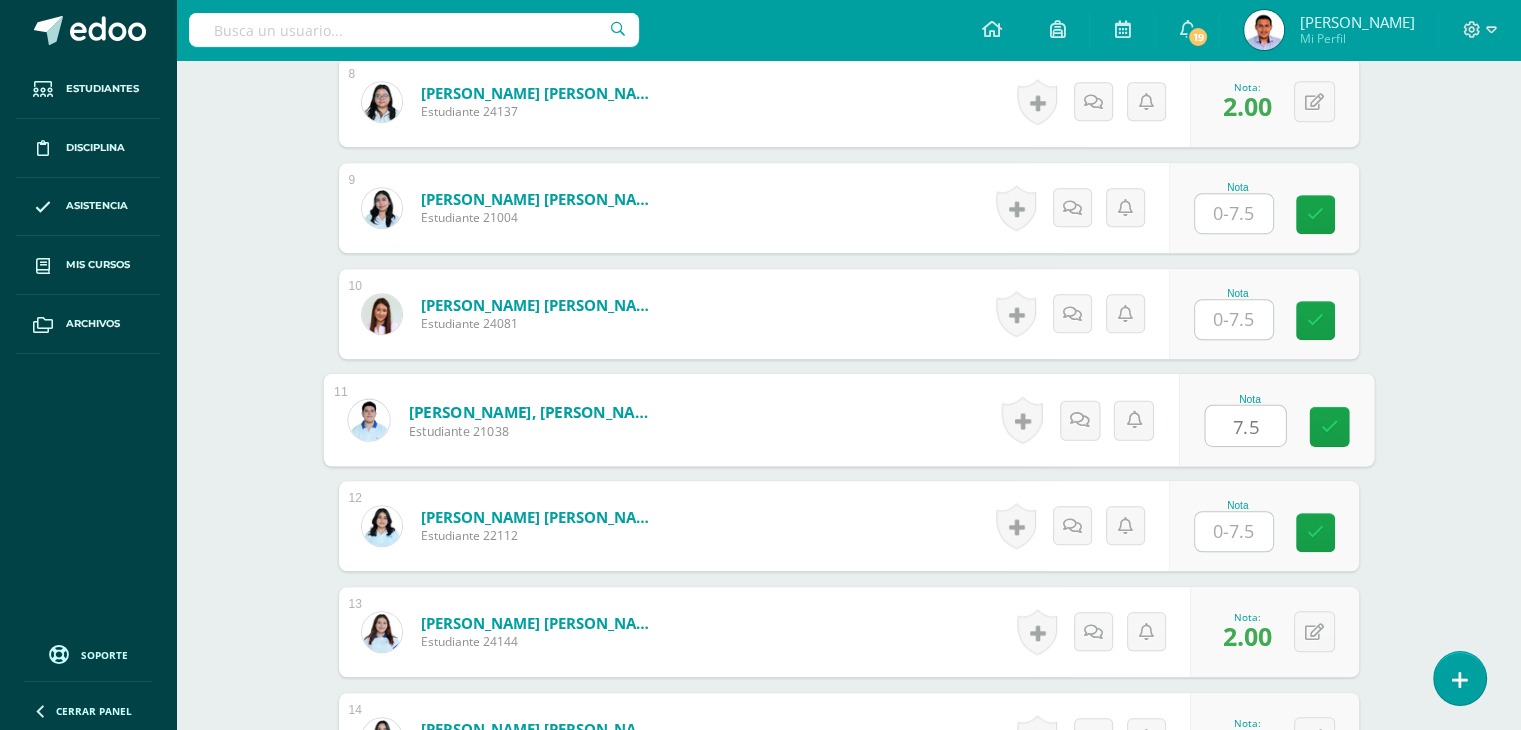 type on "7.5" 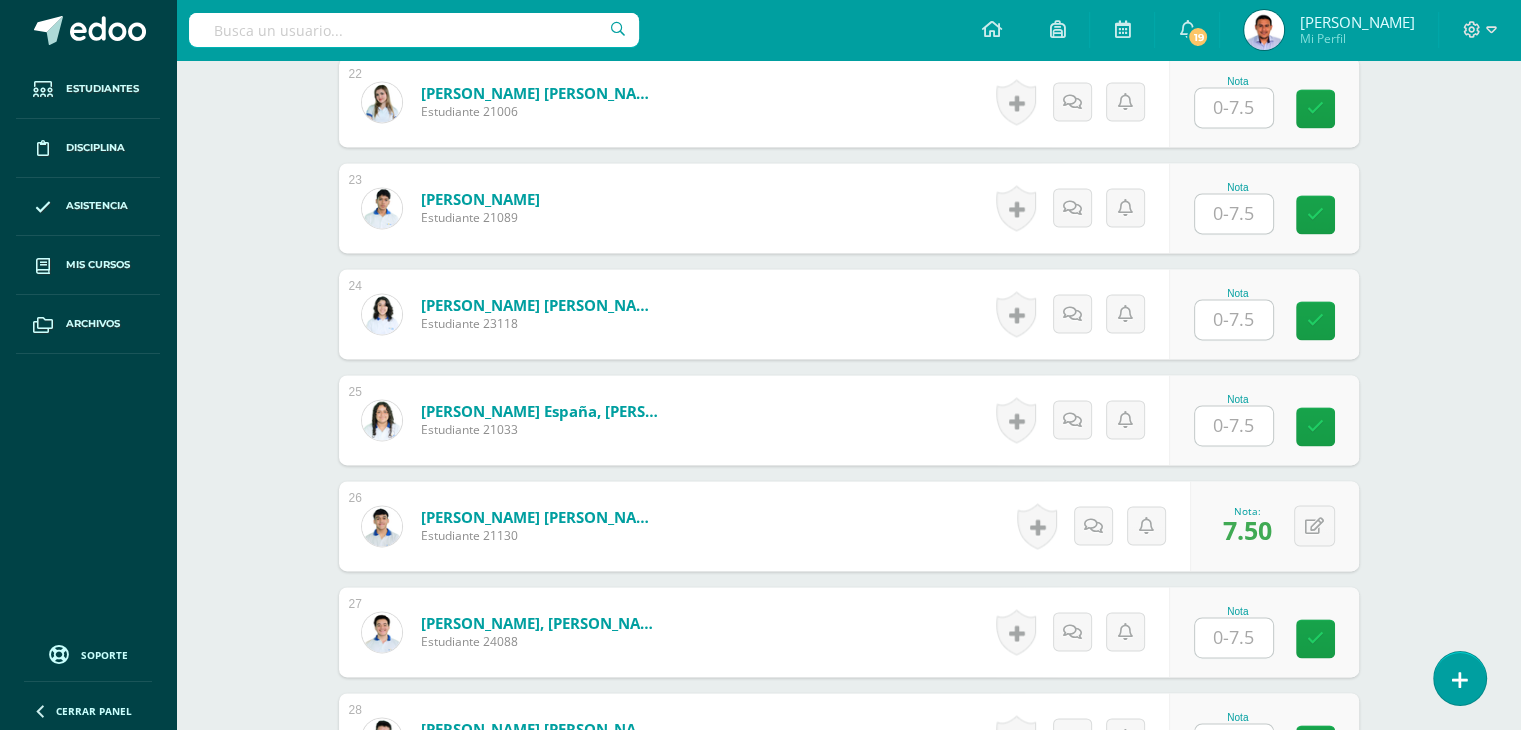scroll, scrollTop: 2880, scrollLeft: 0, axis: vertical 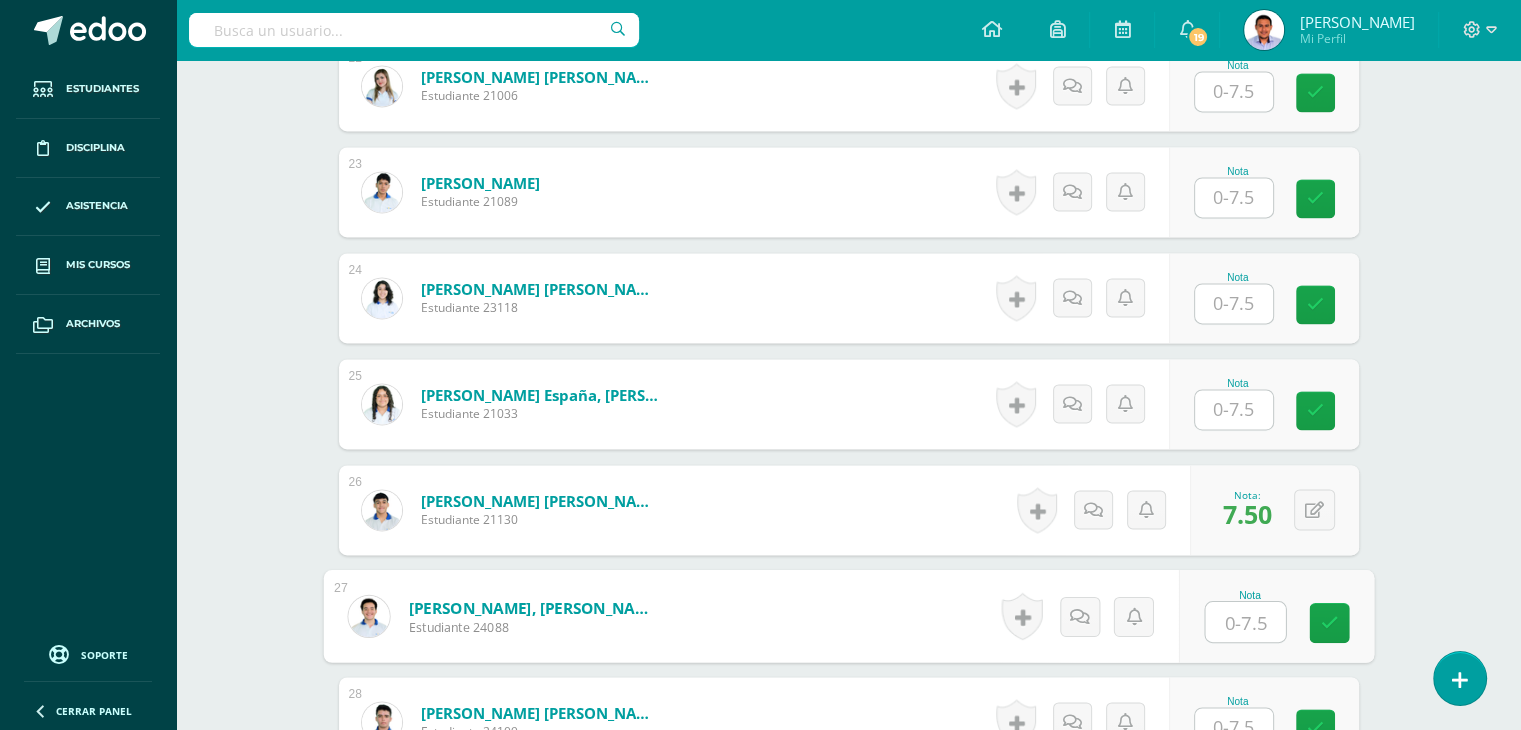 click at bounding box center [1245, 622] 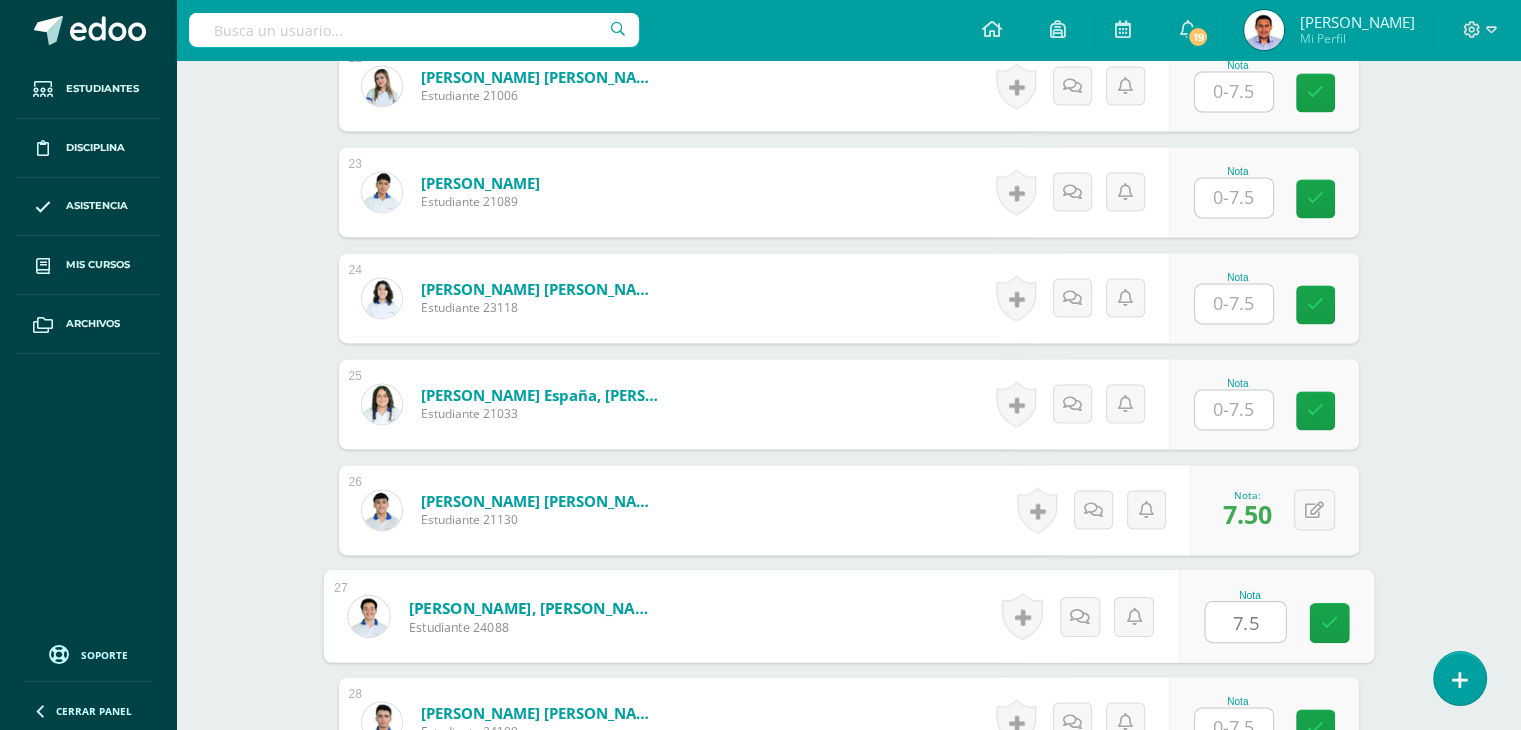 type on "7.5" 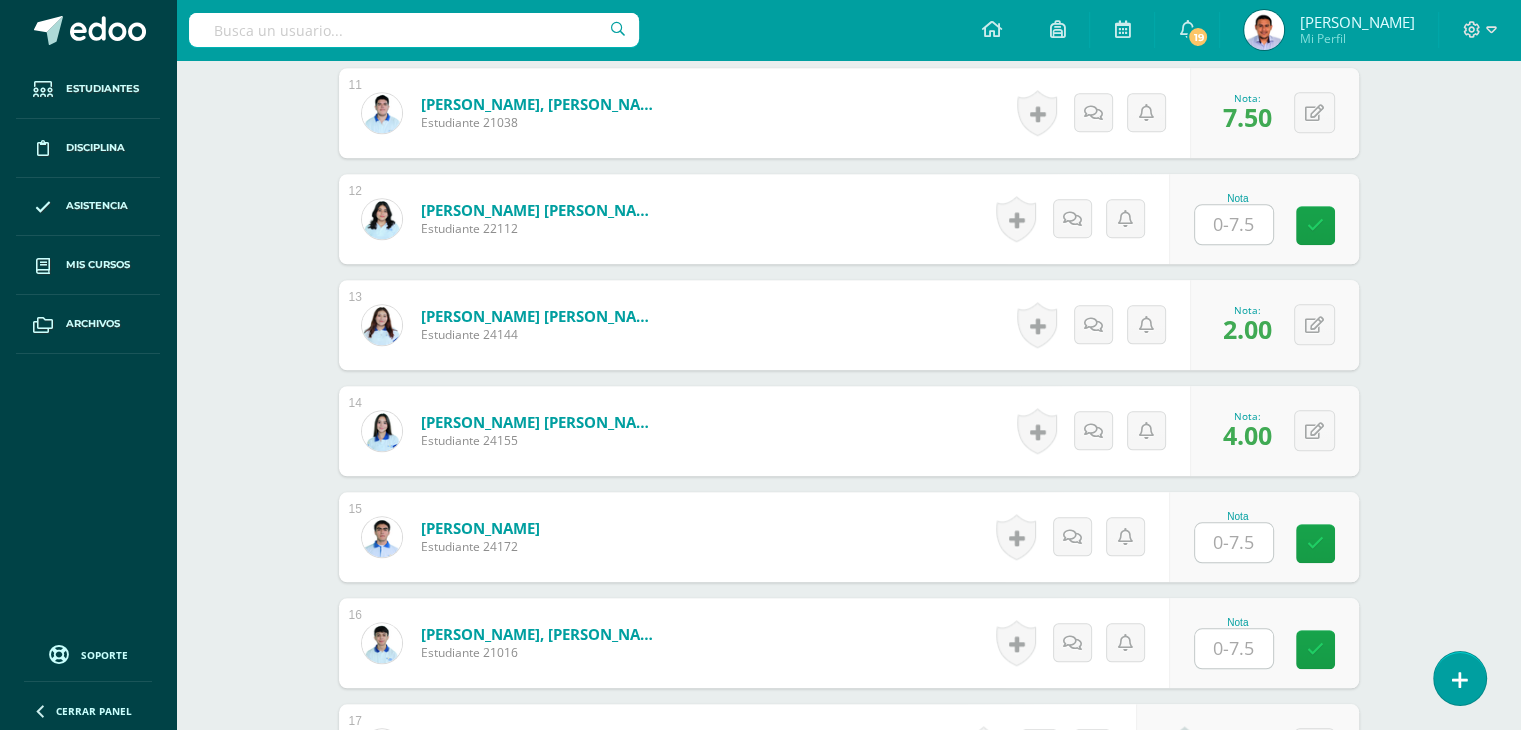 scroll, scrollTop: 1676, scrollLeft: 0, axis: vertical 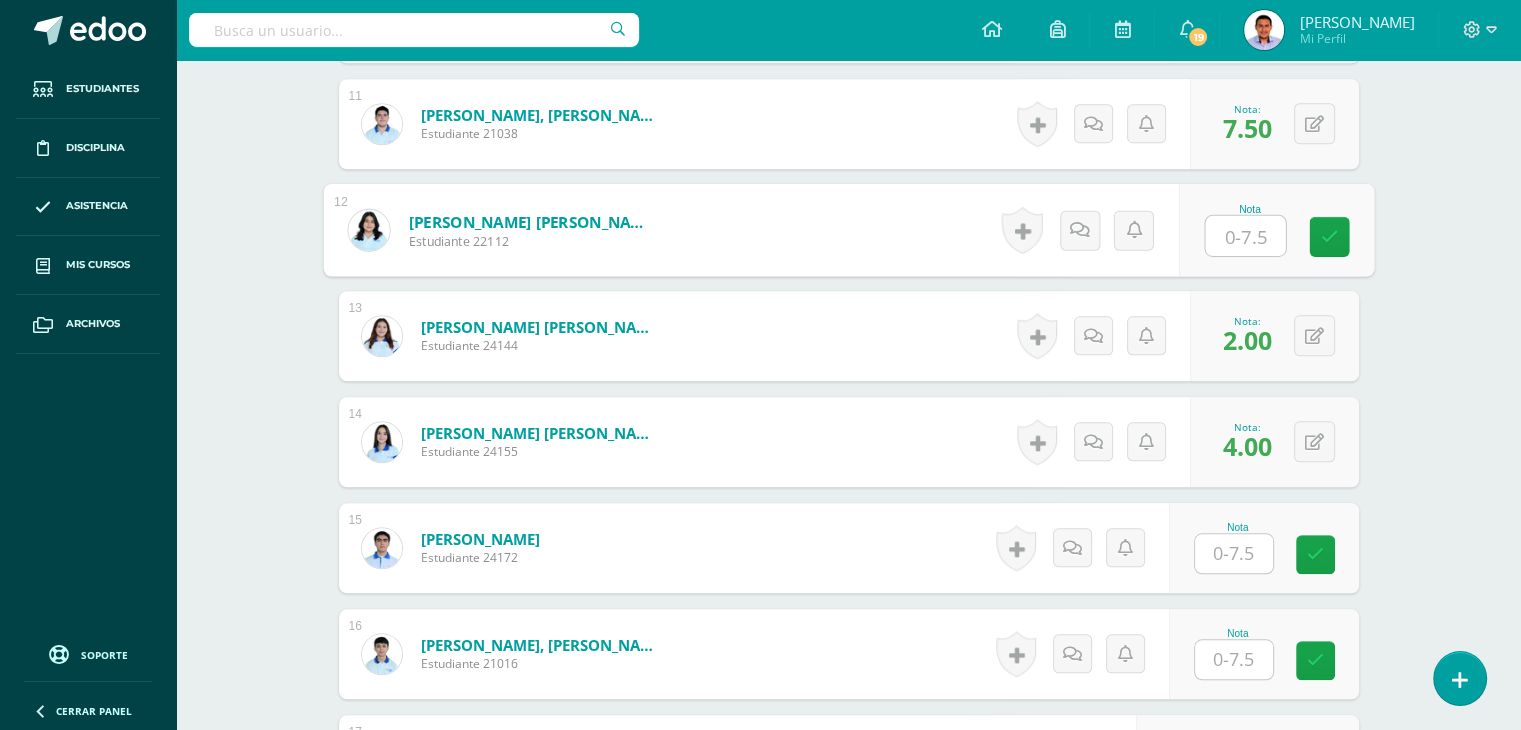 click at bounding box center [1245, 236] 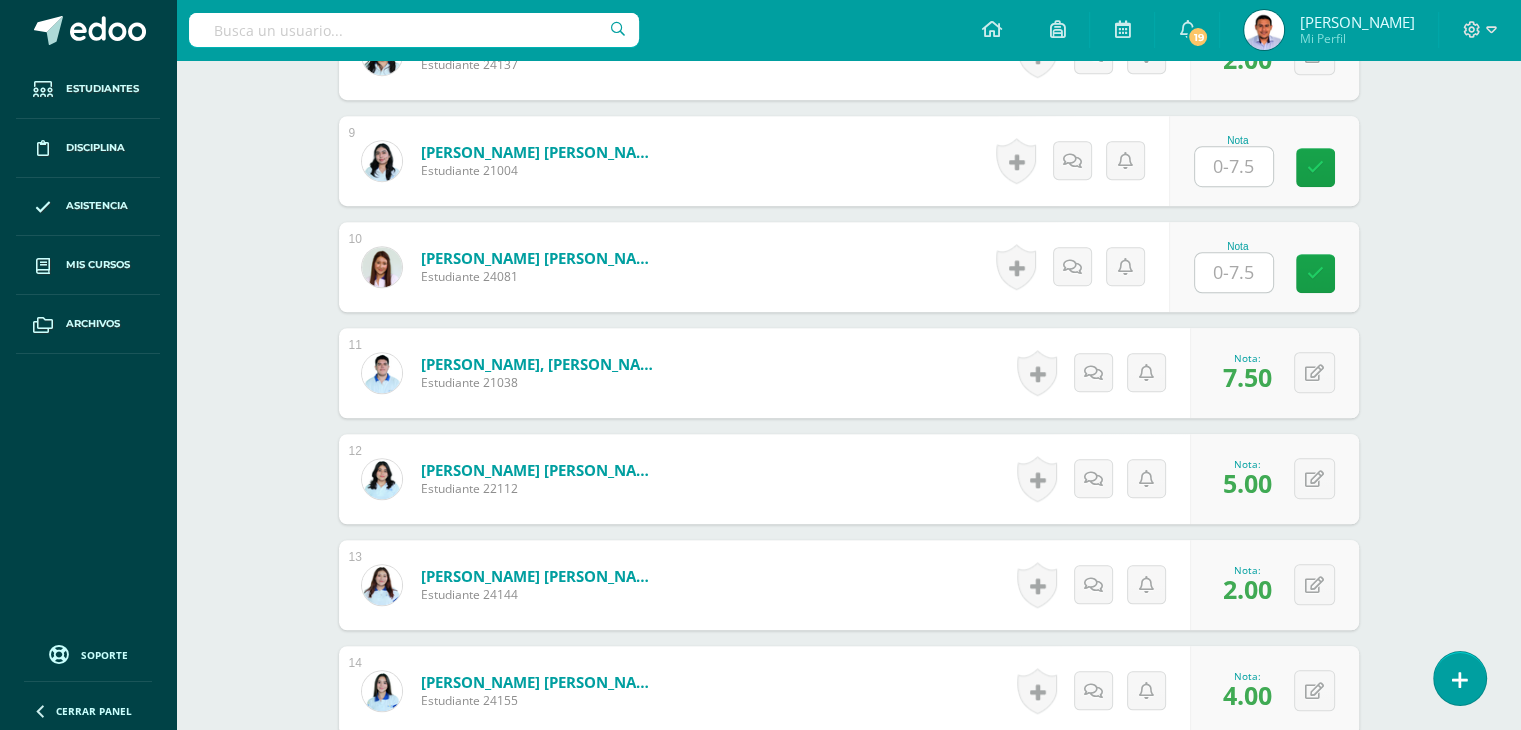 scroll, scrollTop: 1406, scrollLeft: 0, axis: vertical 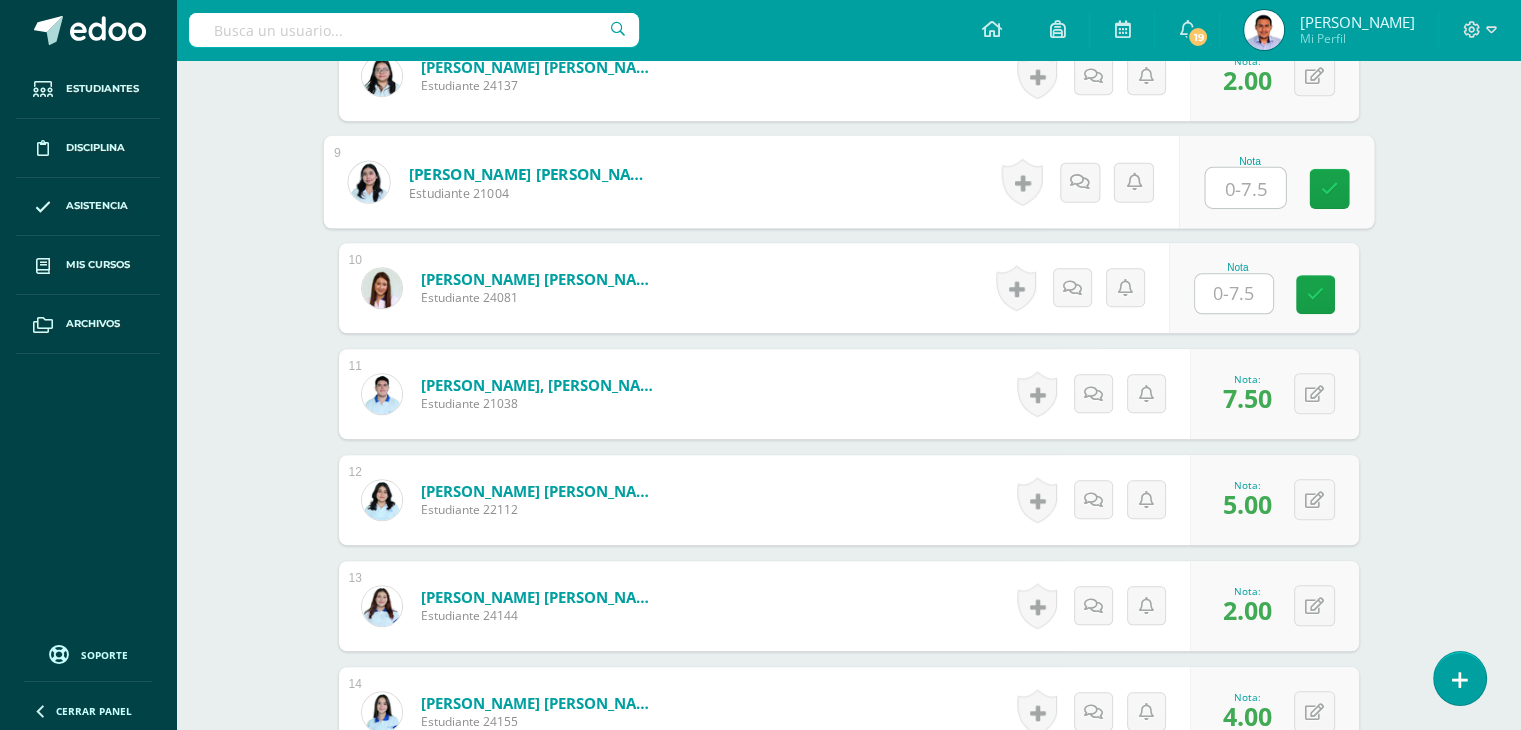 click at bounding box center [1245, 188] 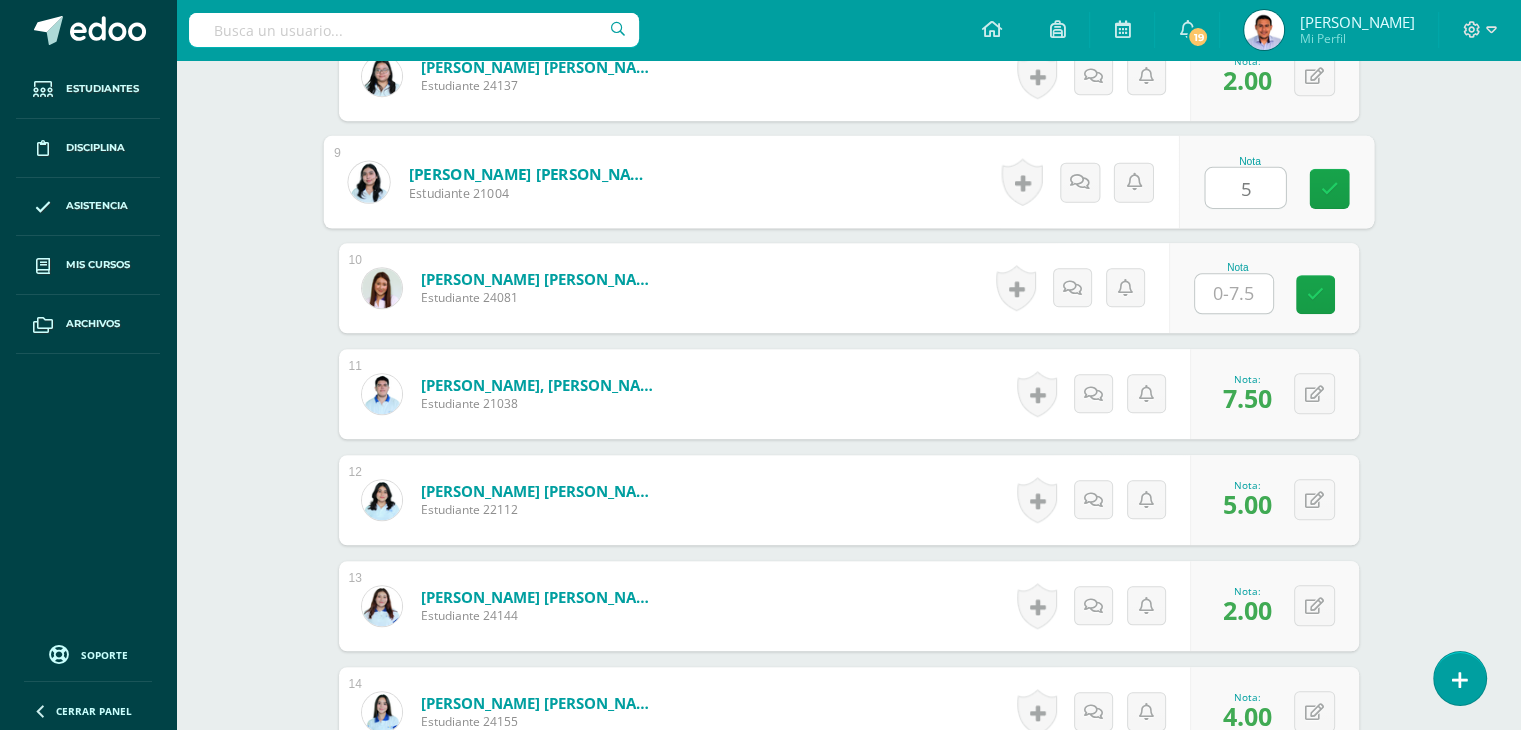 type on "5" 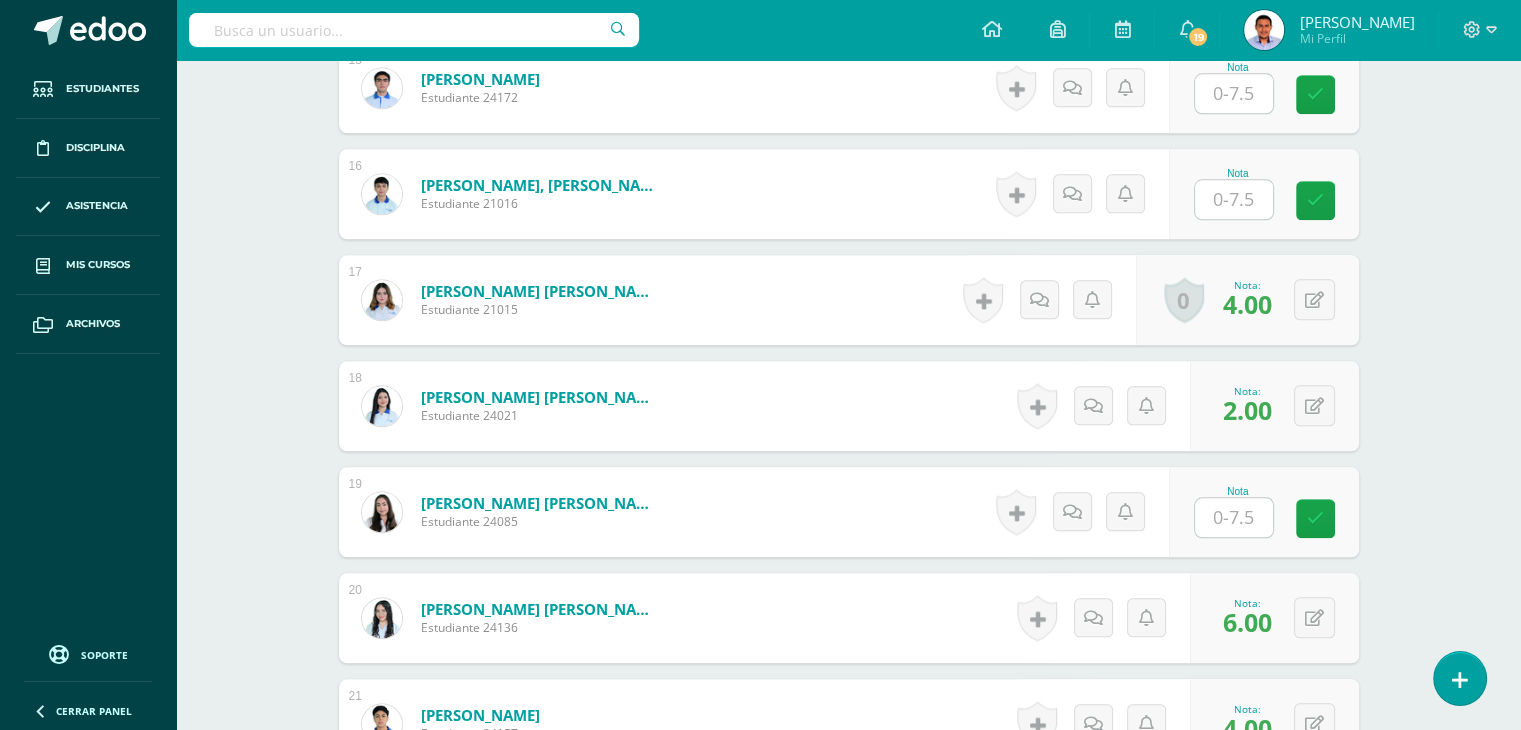scroll, scrollTop: 2260, scrollLeft: 0, axis: vertical 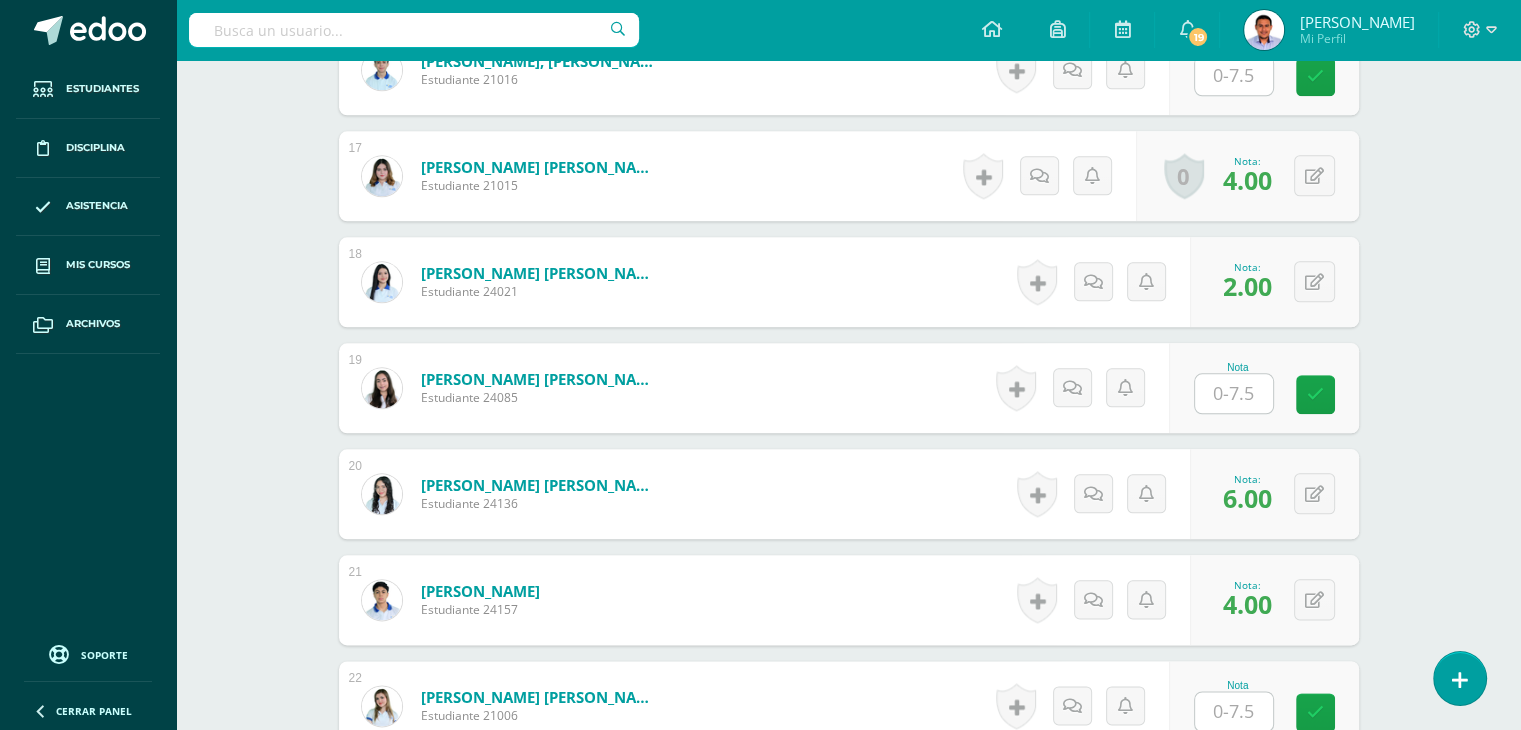 click at bounding box center [1234, 393] 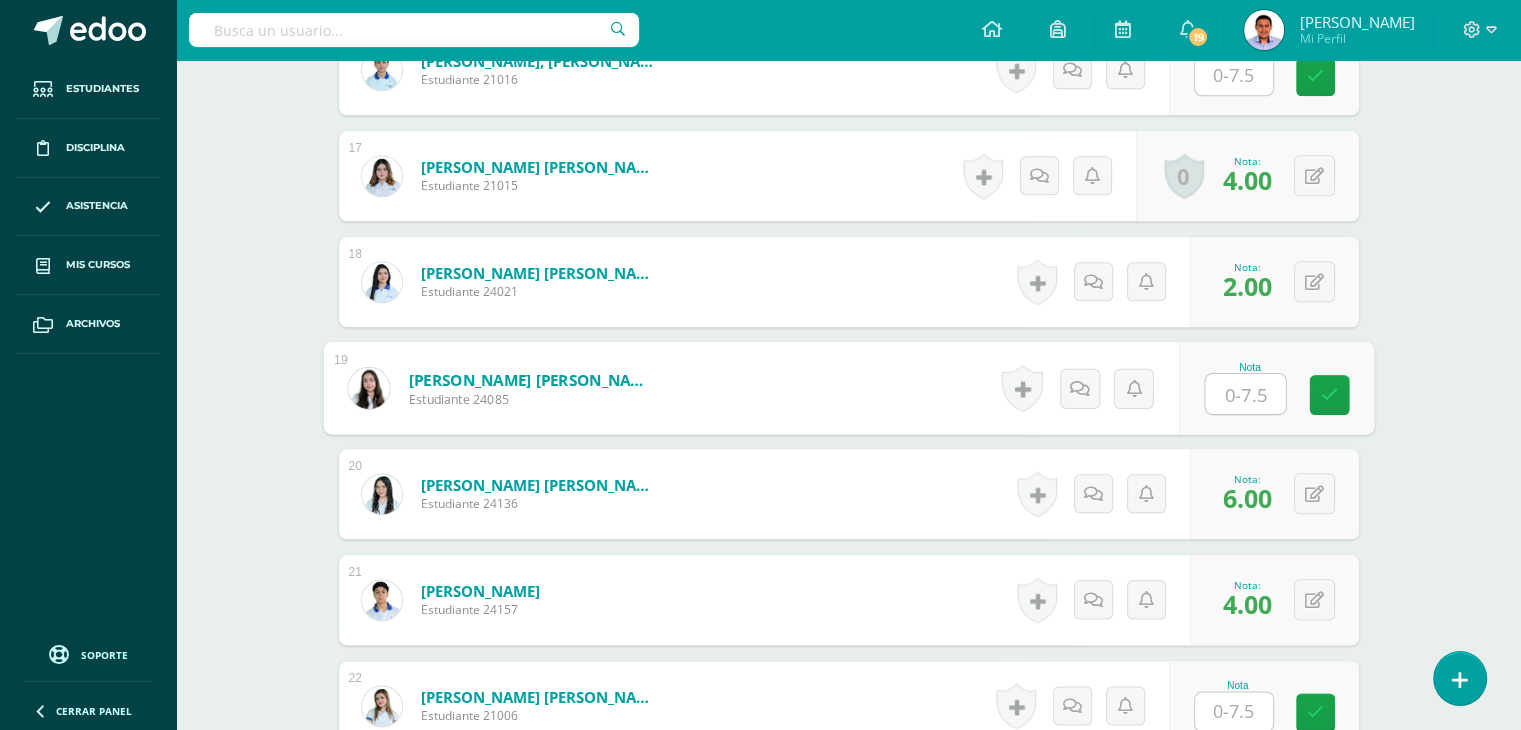 type on "3" 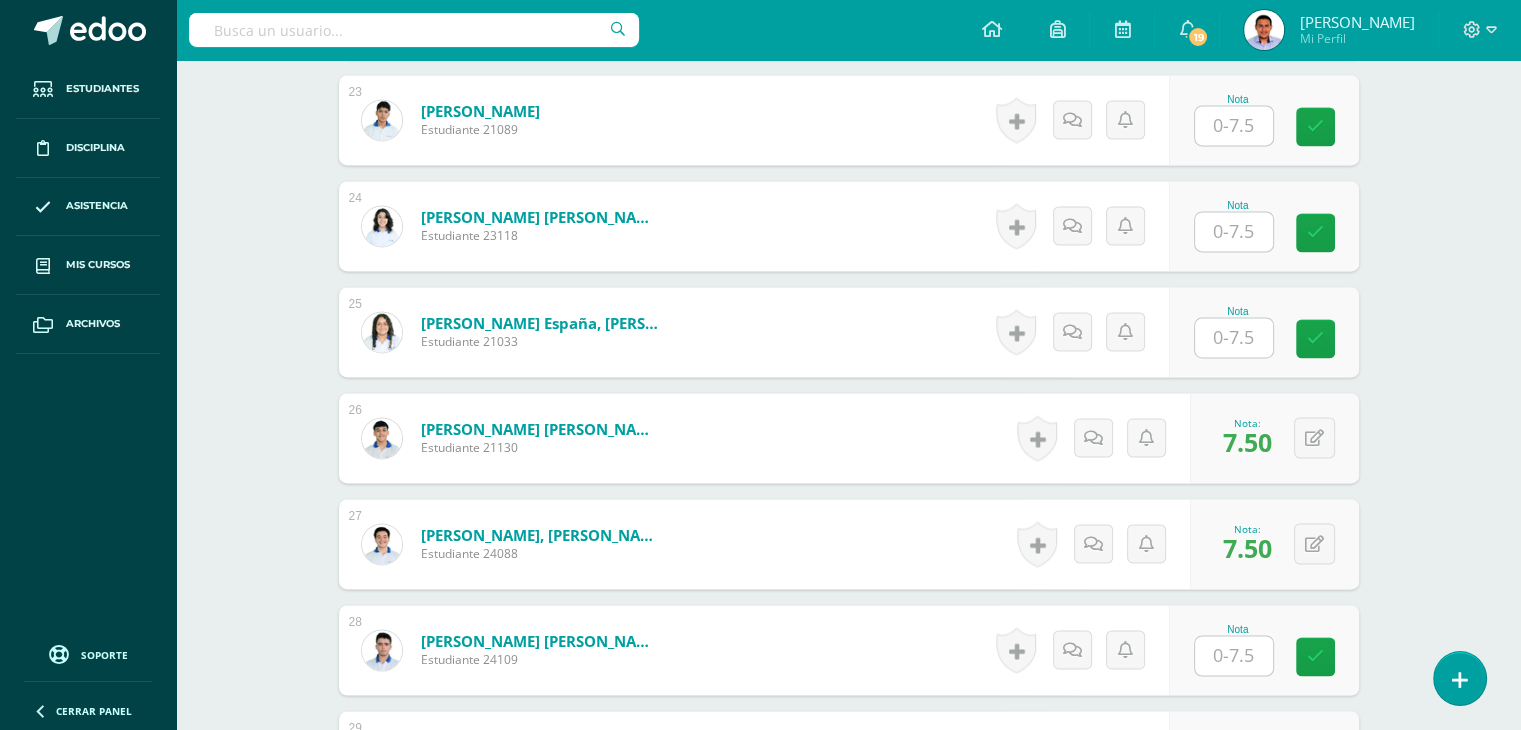 scroll, scrollTop: 2946, scrollLeft: 0, axis: vertical 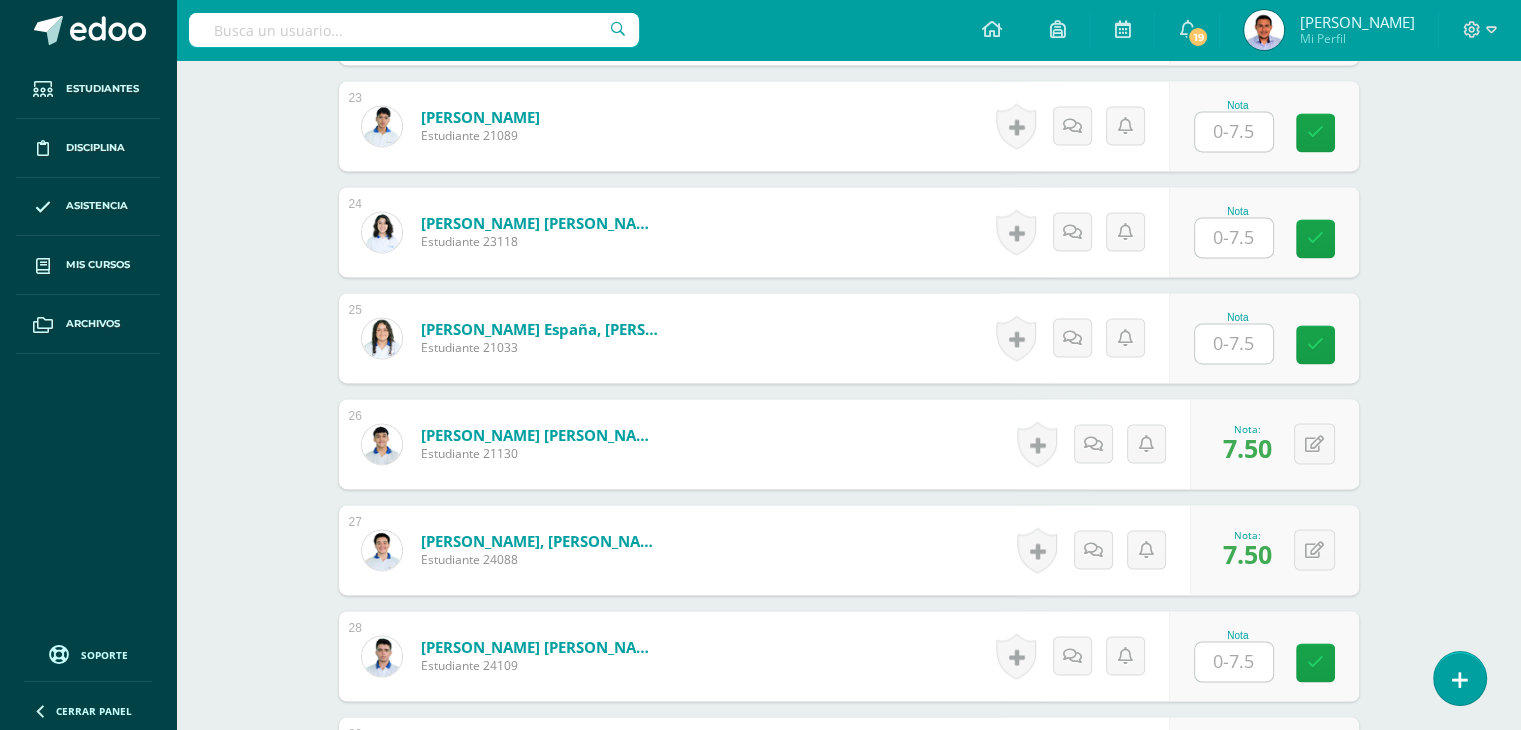 click at bounding box center [1234, 131] 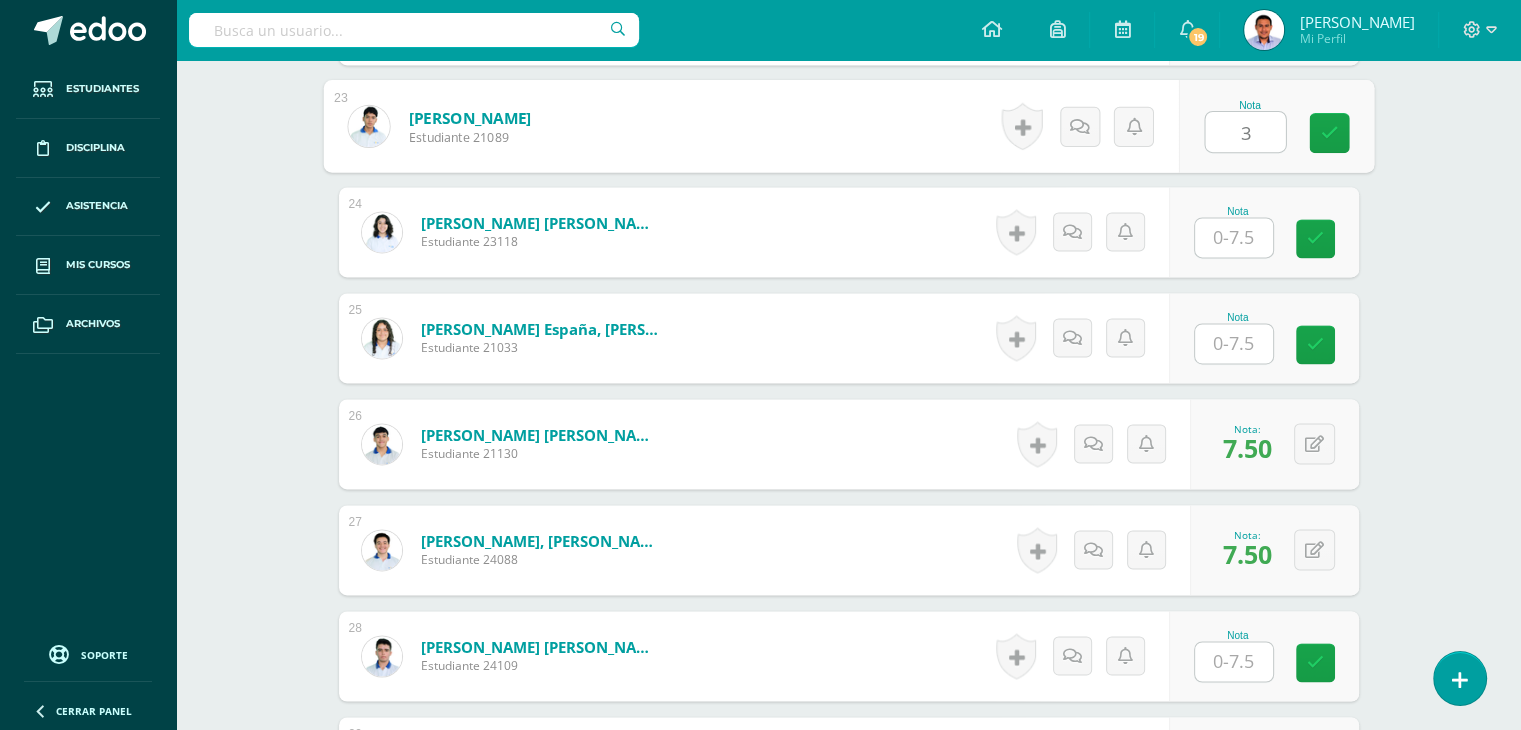 type on "3" 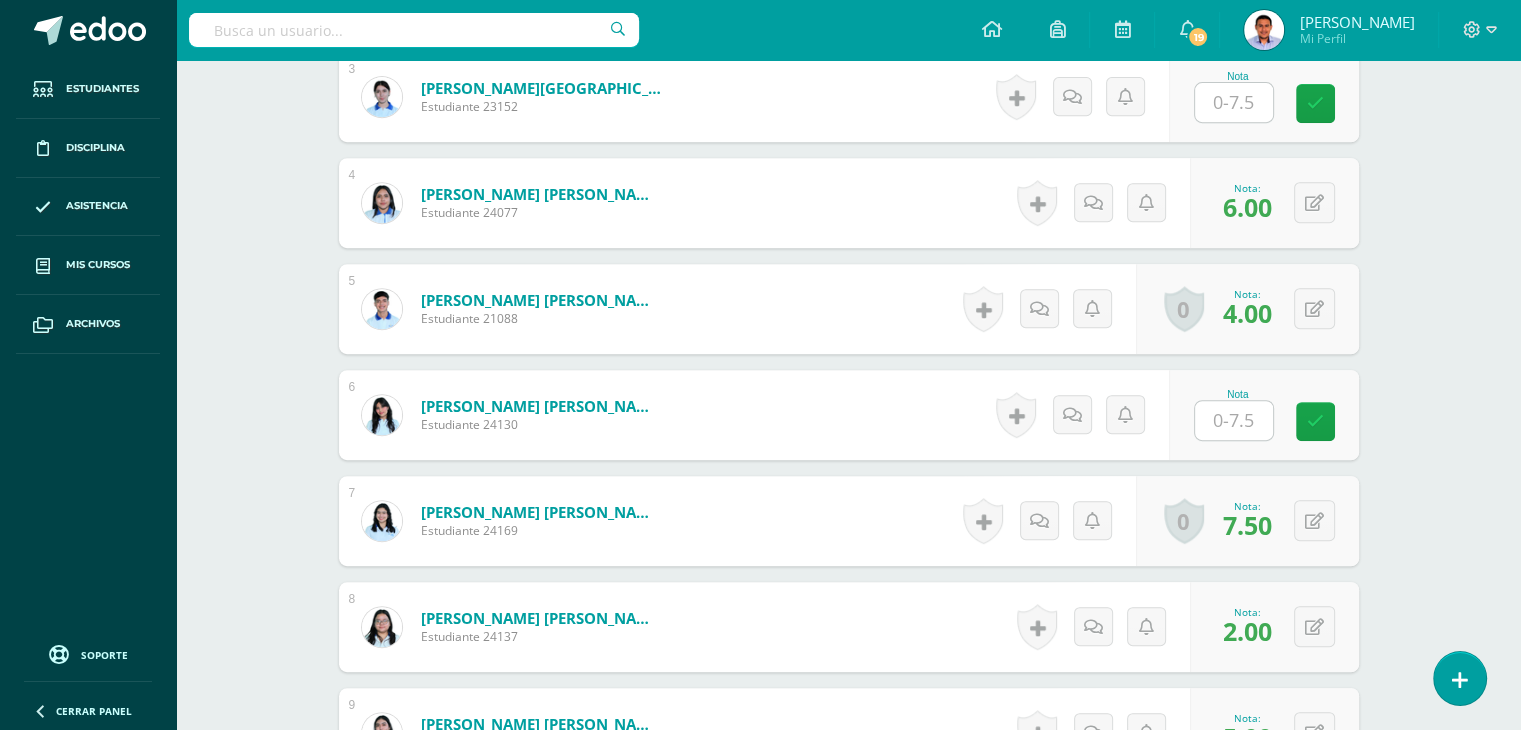 scroll, scrollTop: 831, scrollLeft: 0, axis: vertical 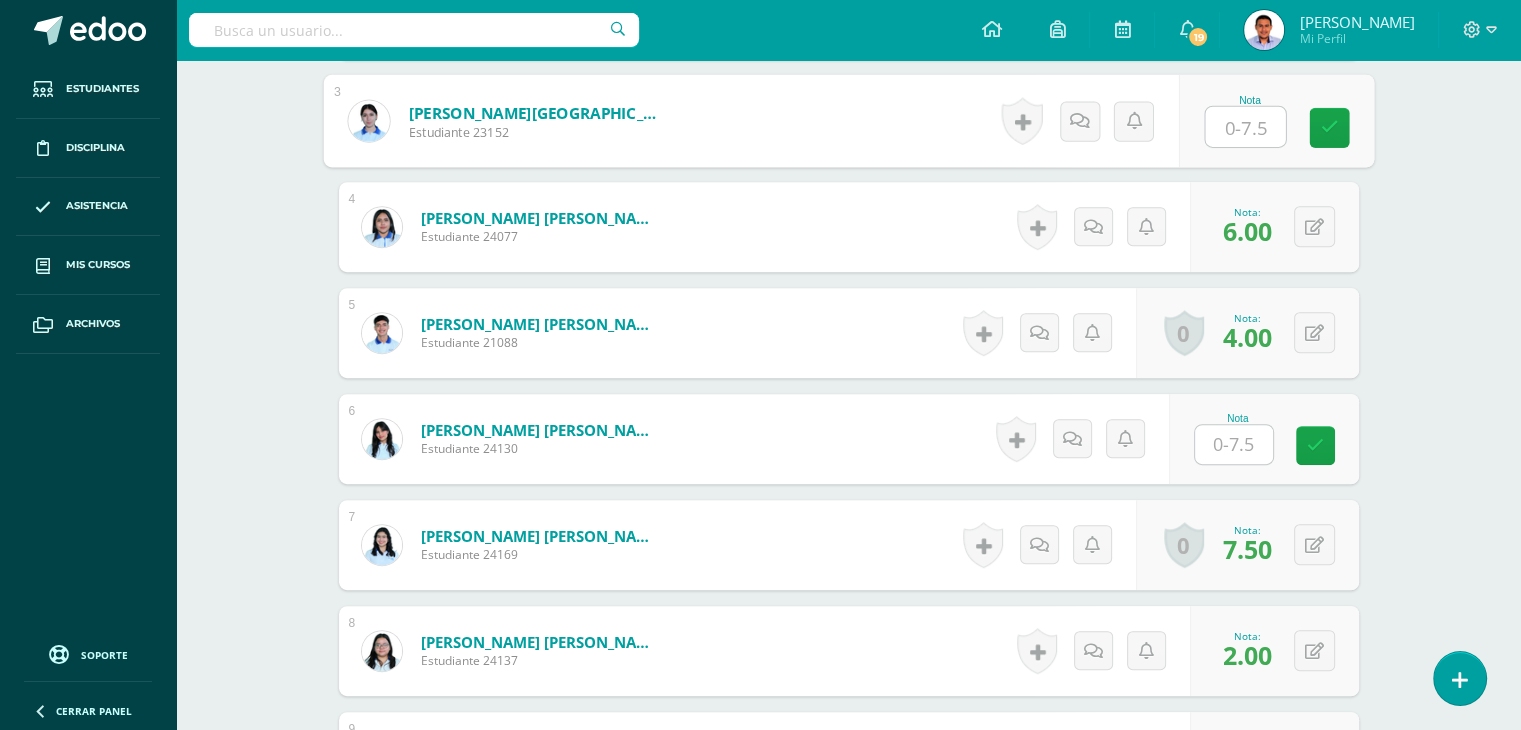 click at bounding box center (1245, 127) 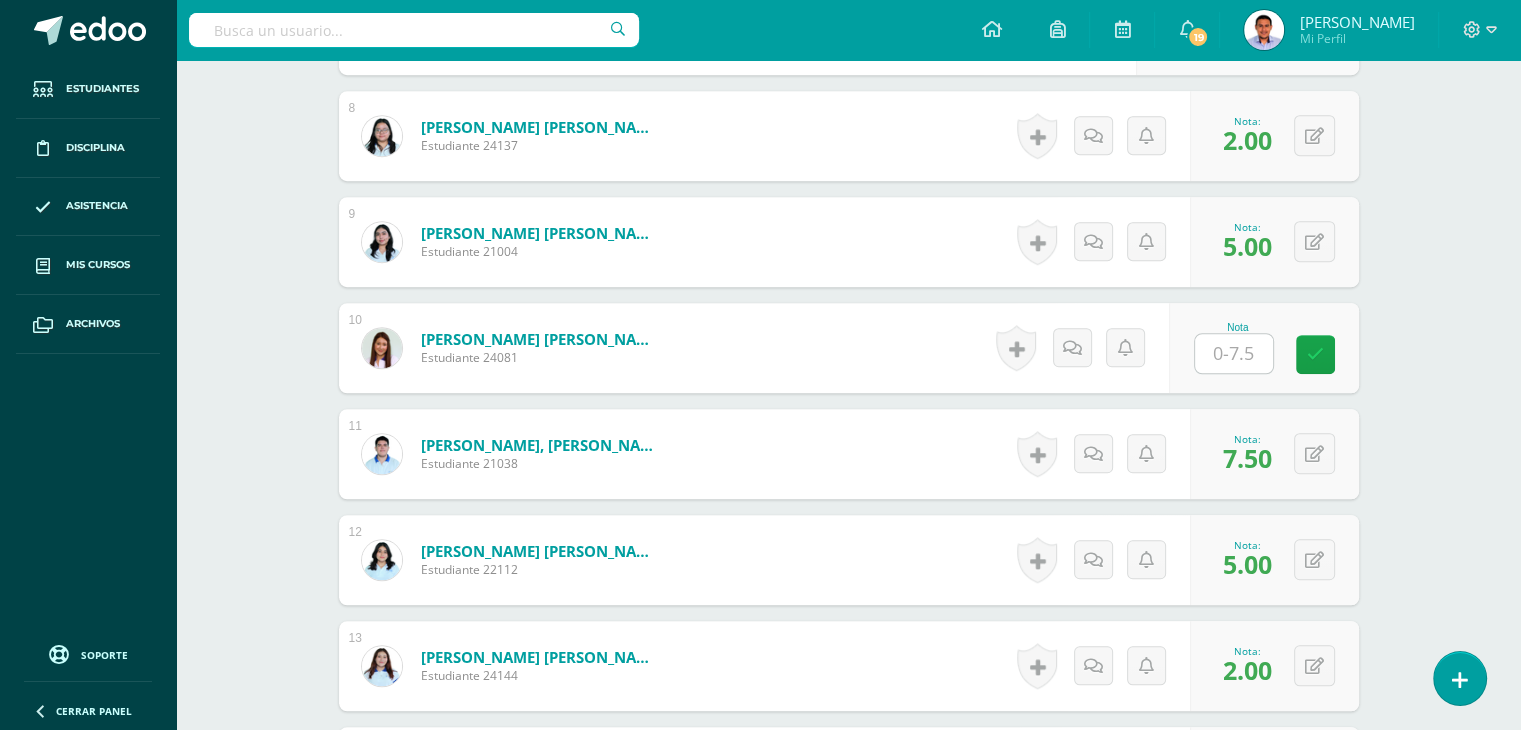 scroll, scrollTop: 1355, scrollLeft: 0, axis: vertical 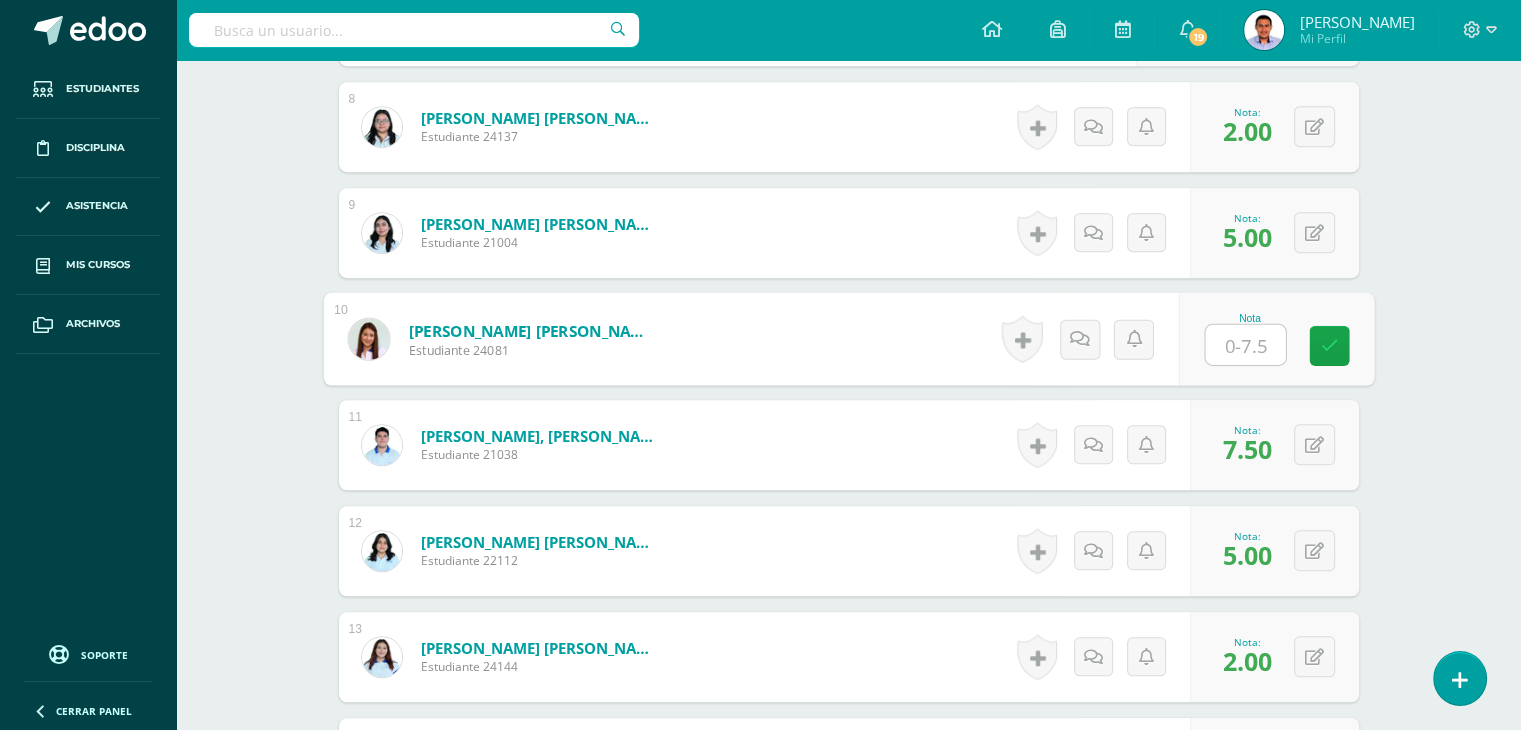 click at bounding box center (1245, 345) 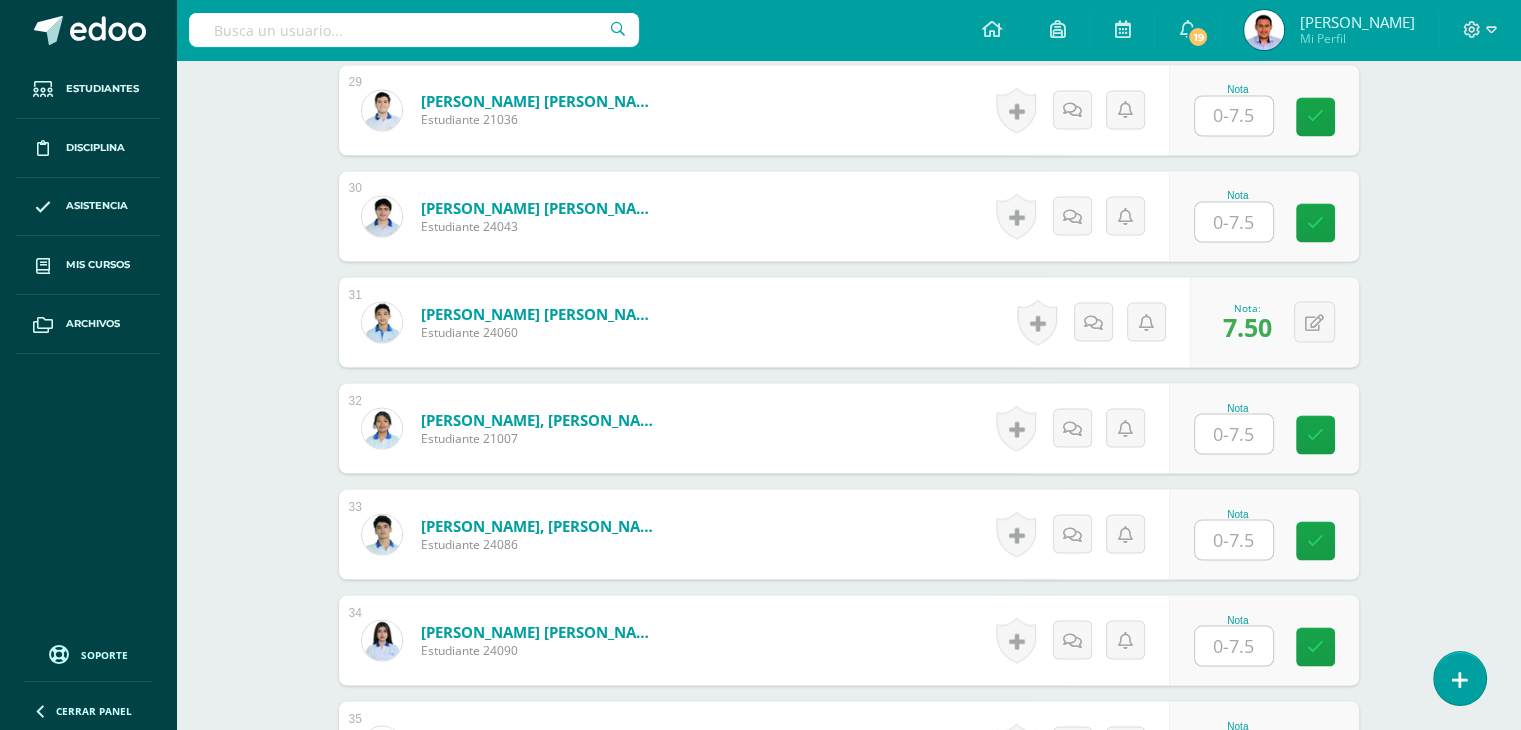 scroll, scrollTop: 3596, scrollLeft: 0, axis: vertical 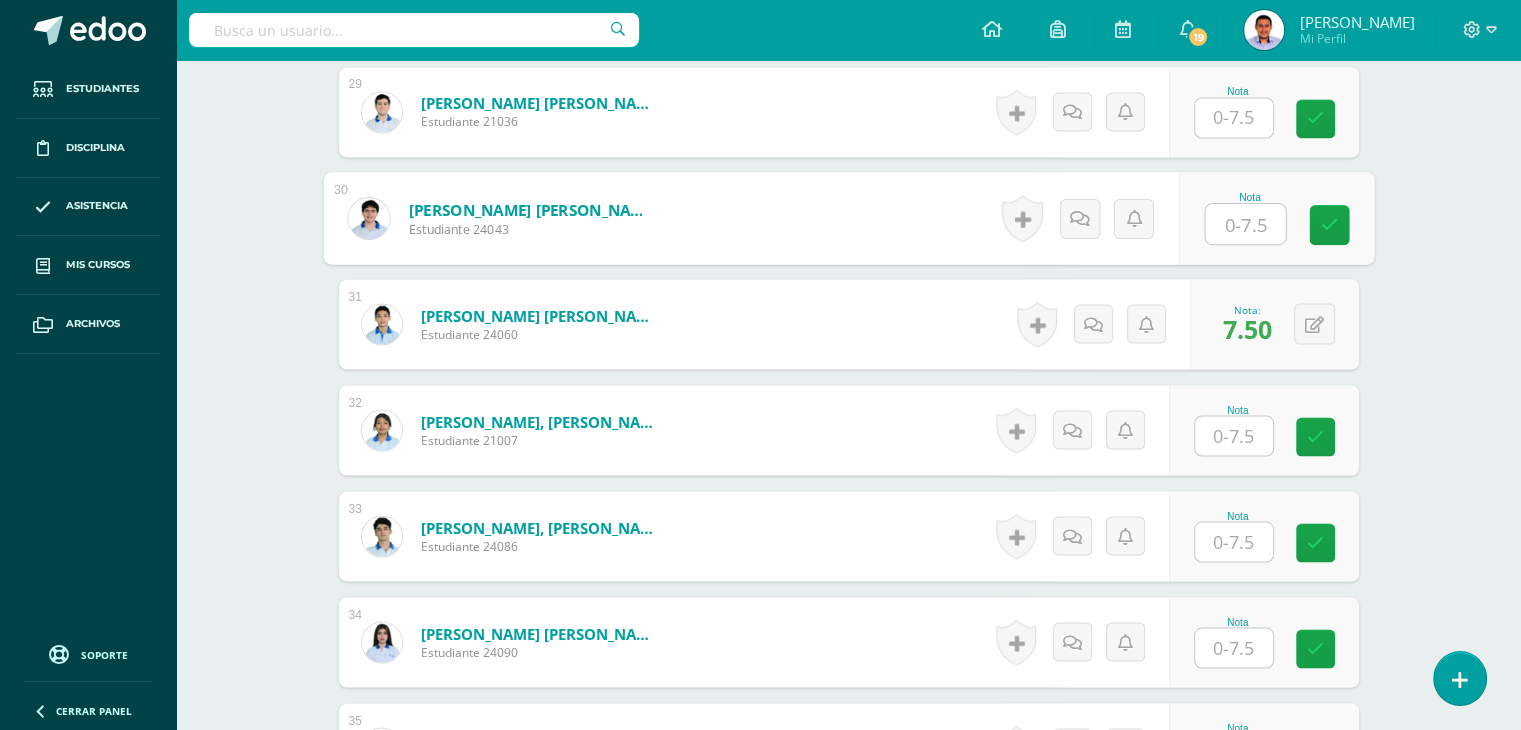 click at bounding box center (1245, 224) 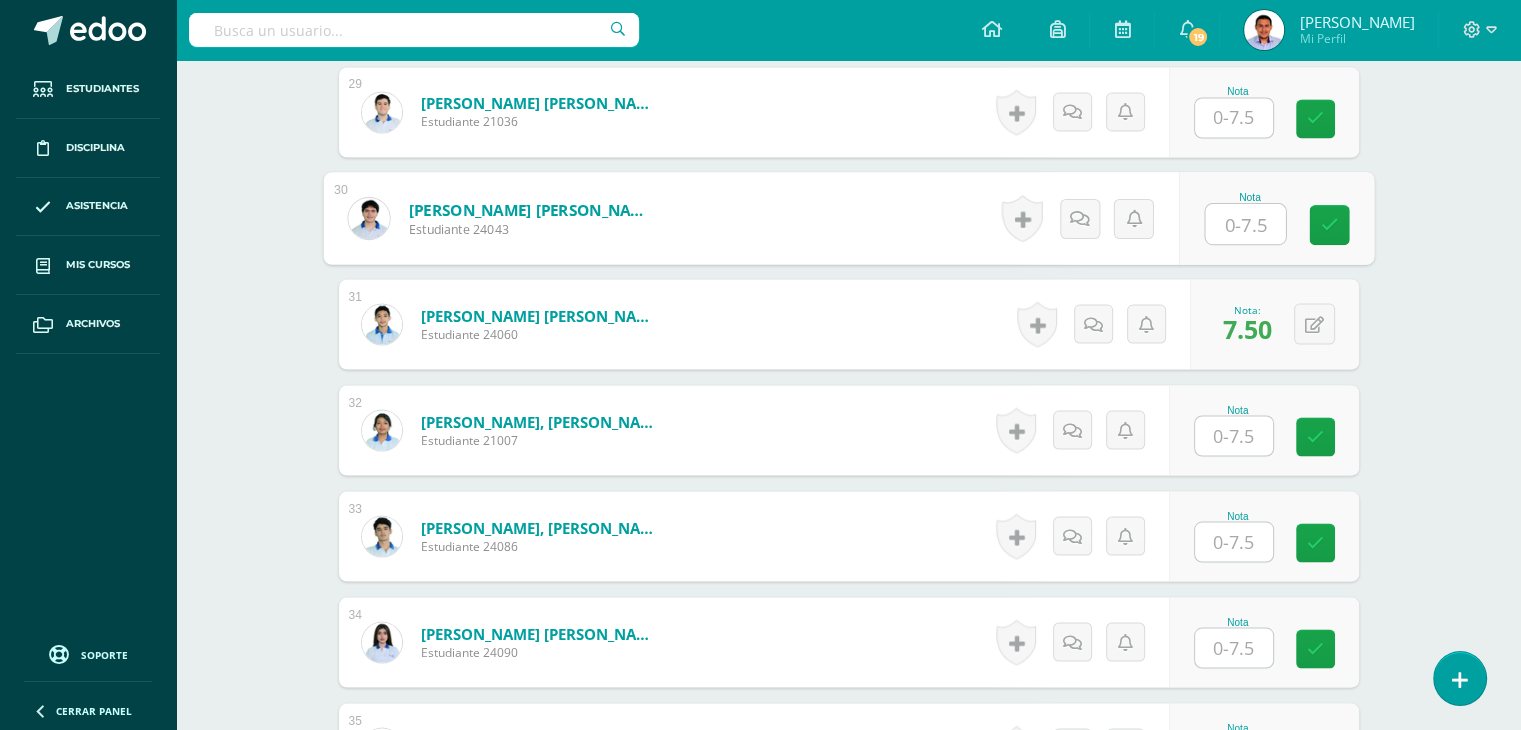 type on "3" 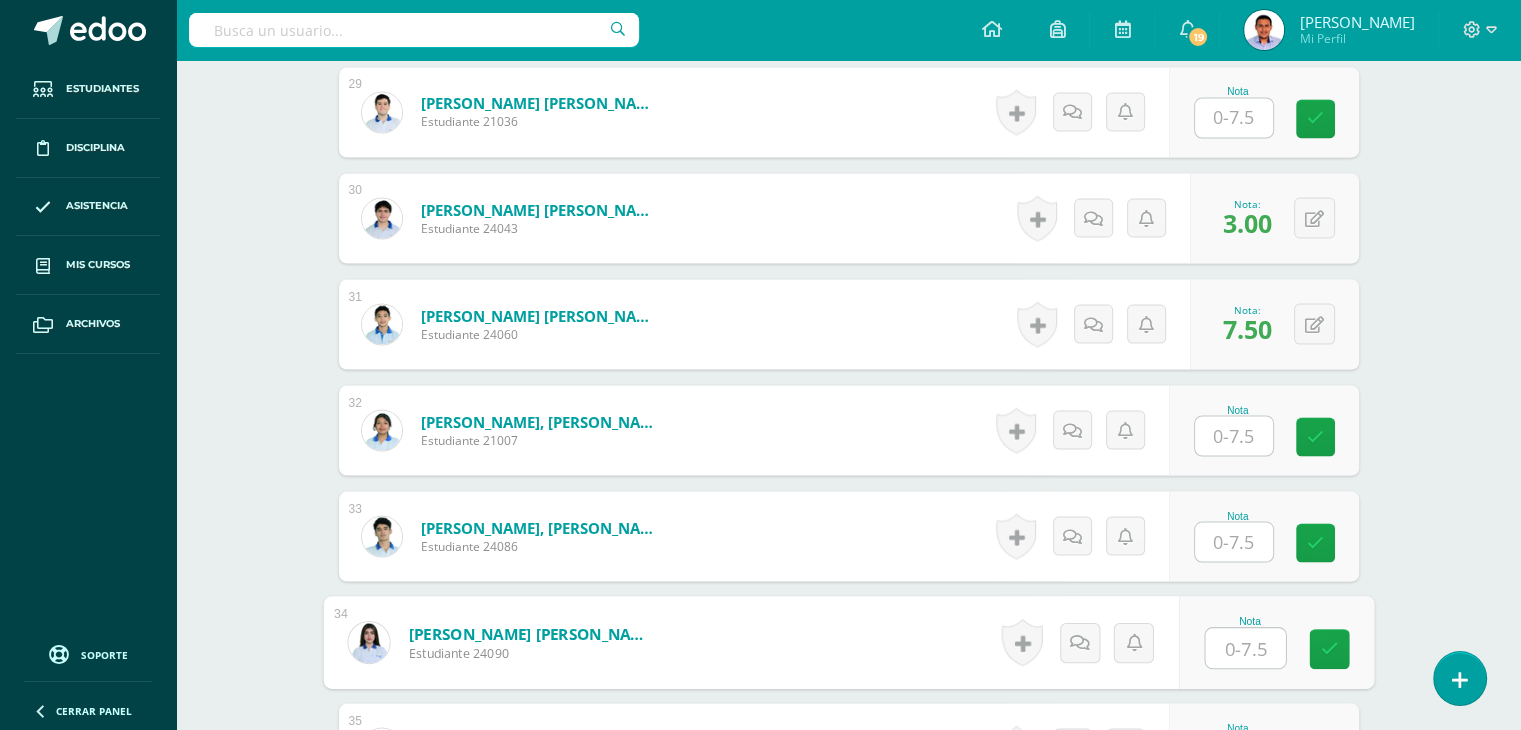 click at bounding box center [1245, 648] 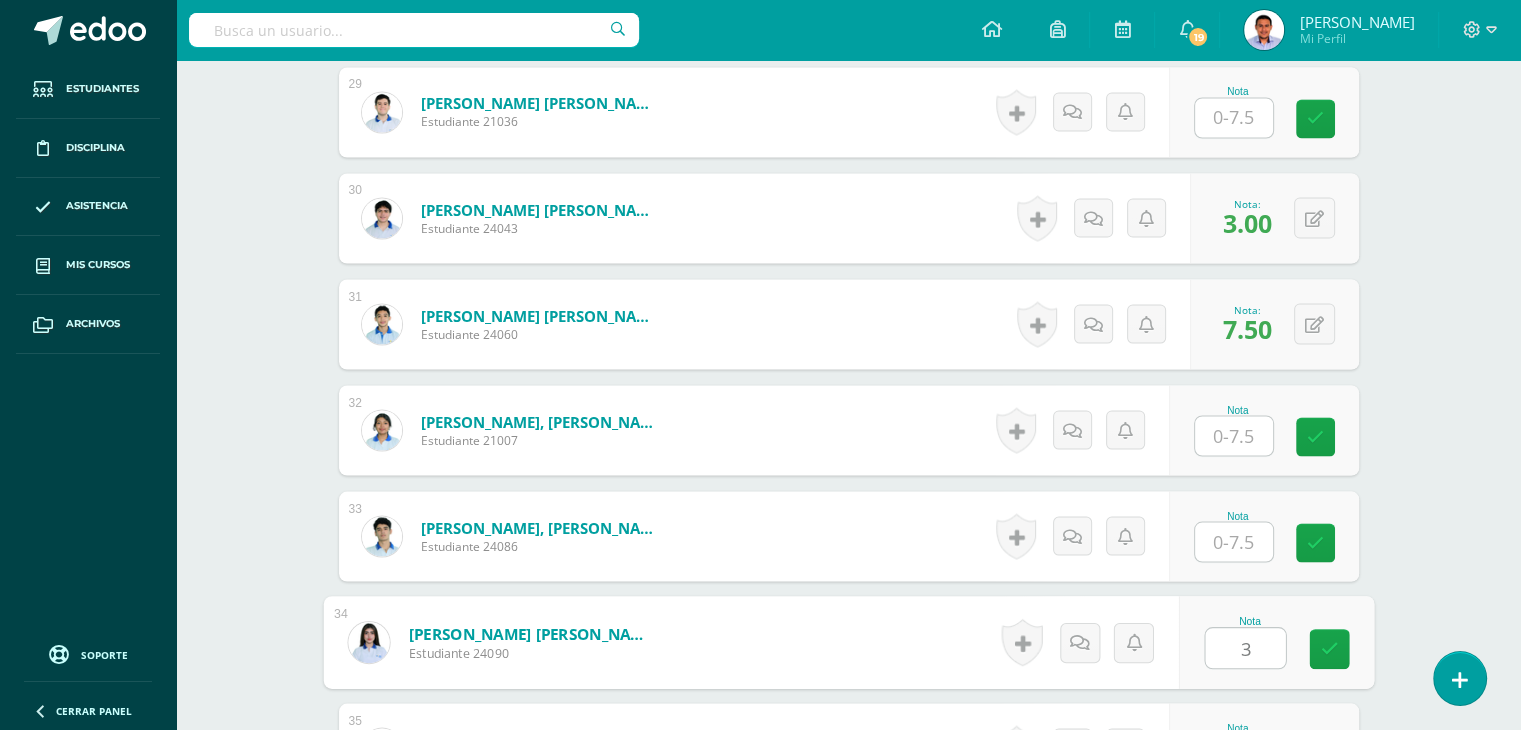 type on "3" 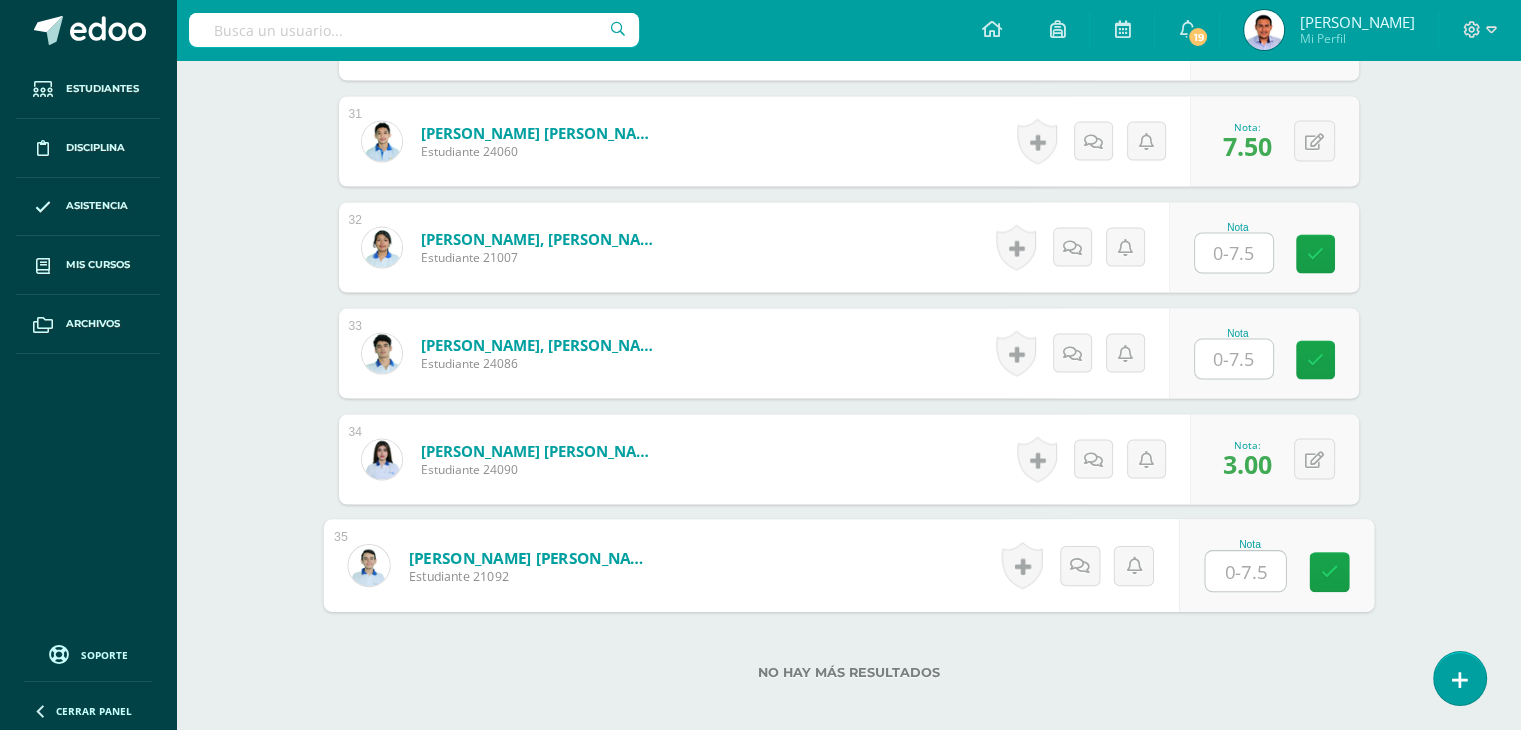 scroll, scrollTop: 3755, scrollLeft: 0, axis: vertical 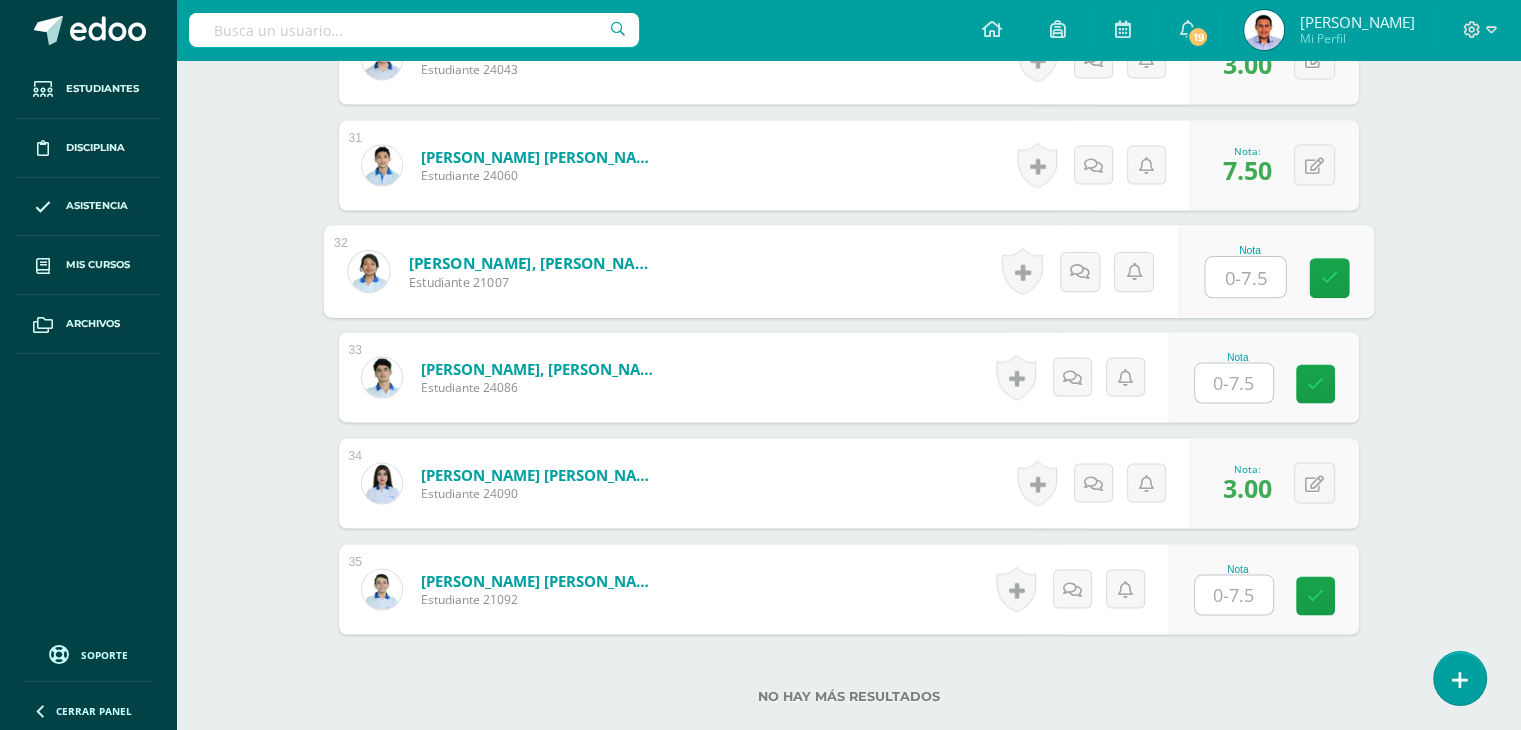 click at bounding box center (1245, 277) 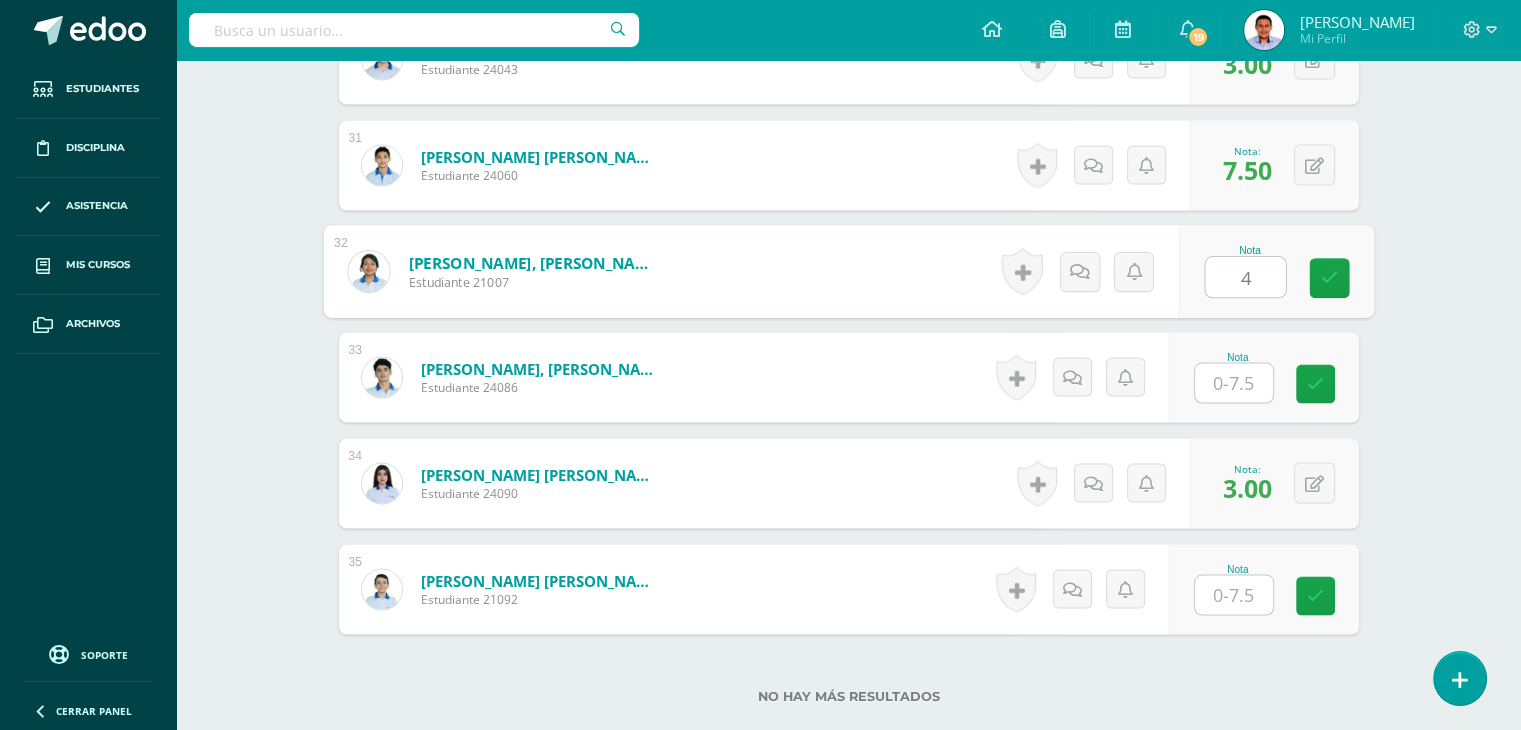 type on "4" 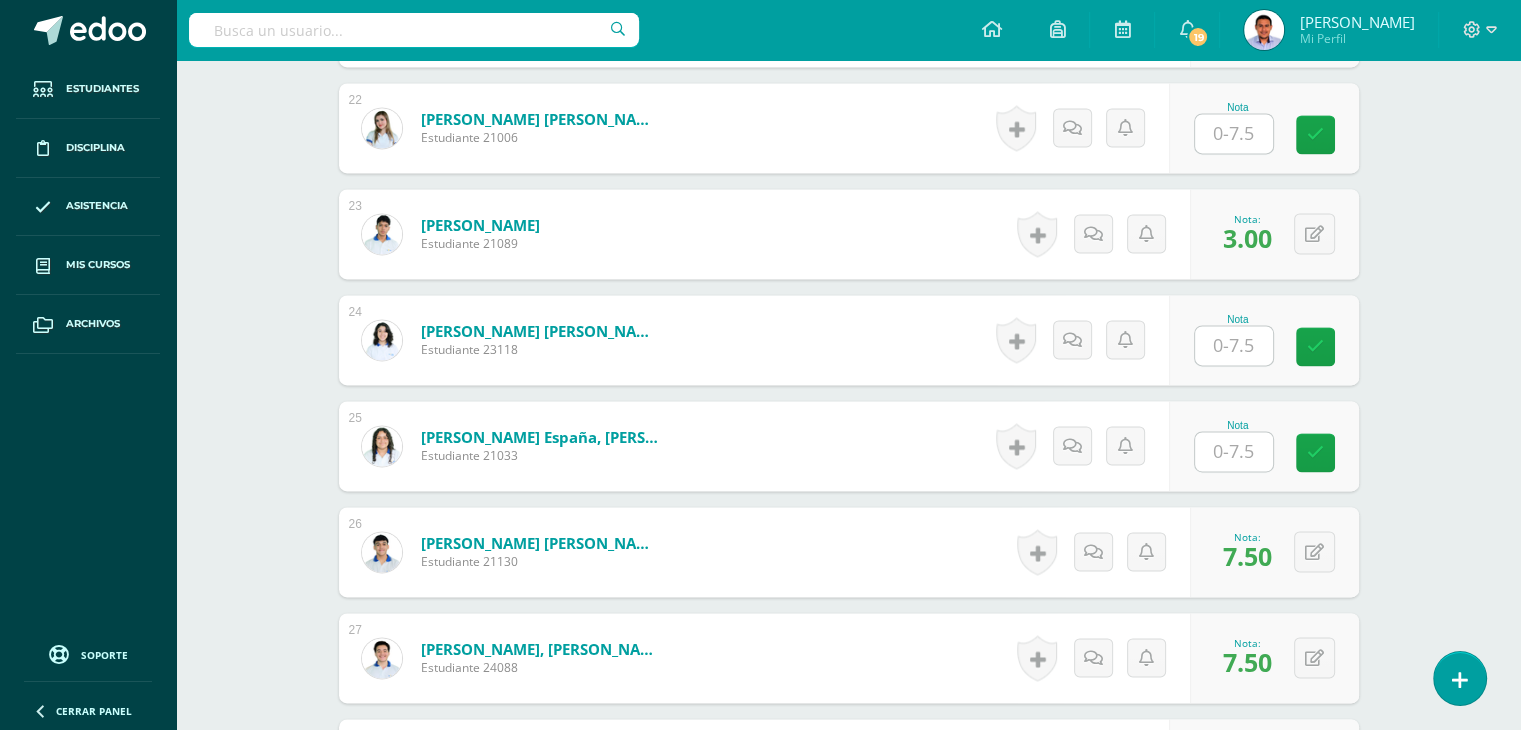 scroll, scrollTop: 2714, scrollLeft: 0, axis: vertical 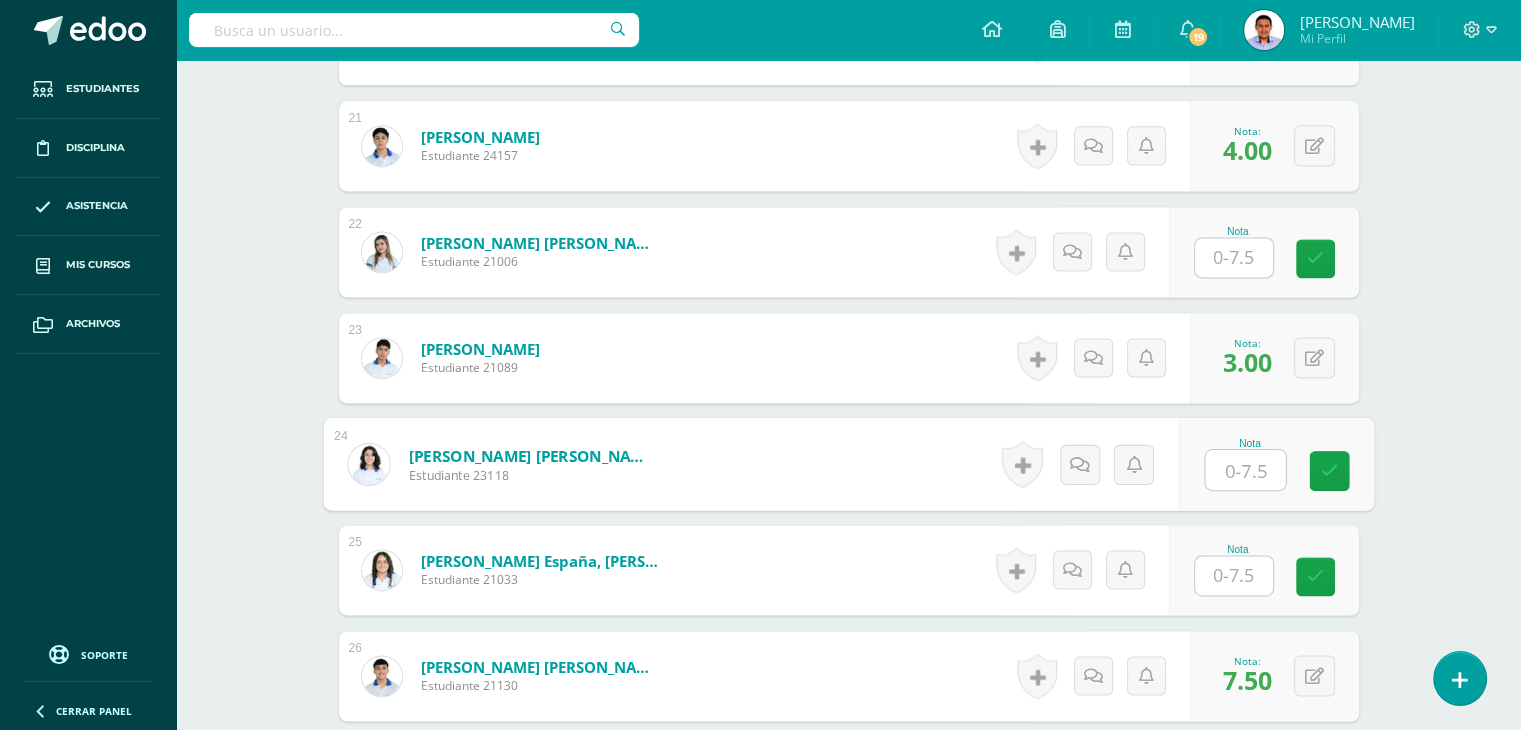 click at bounding box center (1245, 470) 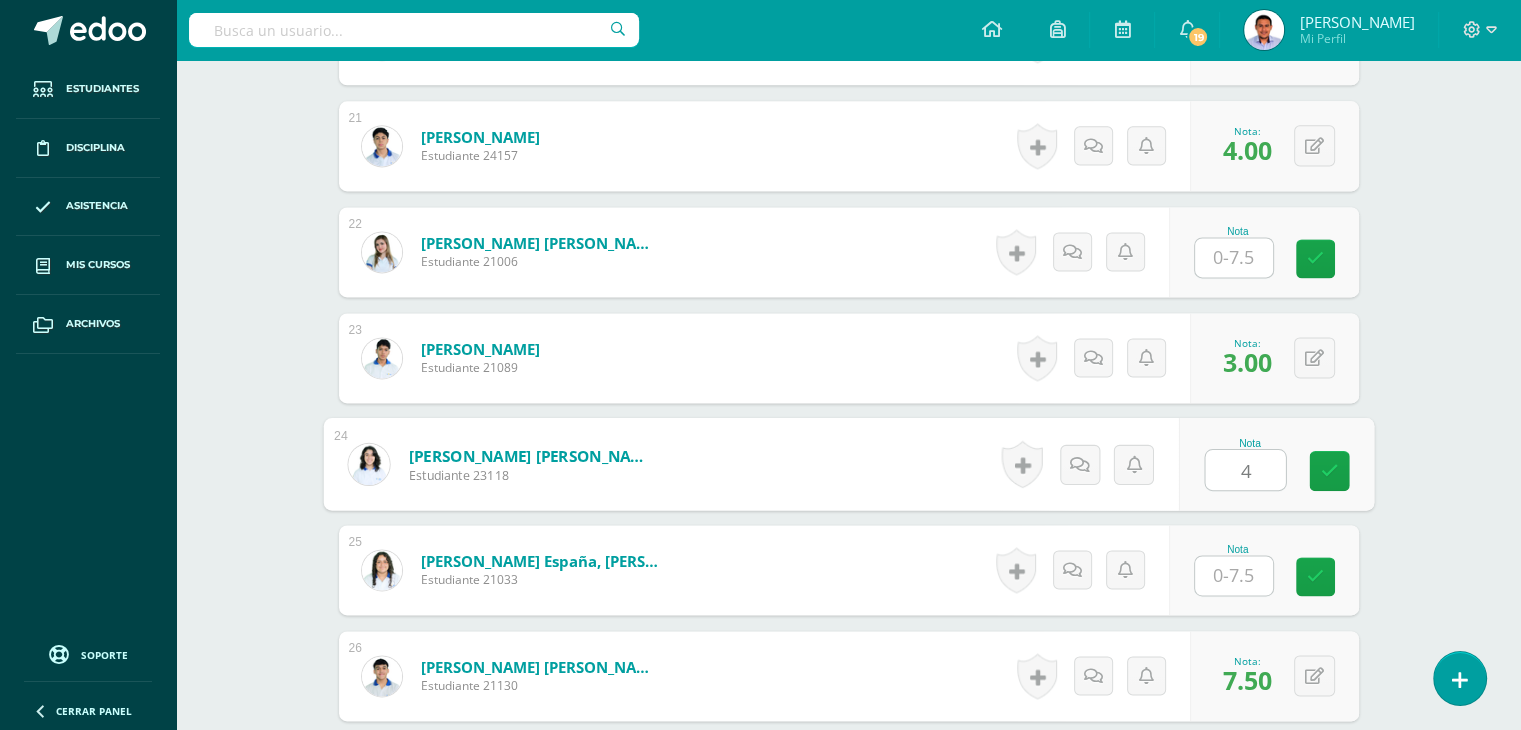 type on "4" 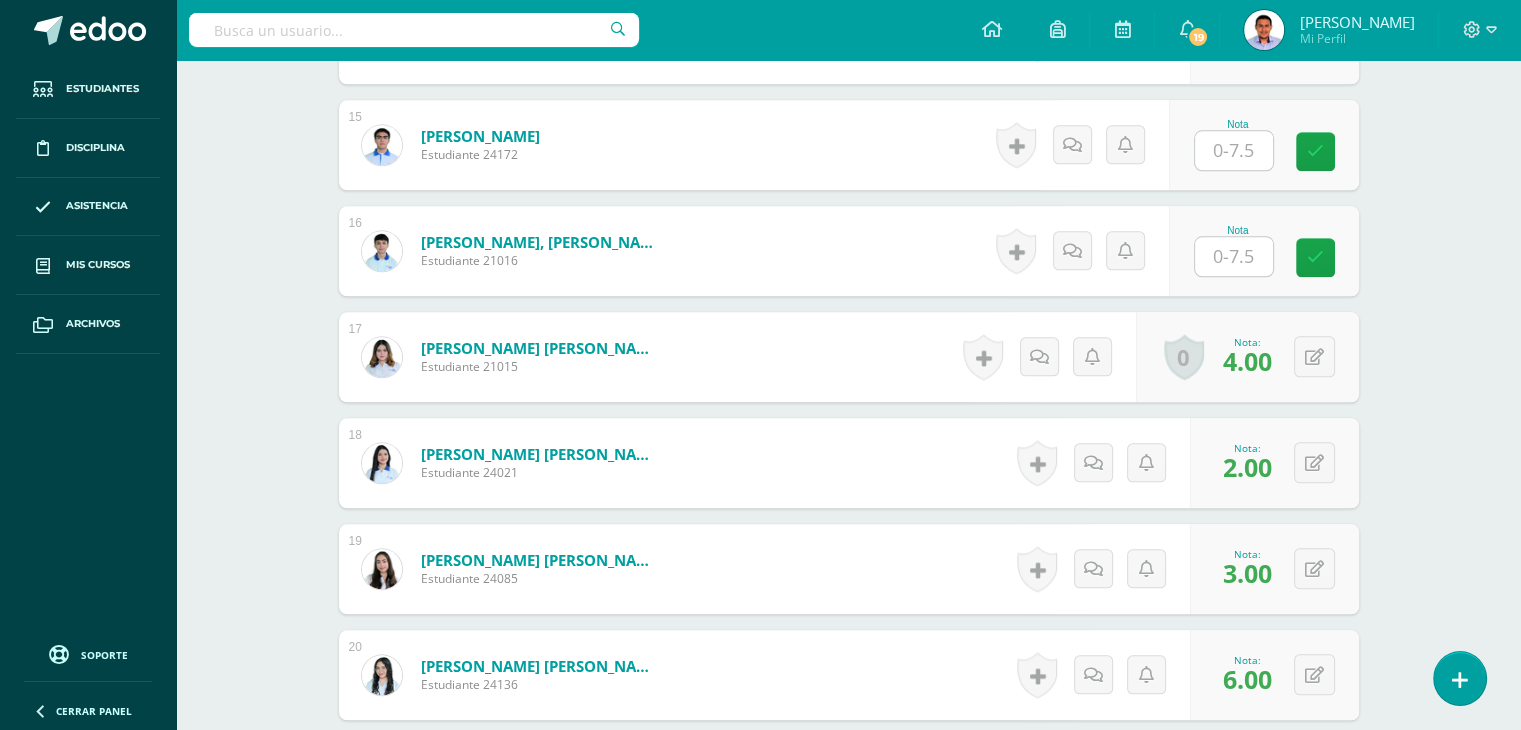 scroll, scrollTop: 2072, scrollLeft: 0, axis: vertical 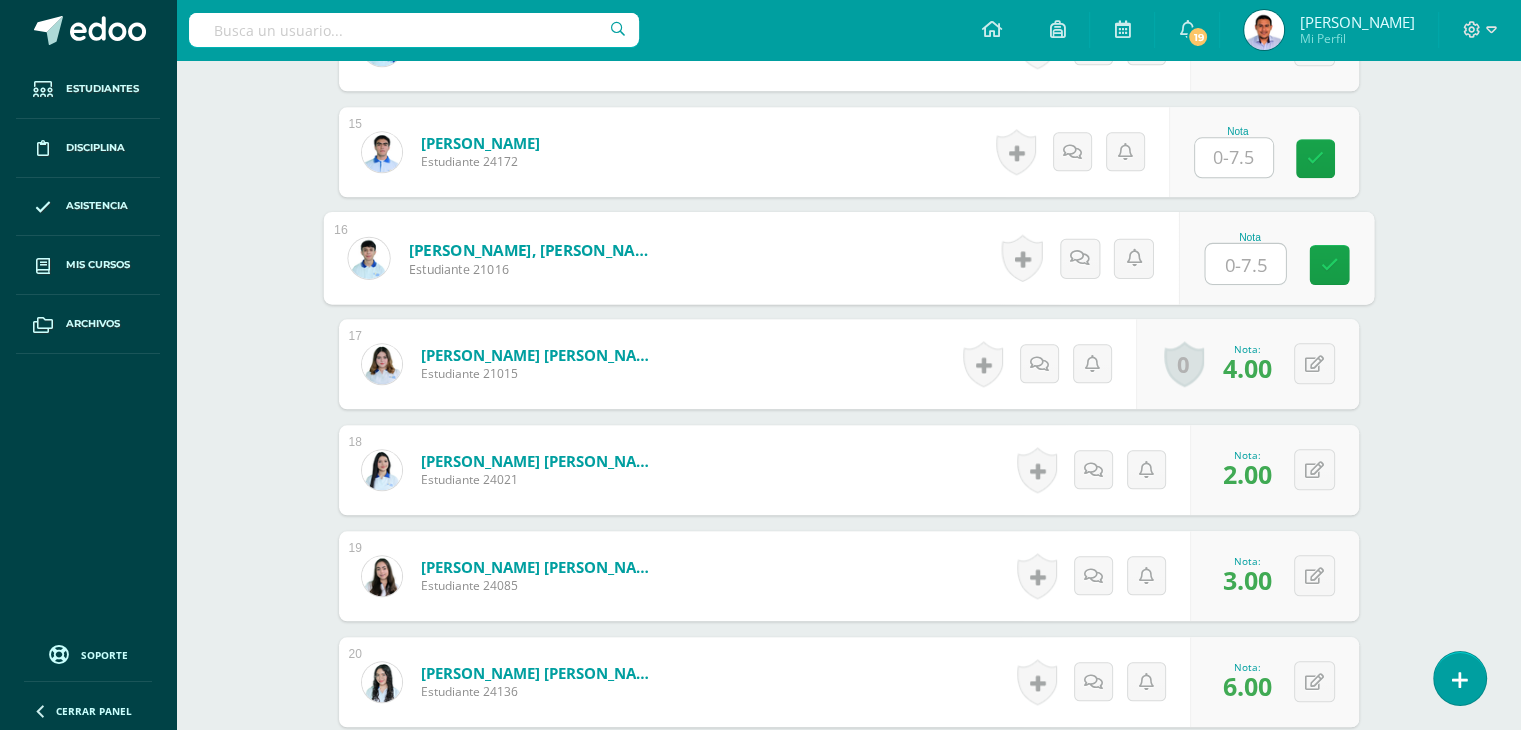click at bounding box center (1245, 264) 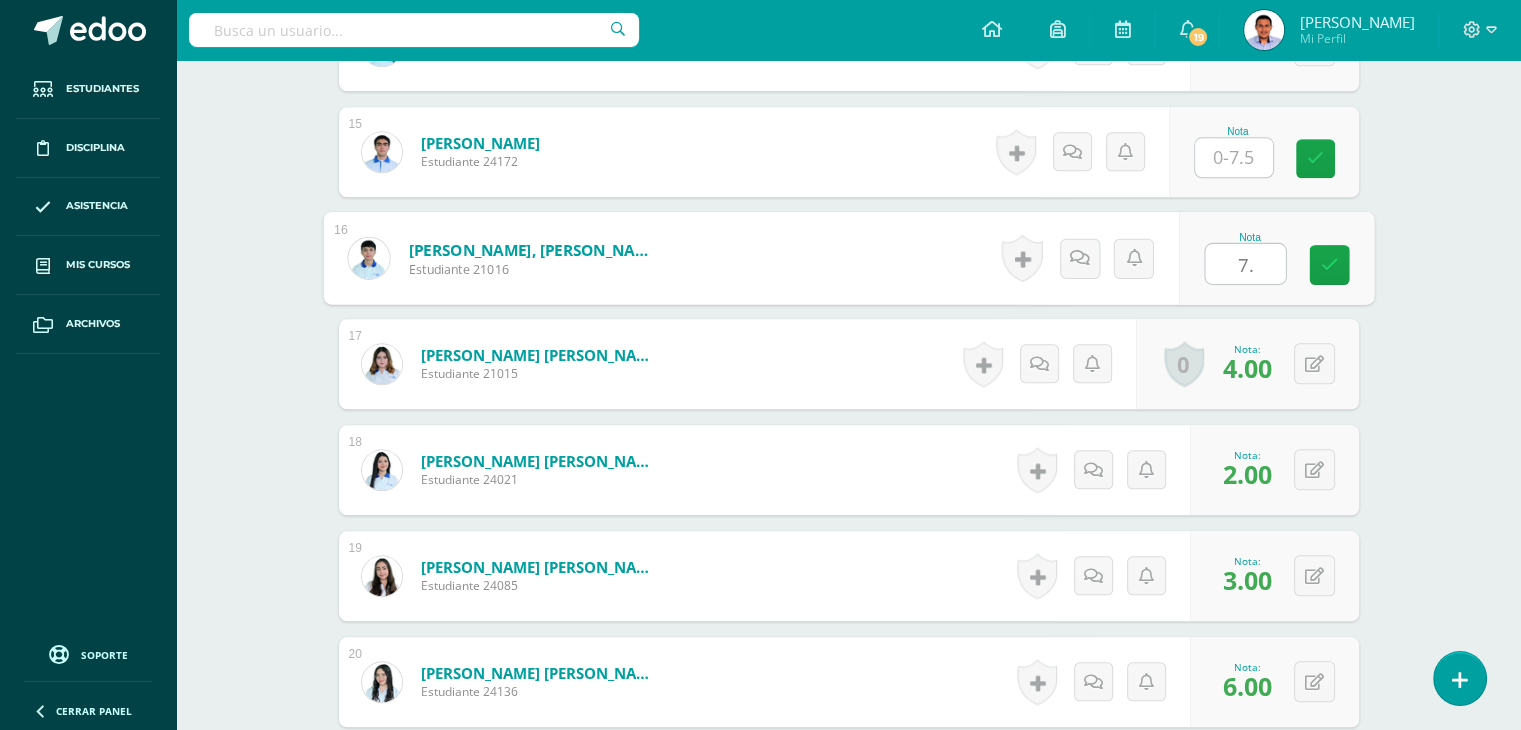 type on "7.5" 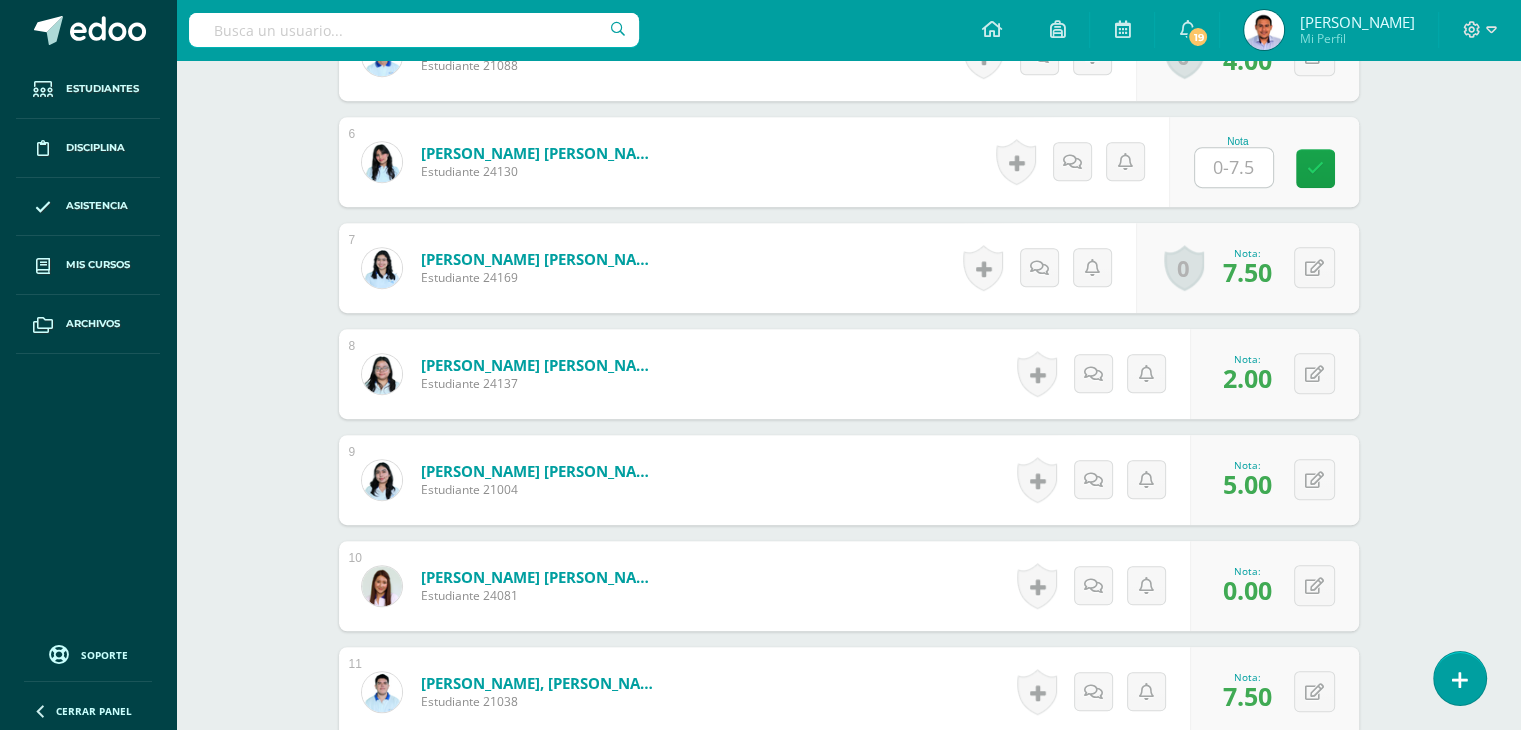 scroll, scrollTop: 1108, scrollLeft: 0, axis: vertical 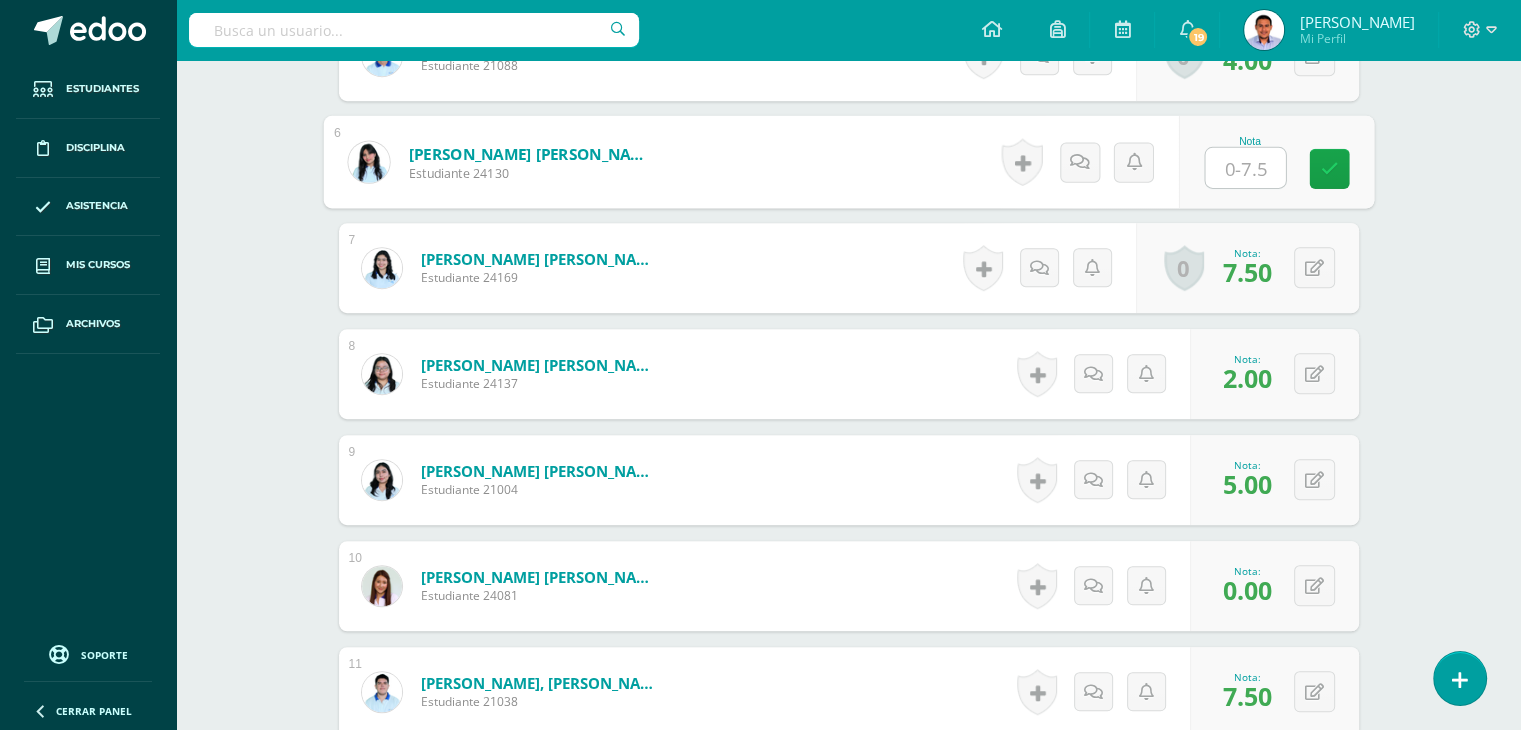click at bounding box center (1245, 168) 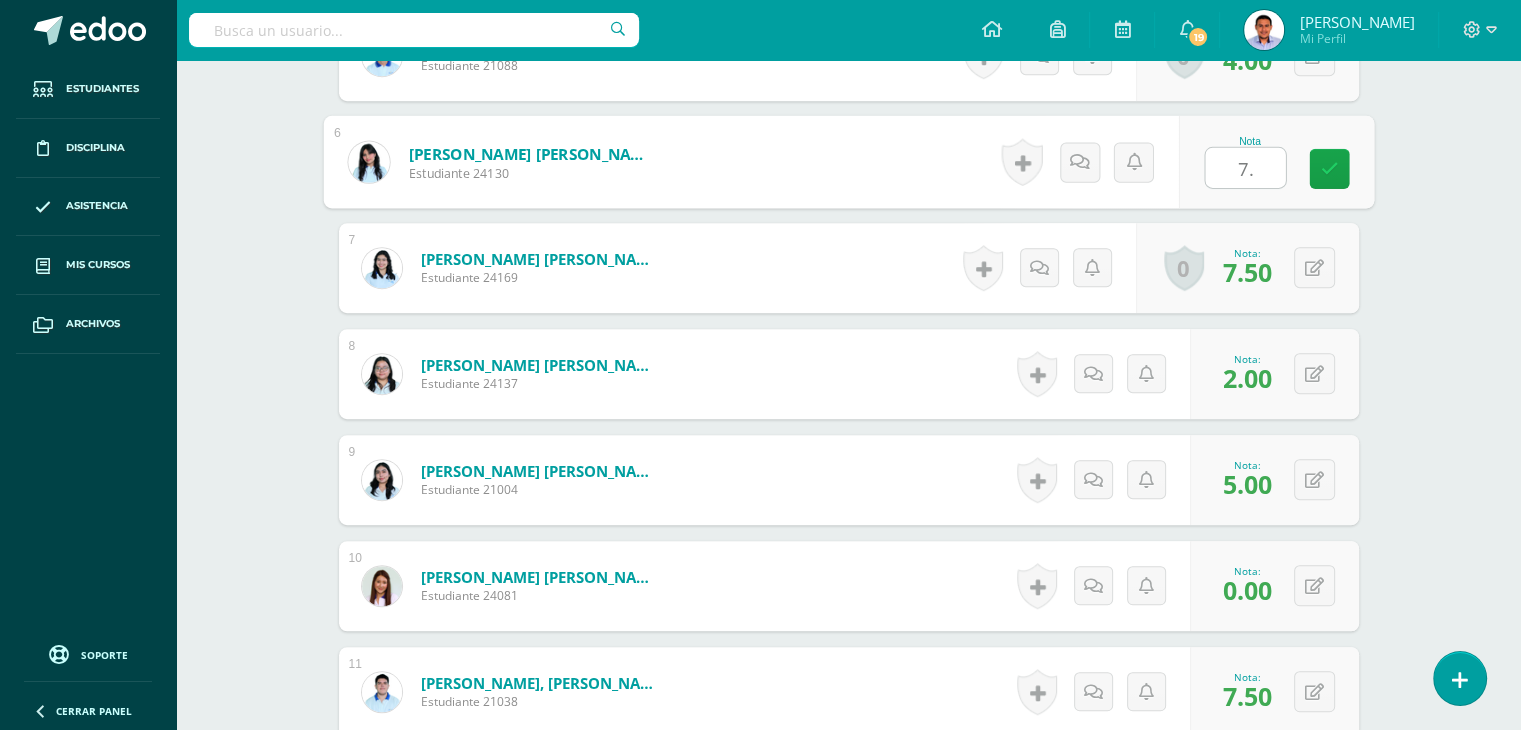 type on "7.5" 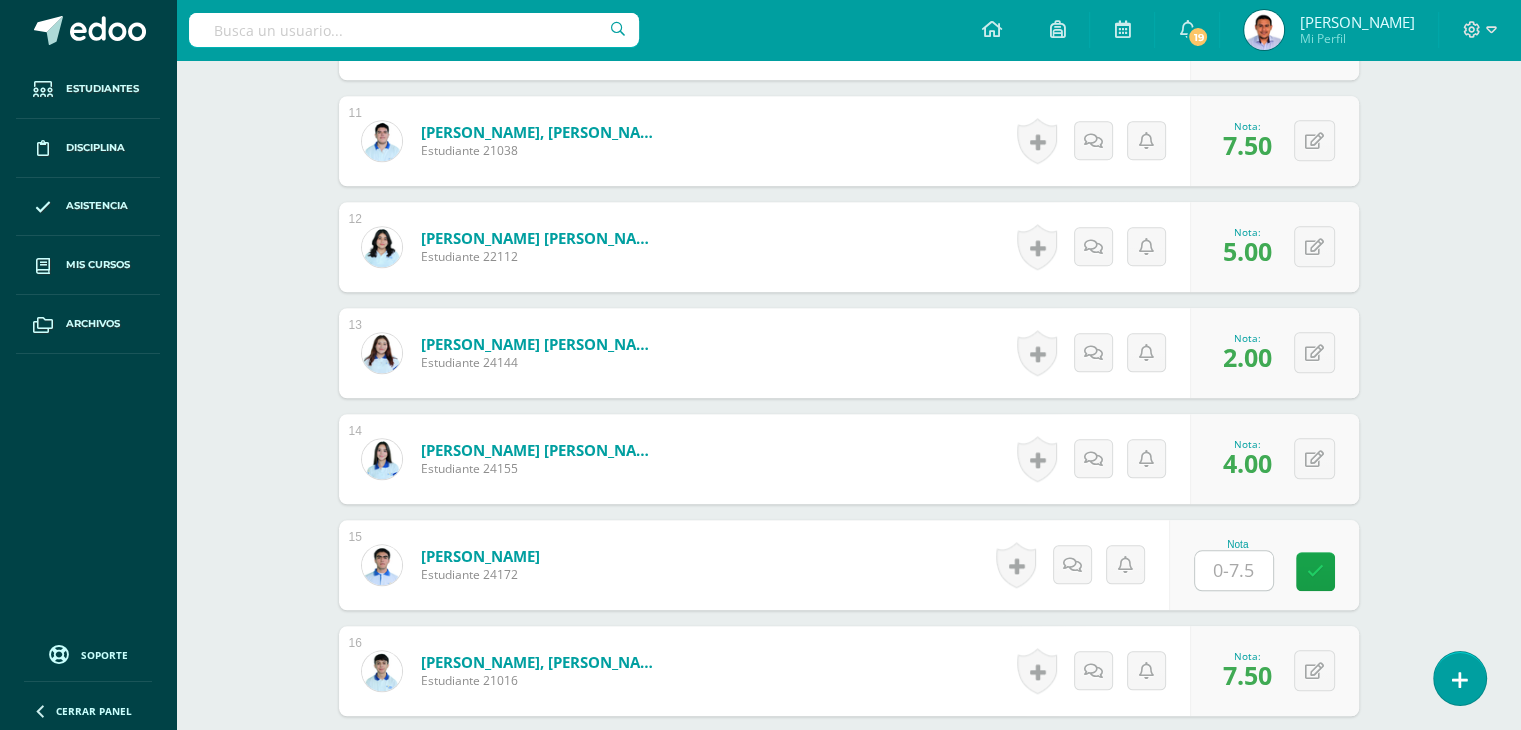 scroll, scrollTop: 1678, scrollLeft: 0, axis: vertical 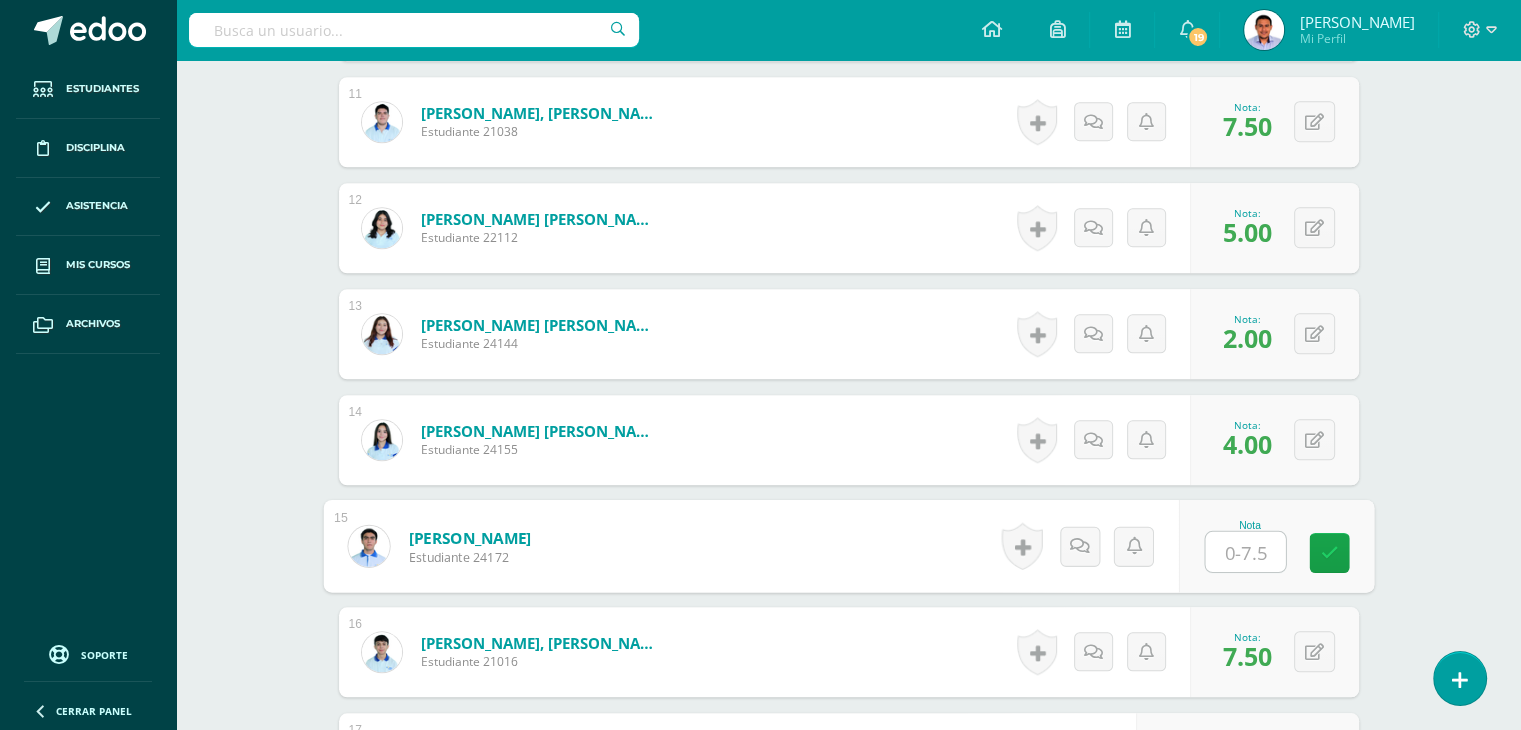 click at bounding box center [1245, 552] 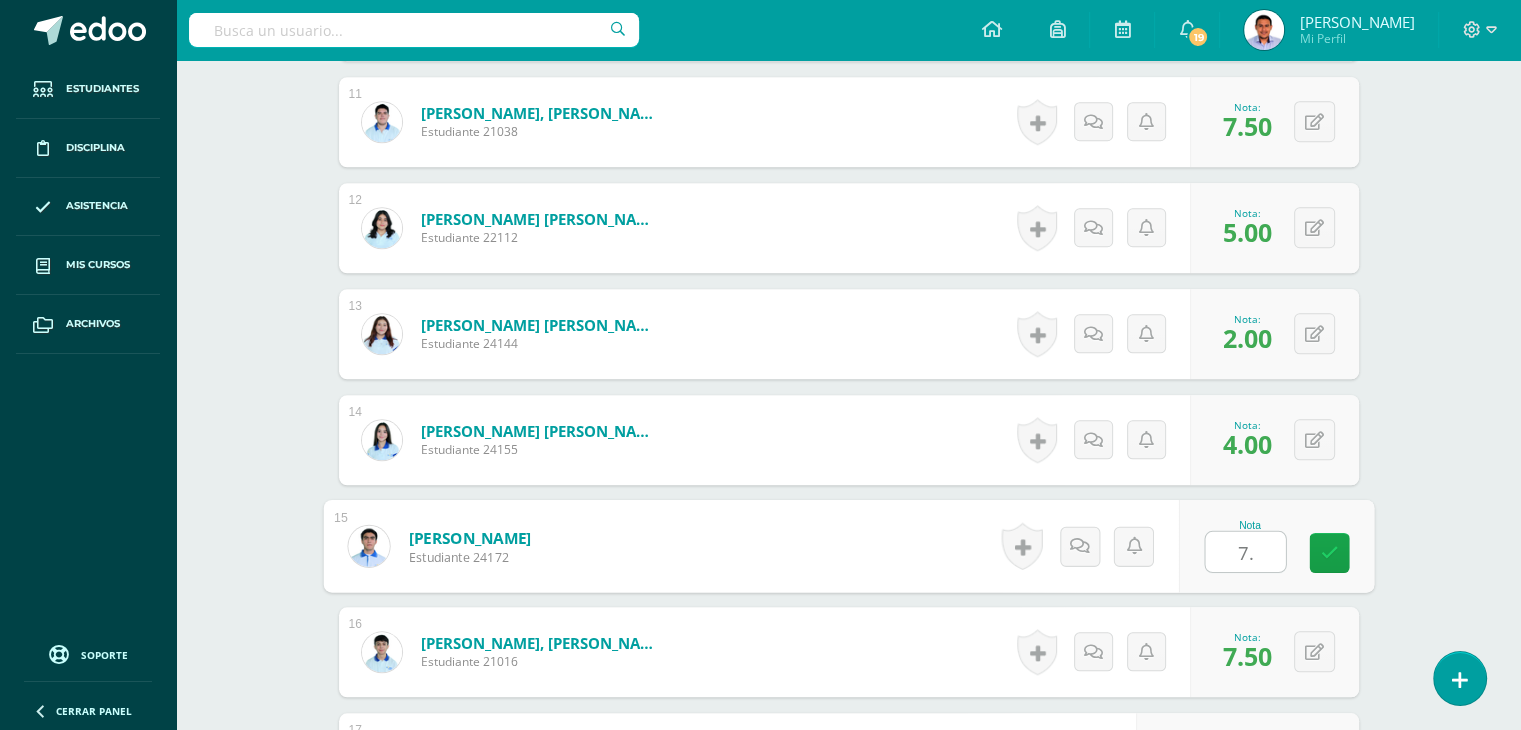 type on "7.5" 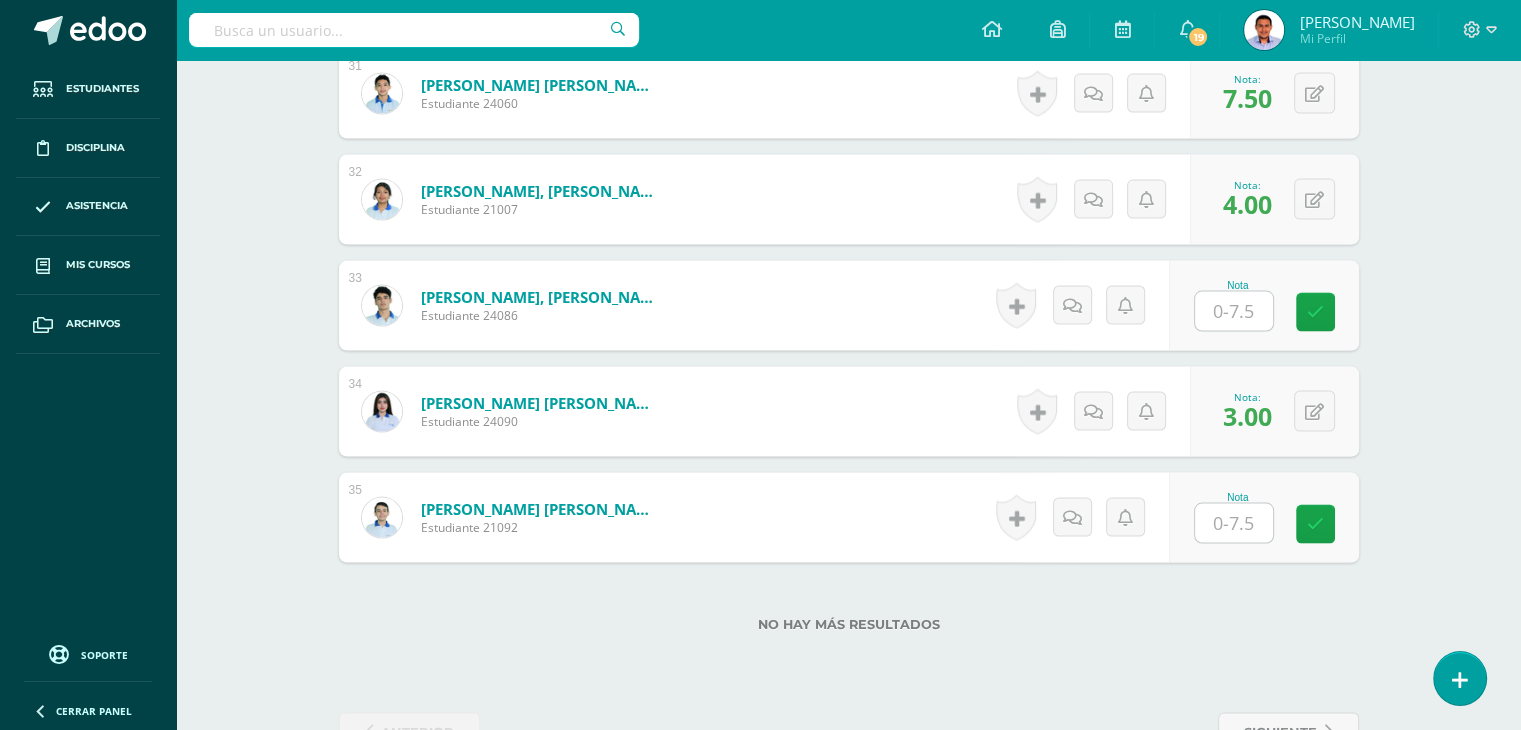 scroll, scrollTop: 3888, scrollLeft: 0, axis: vertical 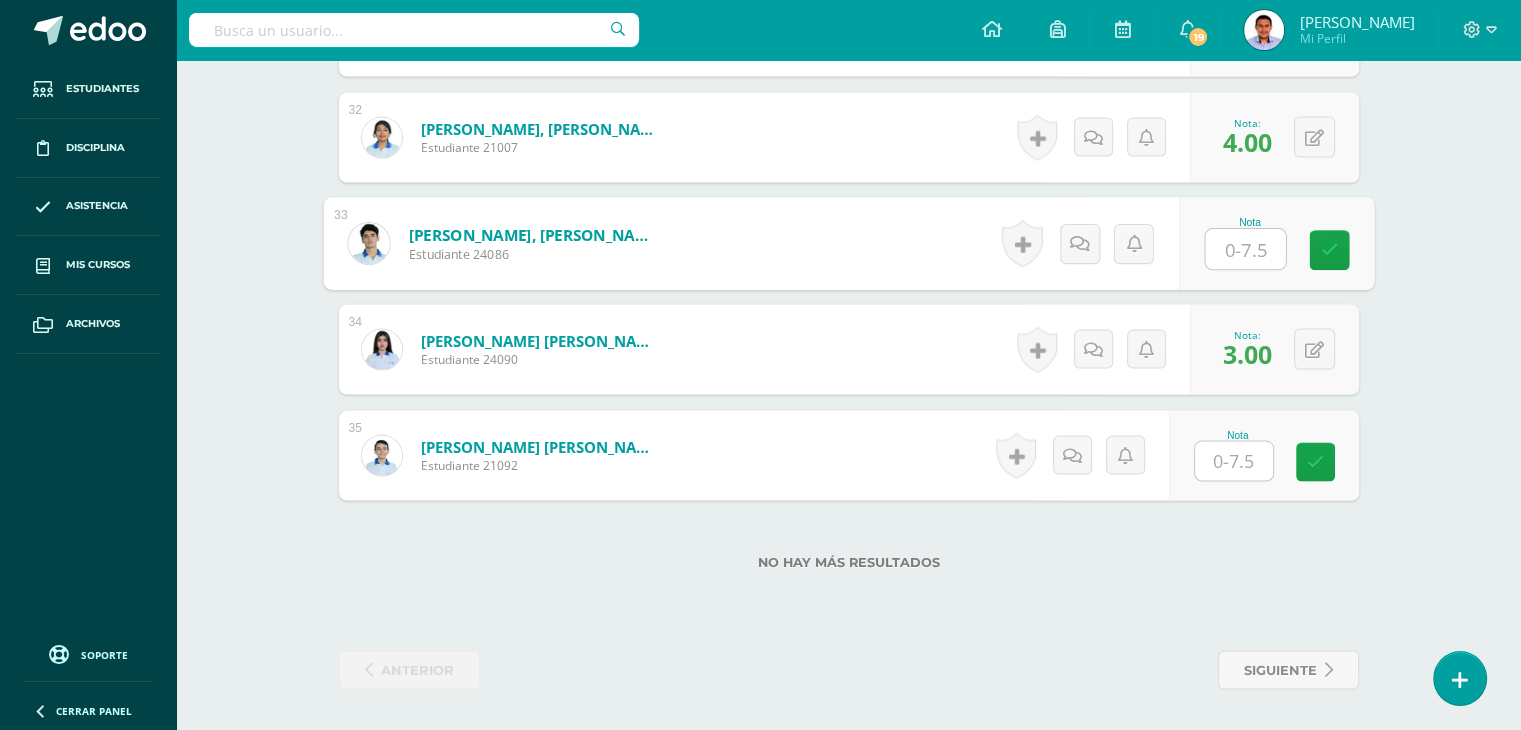 click at bounding box center (1245, 250) 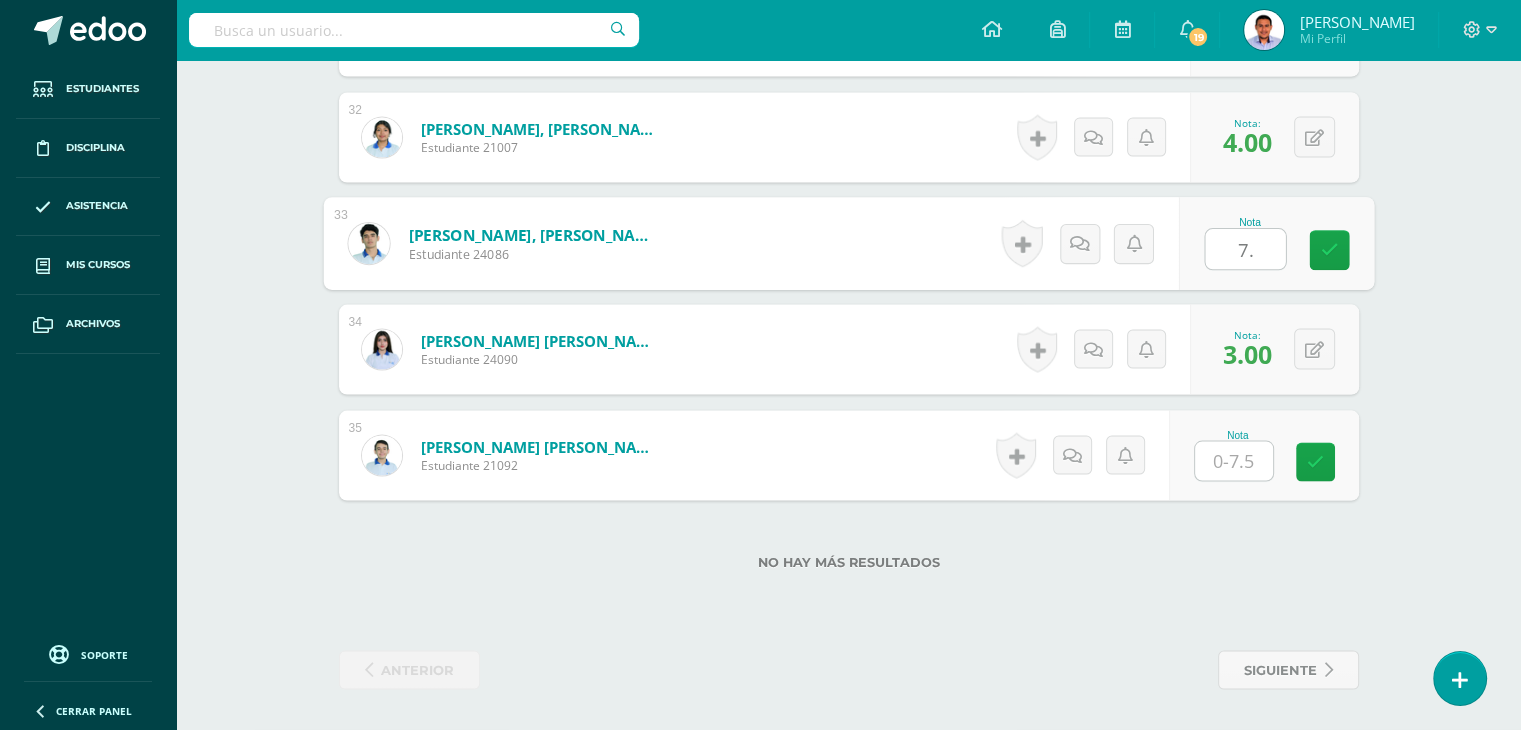 type on "7.5" 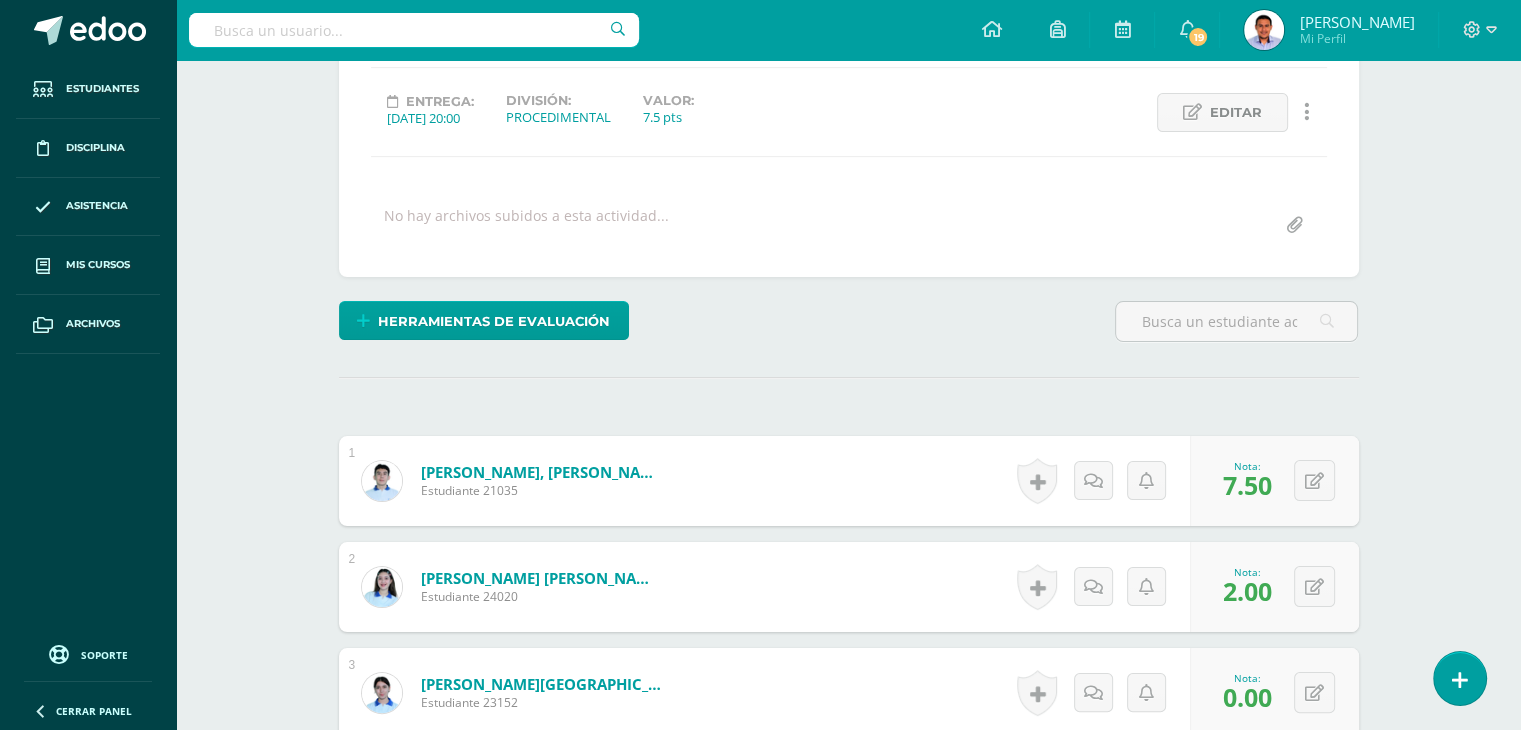 scroll, scrollTop: 0, scrollLeft: 0, axis: both 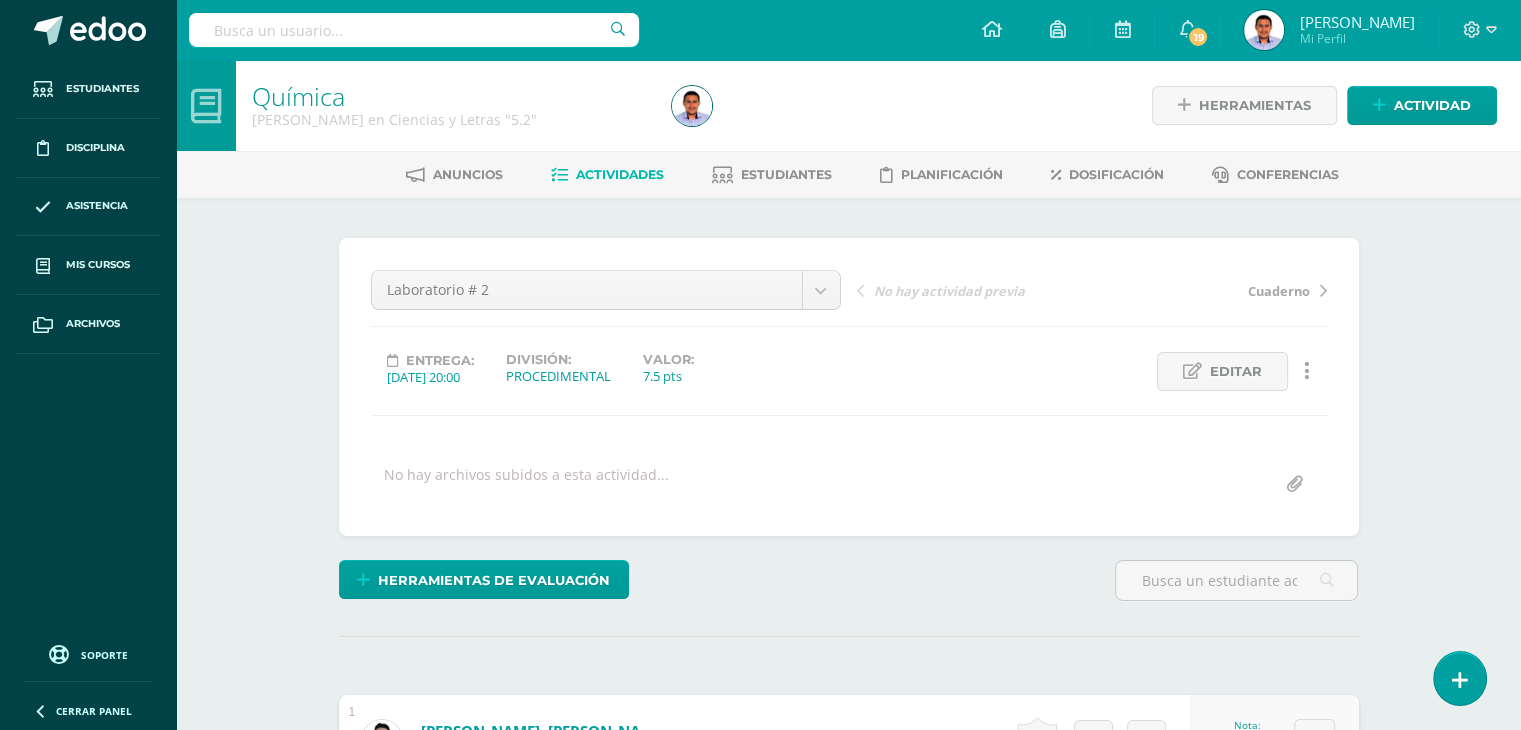 click on "Actividades" at bounding box center (607, 175) 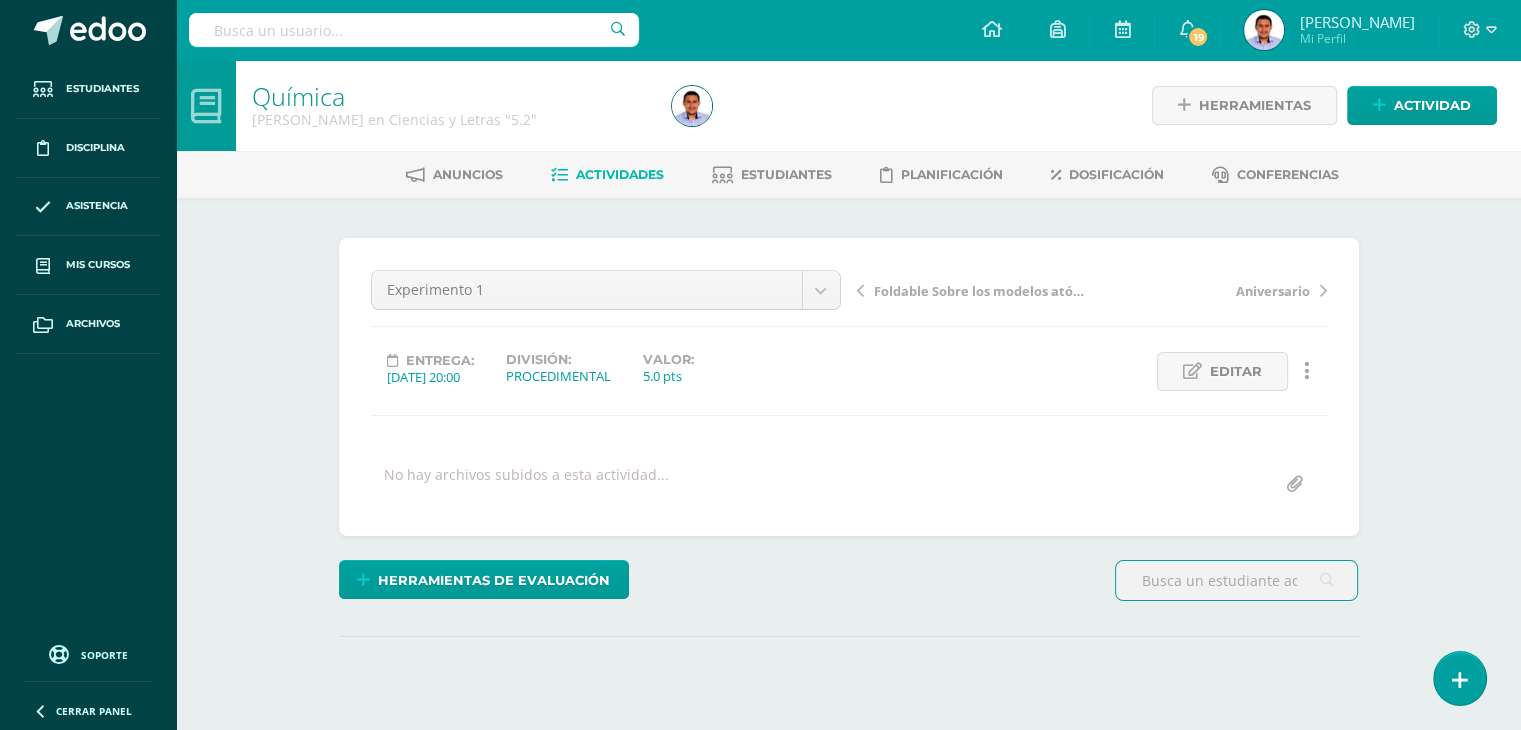 scroll, scrollTop: 0, scrollLeft: 0, axis: both 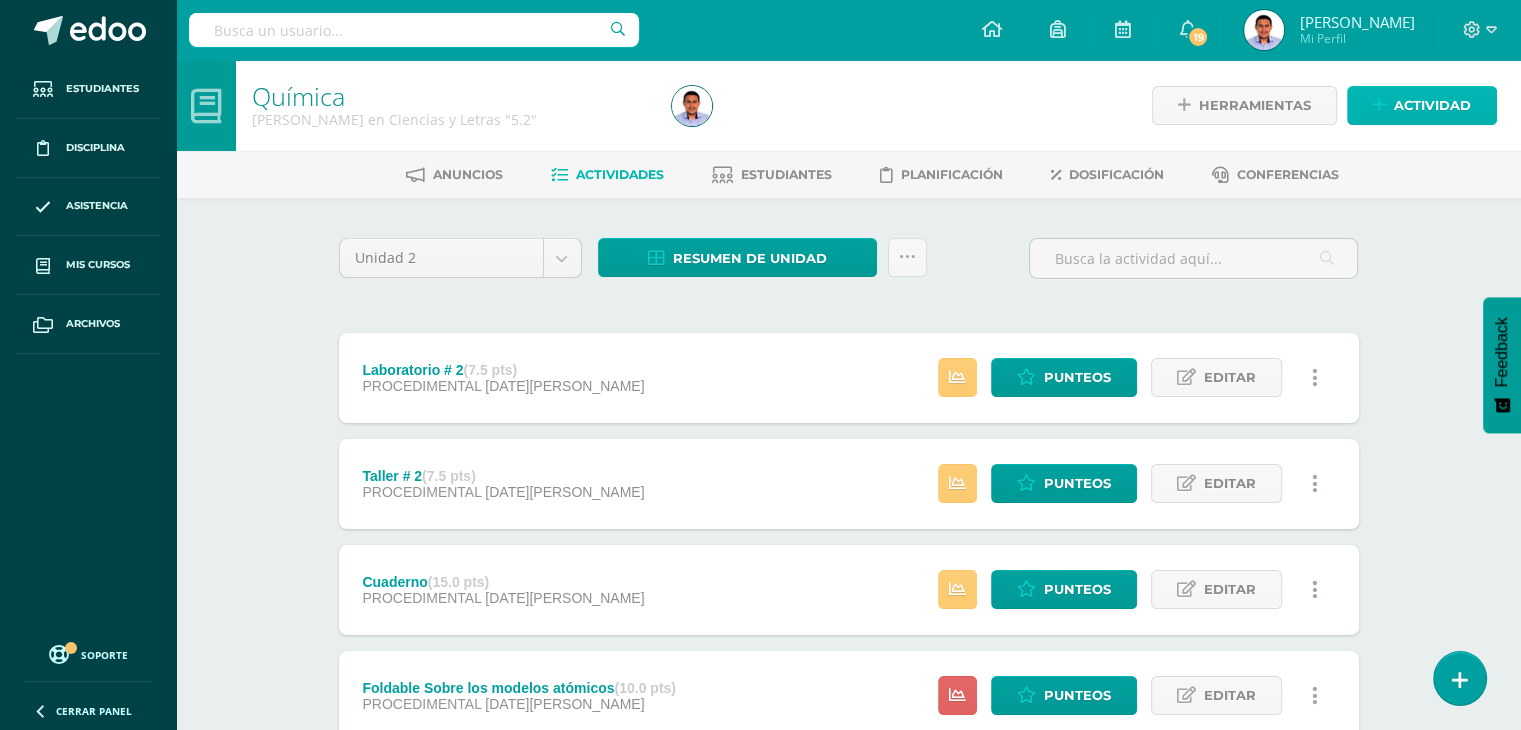 click on "Actividad" at bounding box center (1432, 105) 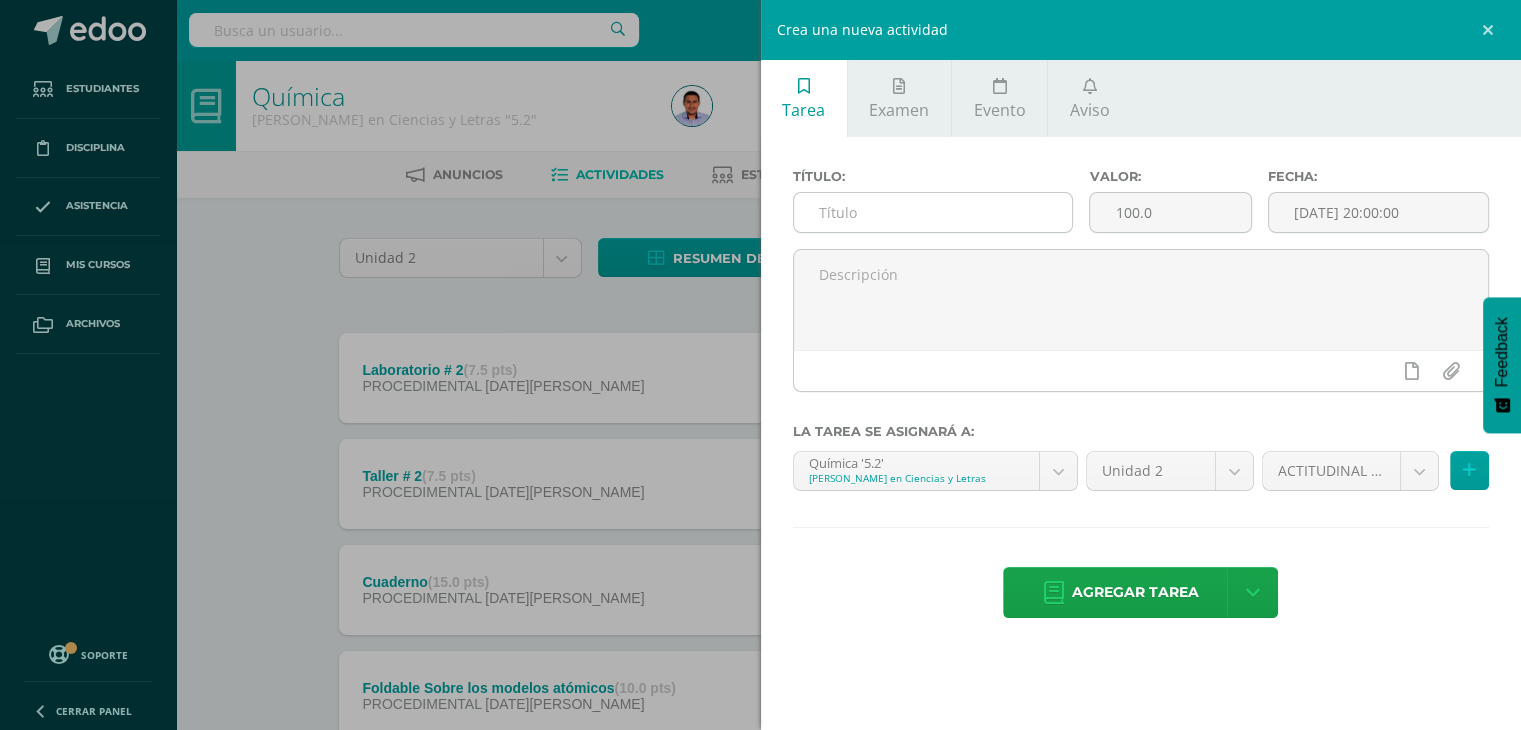 click at bounding box center (933, 212) 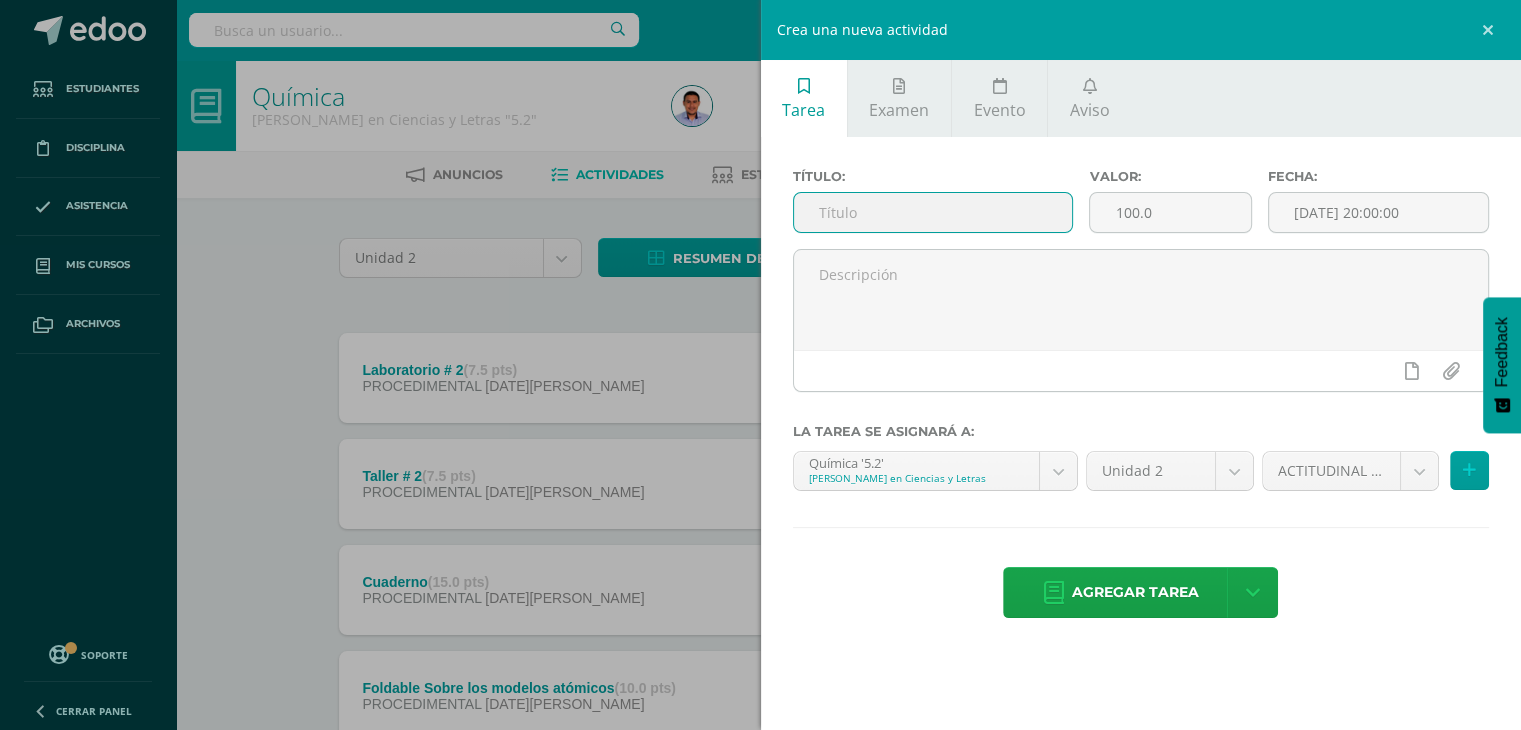 type on "W" 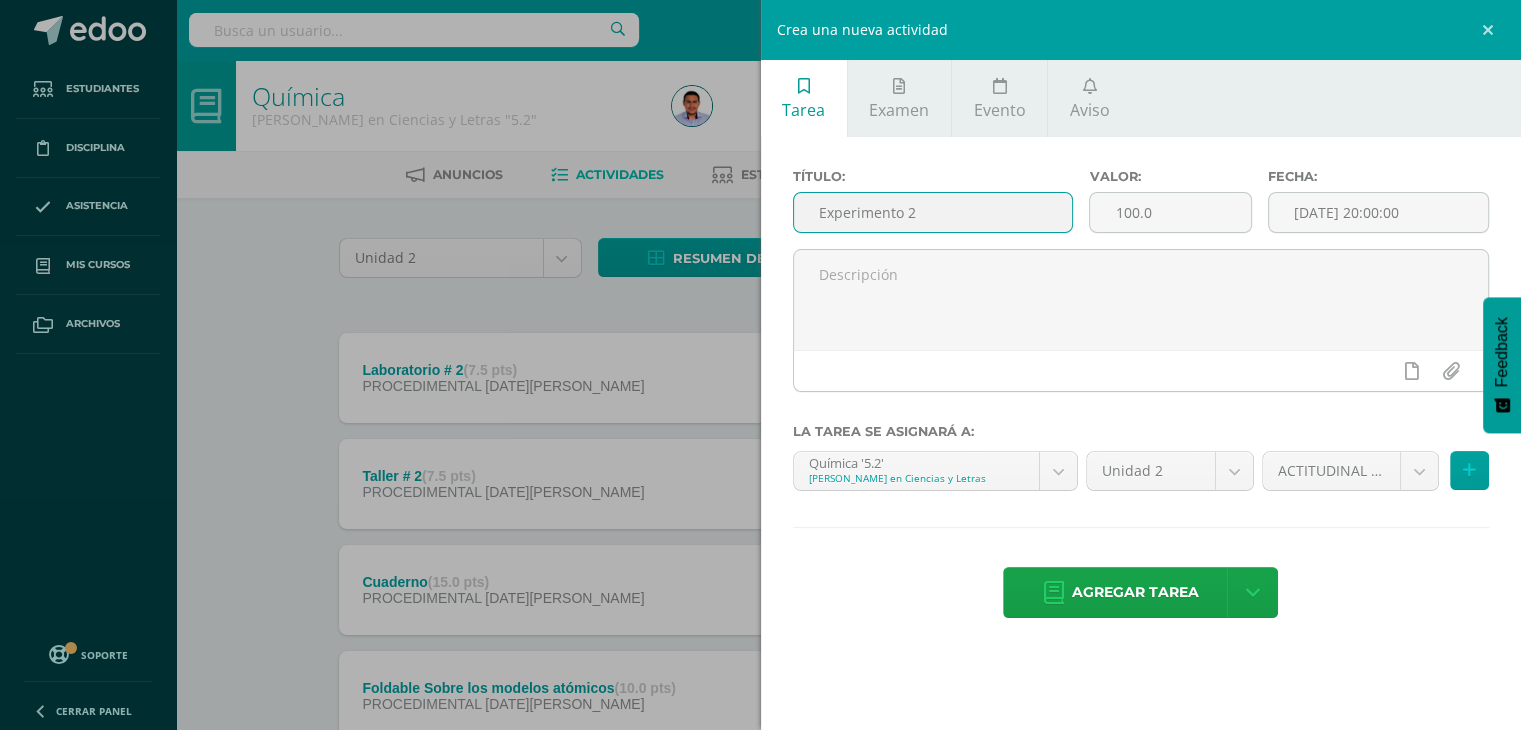type on "Experimento 2" 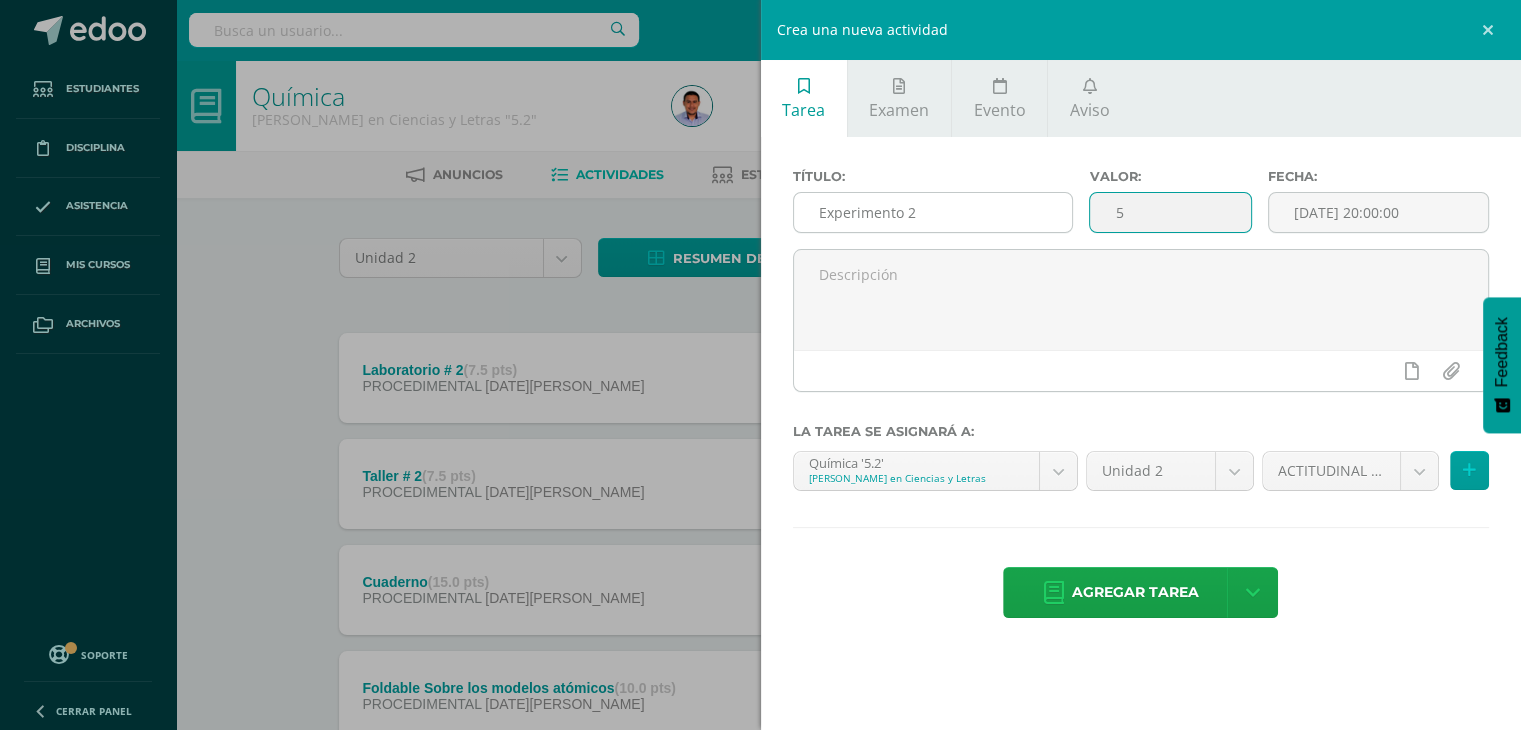 type on "5" 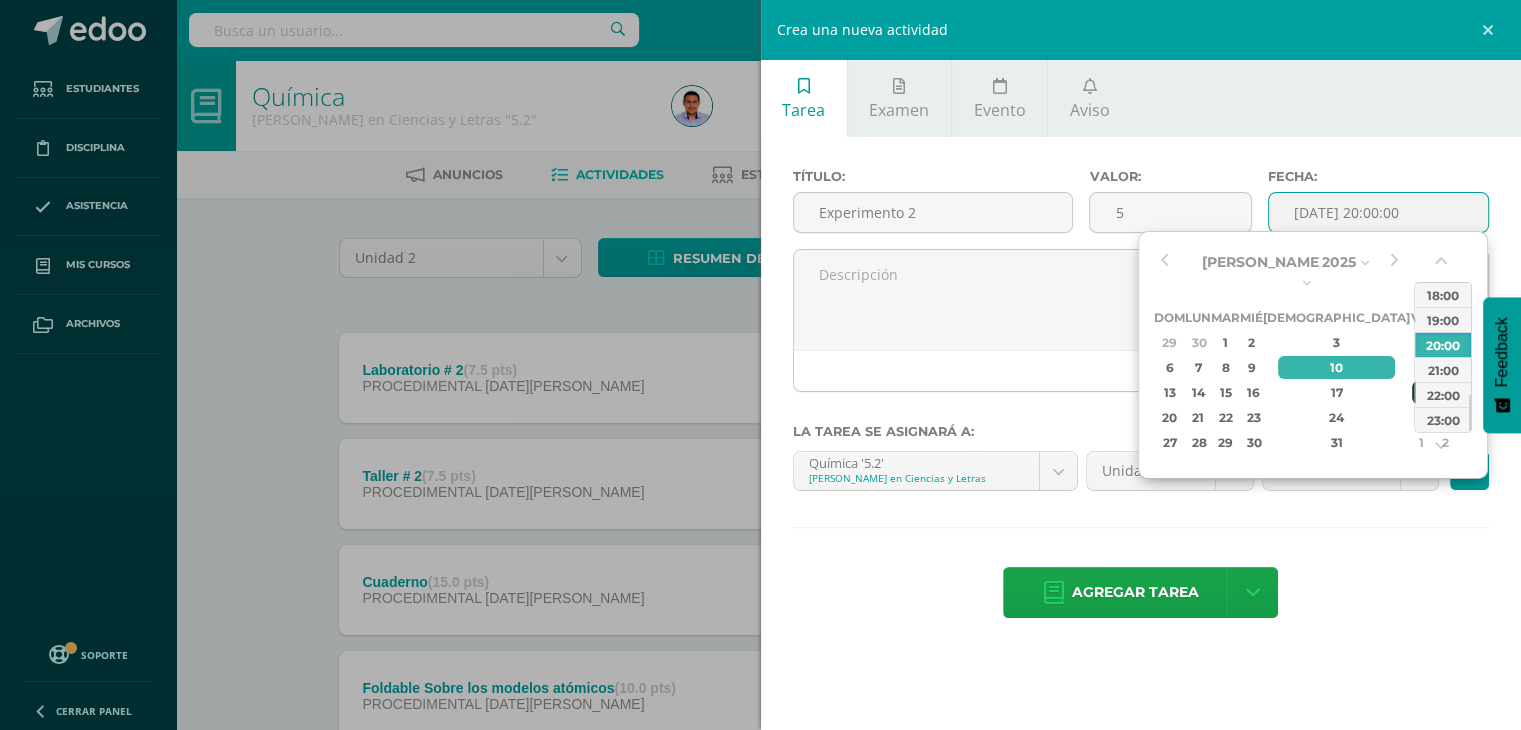 click on "18" at bounding box center (1421, 392) 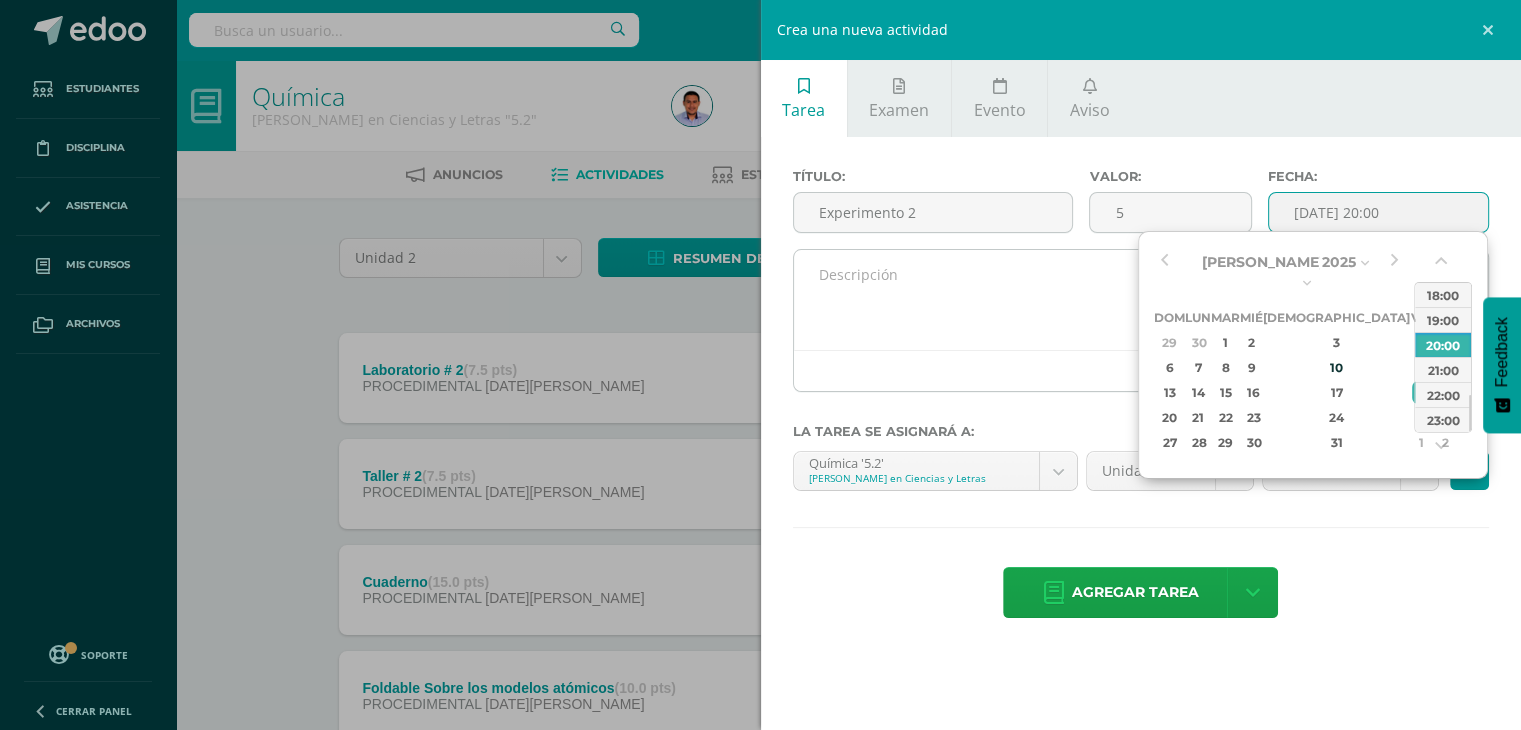 click at bounding box center [1141, 300] 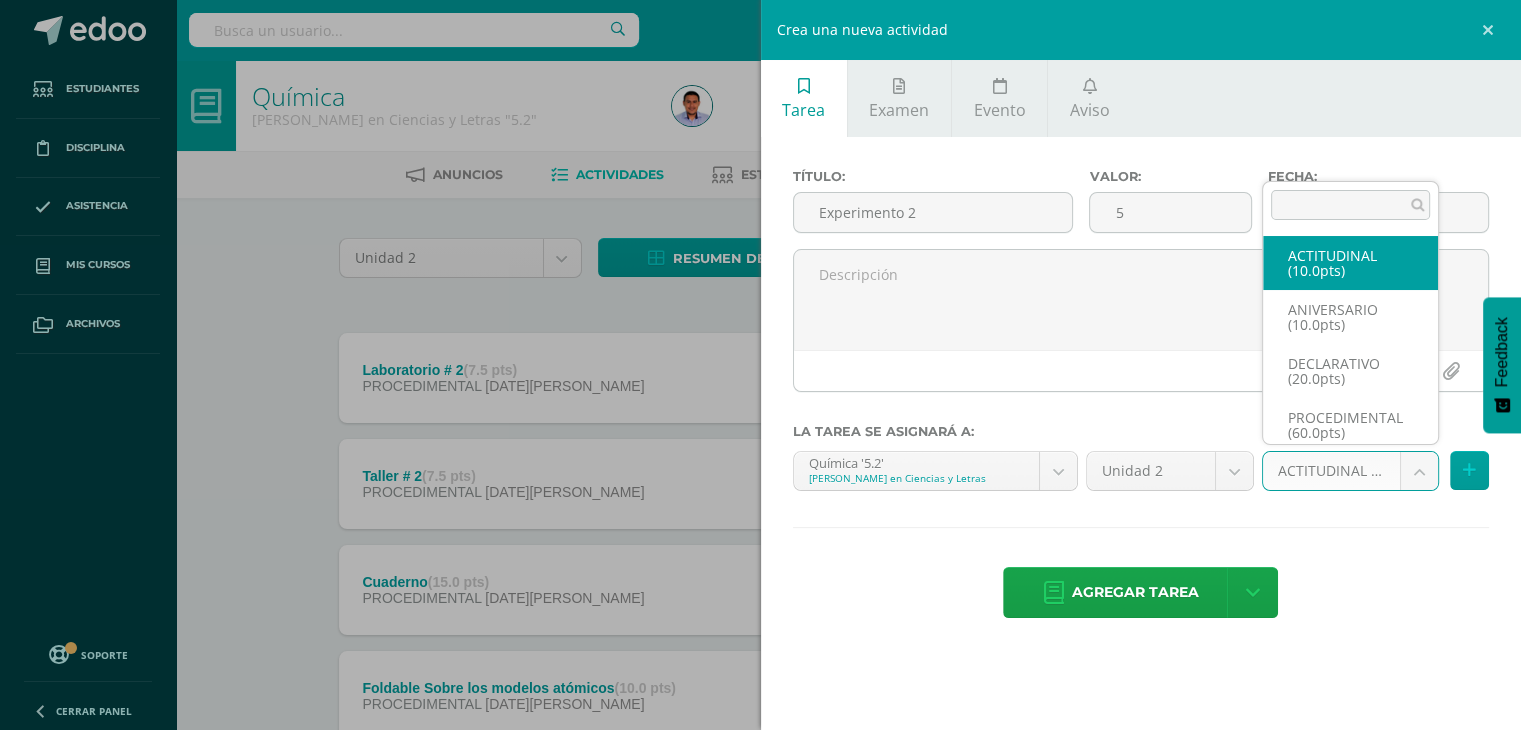 click on "Estudiantes Disciplina Asistencia Mis cursos Archivos Soporte
Centro de ayuda
Últimas actualizaciones
10+ Cerrar panel
Física
Cuarto
Bachillerato en Ciencias y Letras
"4.1"
Actividades Estudiantes Planificación Dosificación
Física
Cuarto
Bachillerato en Ciencias y Letras
"4.2"
Actividades Estudiantes Planificación Dosificación
Física
Cuarto
Bachillerato en Ciencias y Letras
"4.3"
Actividades Estudiantes Planificación Dosificación
Física
Actividades 19" at bounding box center [760, 702] 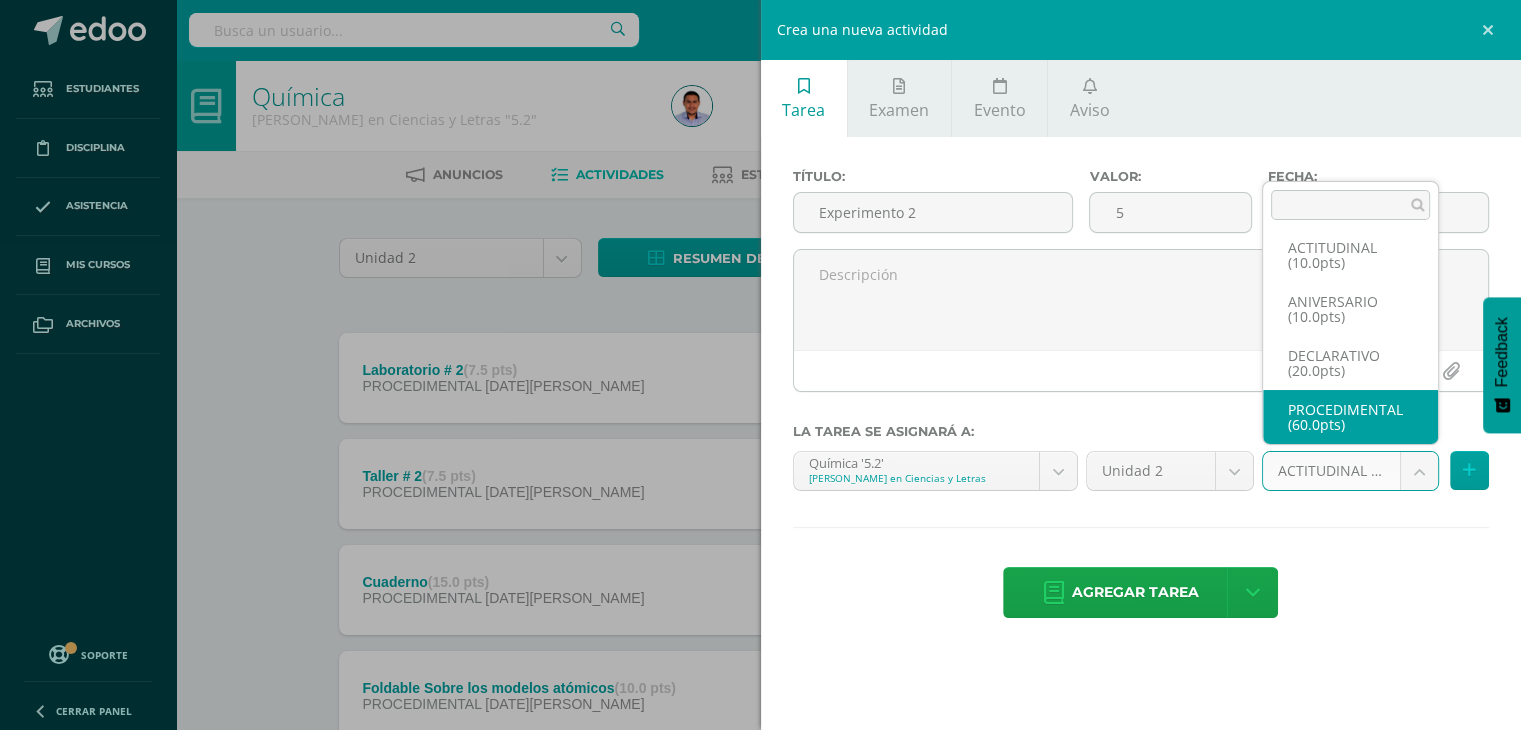 select on "34592" 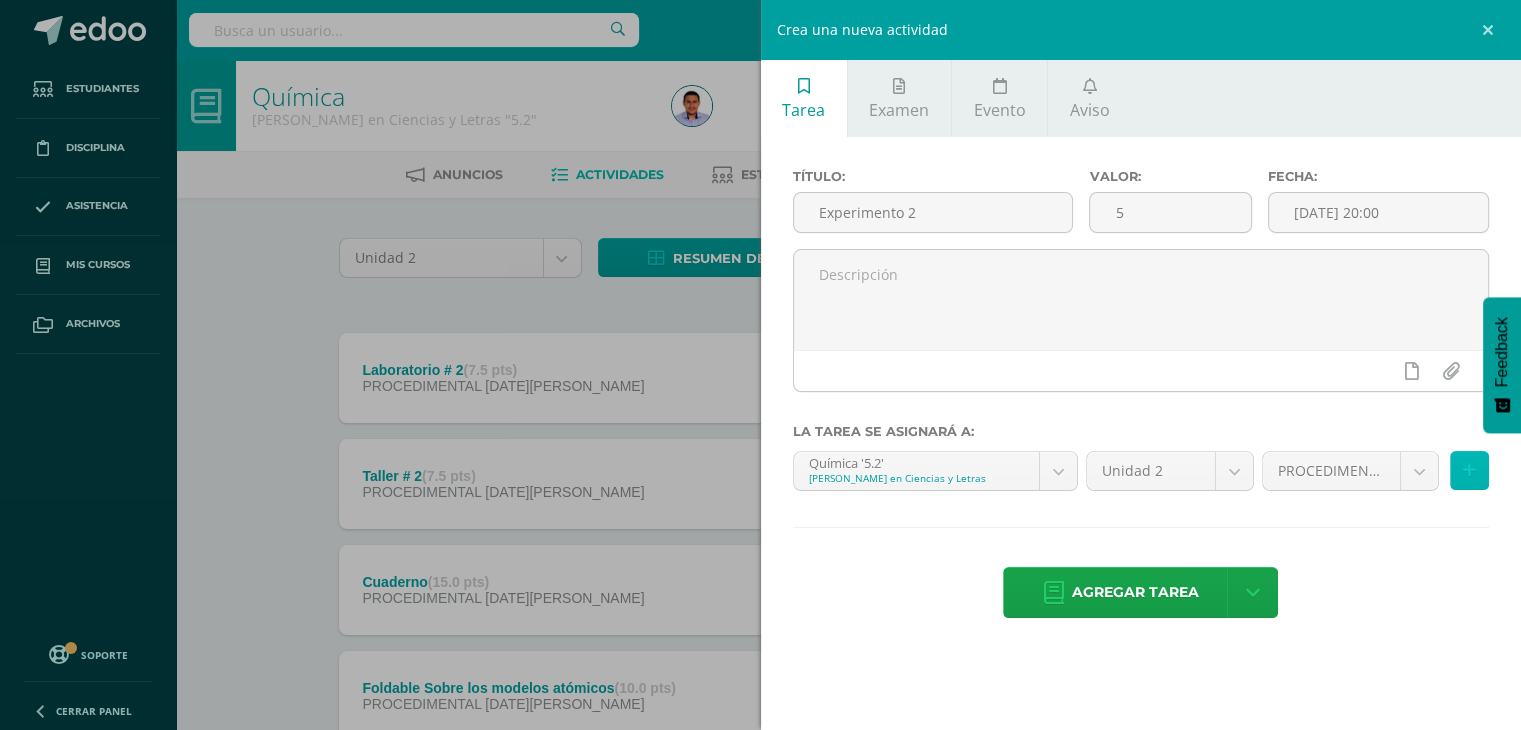 click at bounding box center [1469, 470] 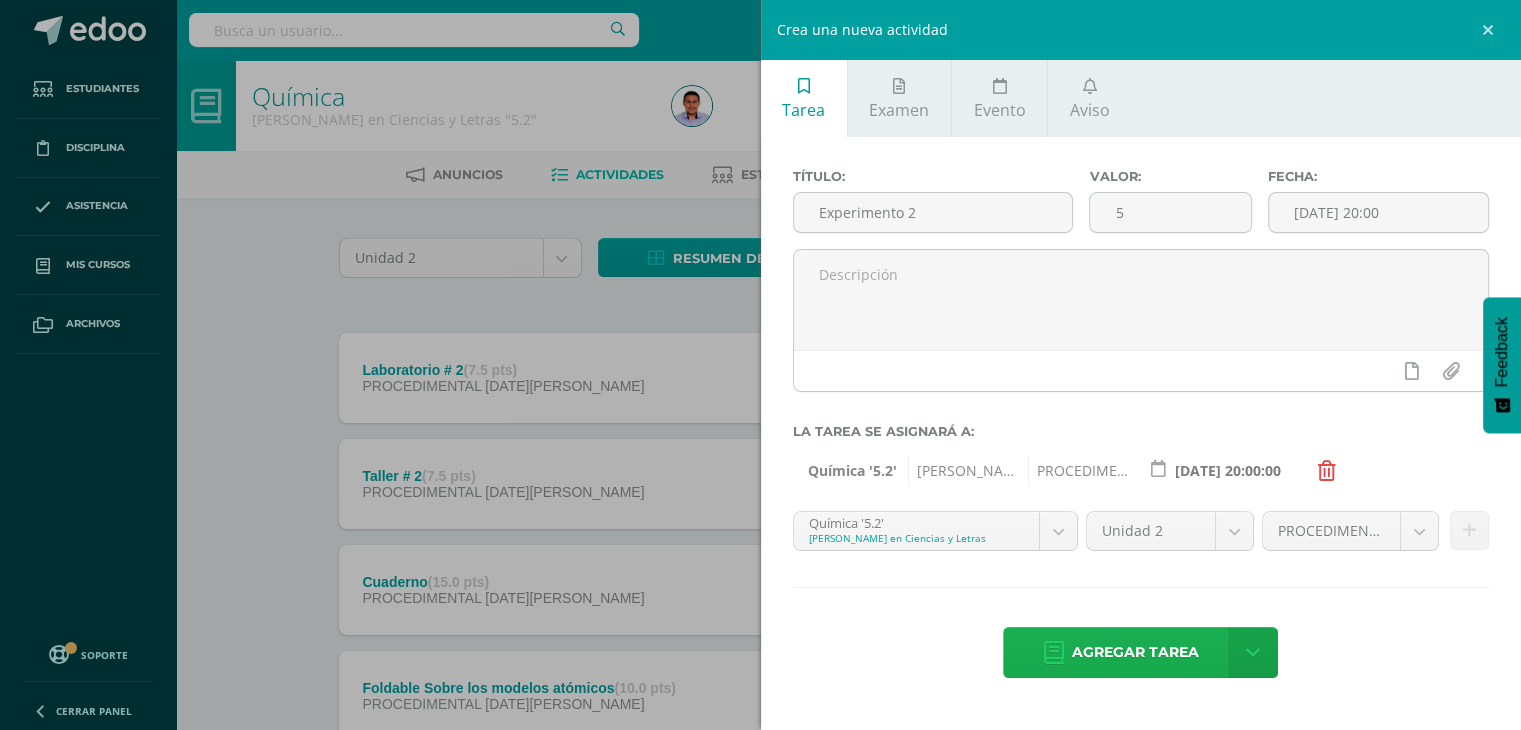 click on "Agregar tarea" at bounding box center [1135, 652] 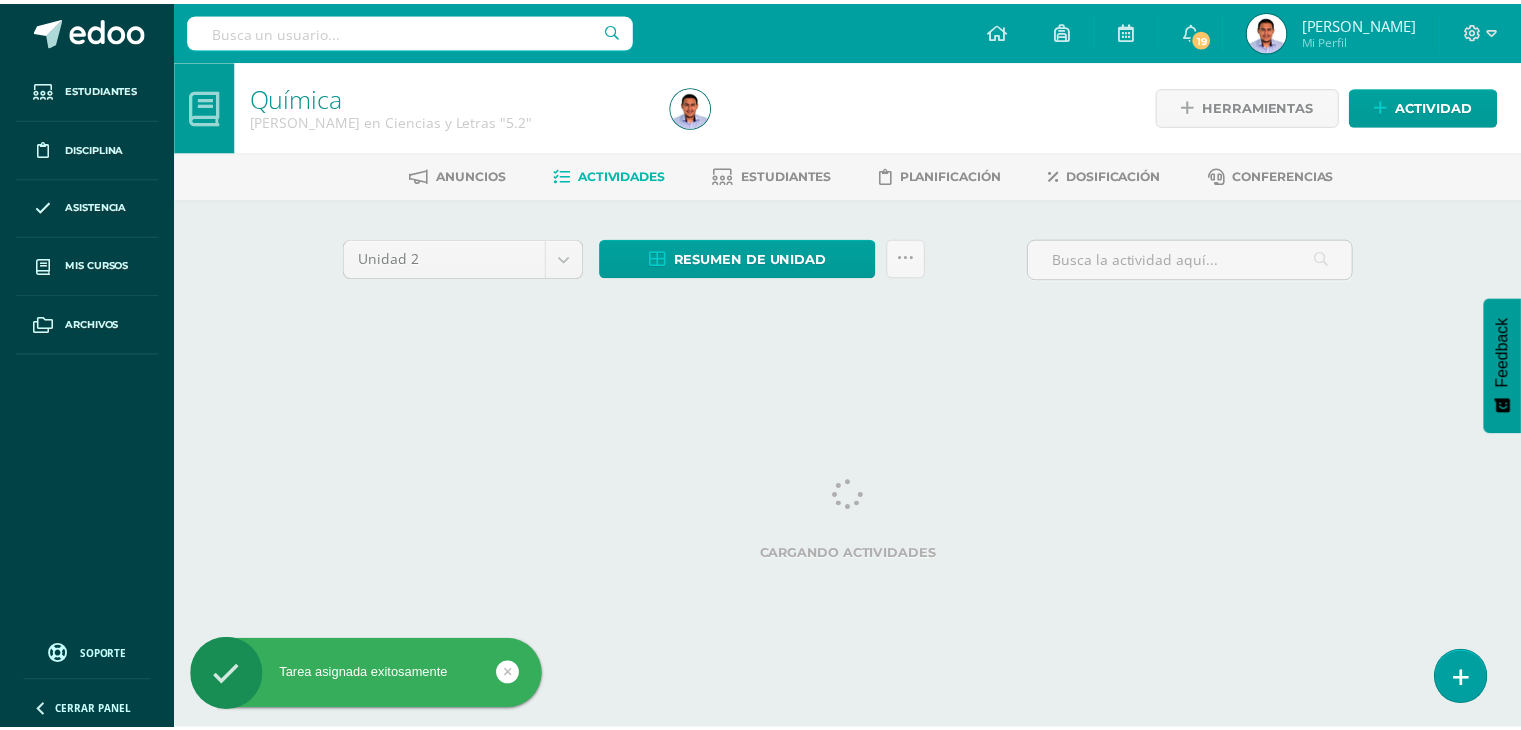scroll, scrollTop: 0, scrollLeft: 0, axis: both 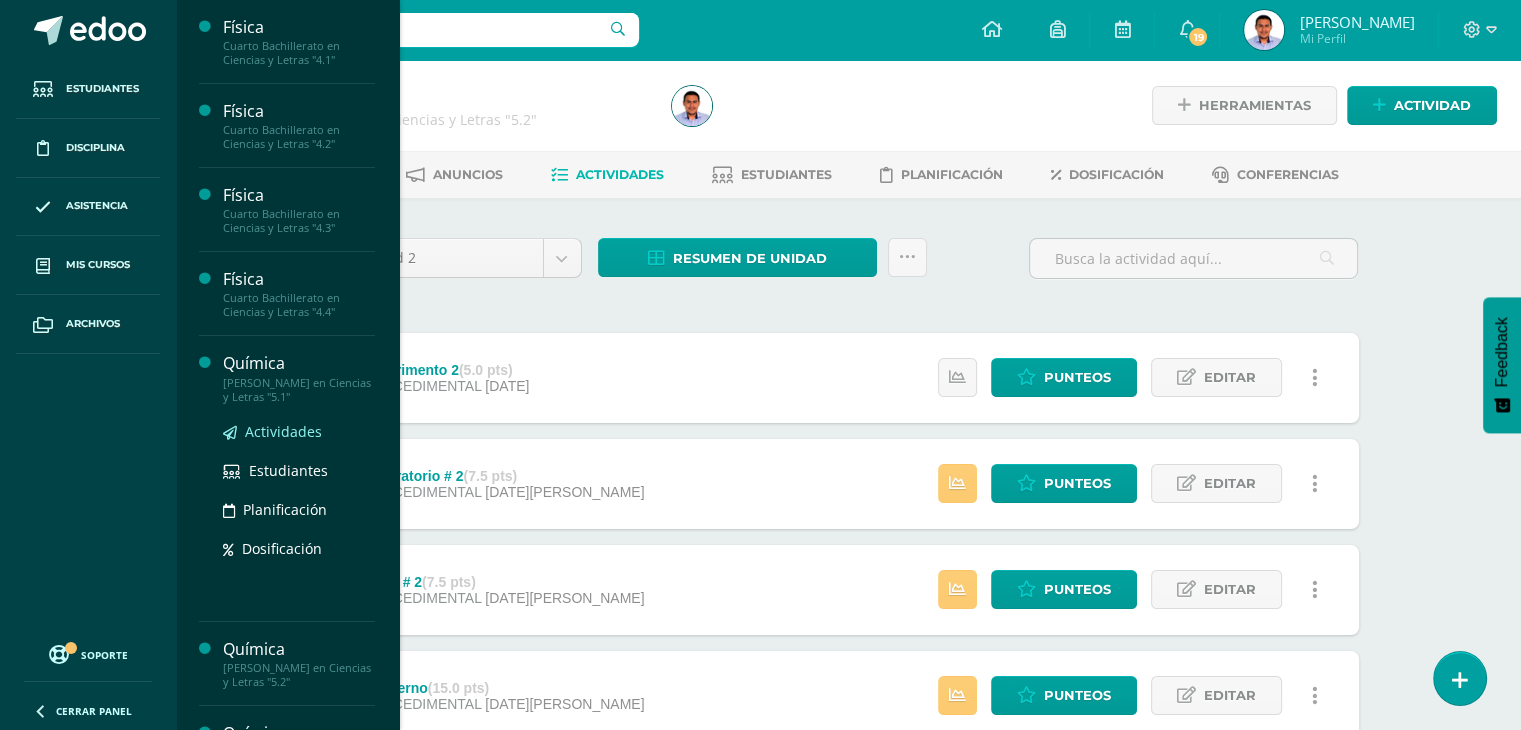click on "Actividades" at bounding box center [283, 431] 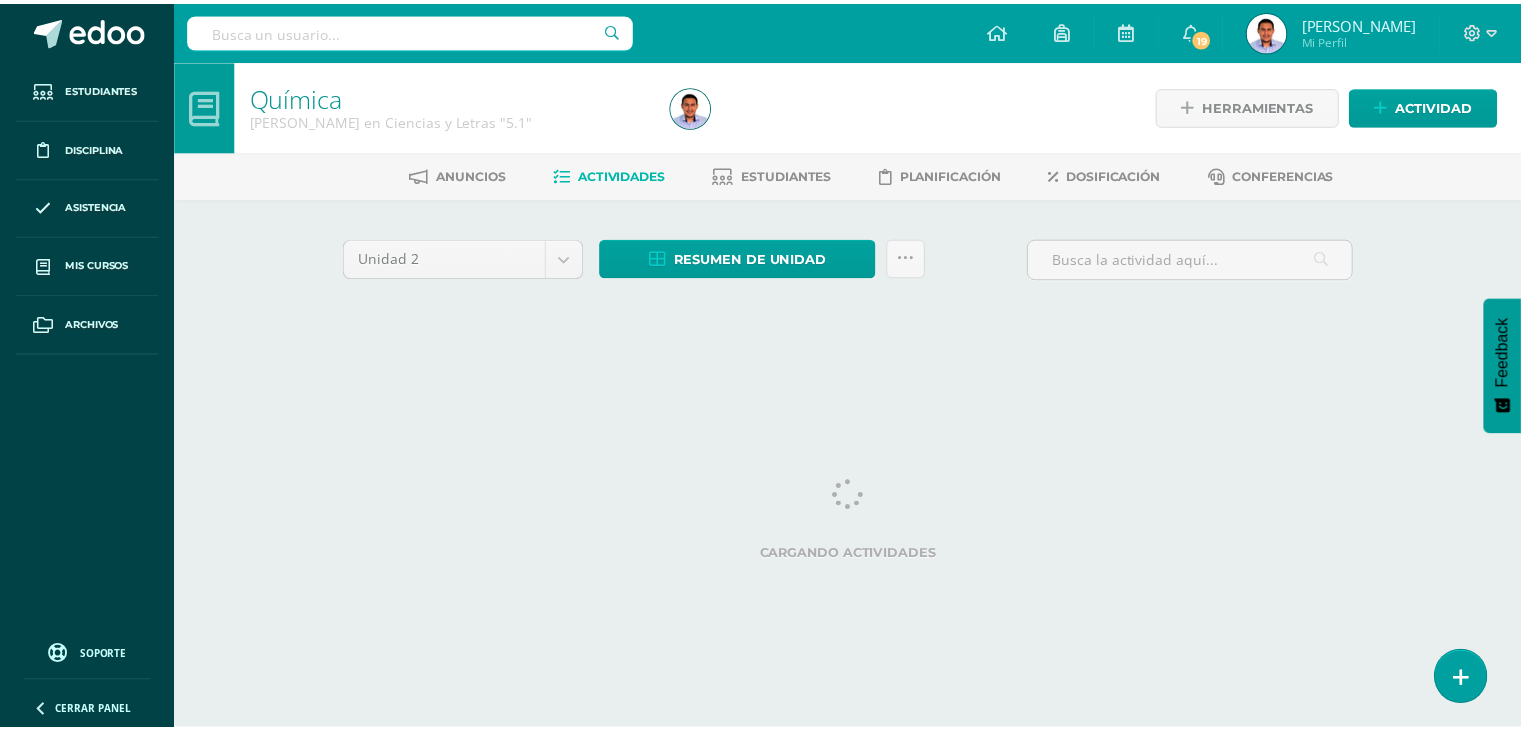 scroll, scrollTop: 0, scrollLeft: 0, axis: both 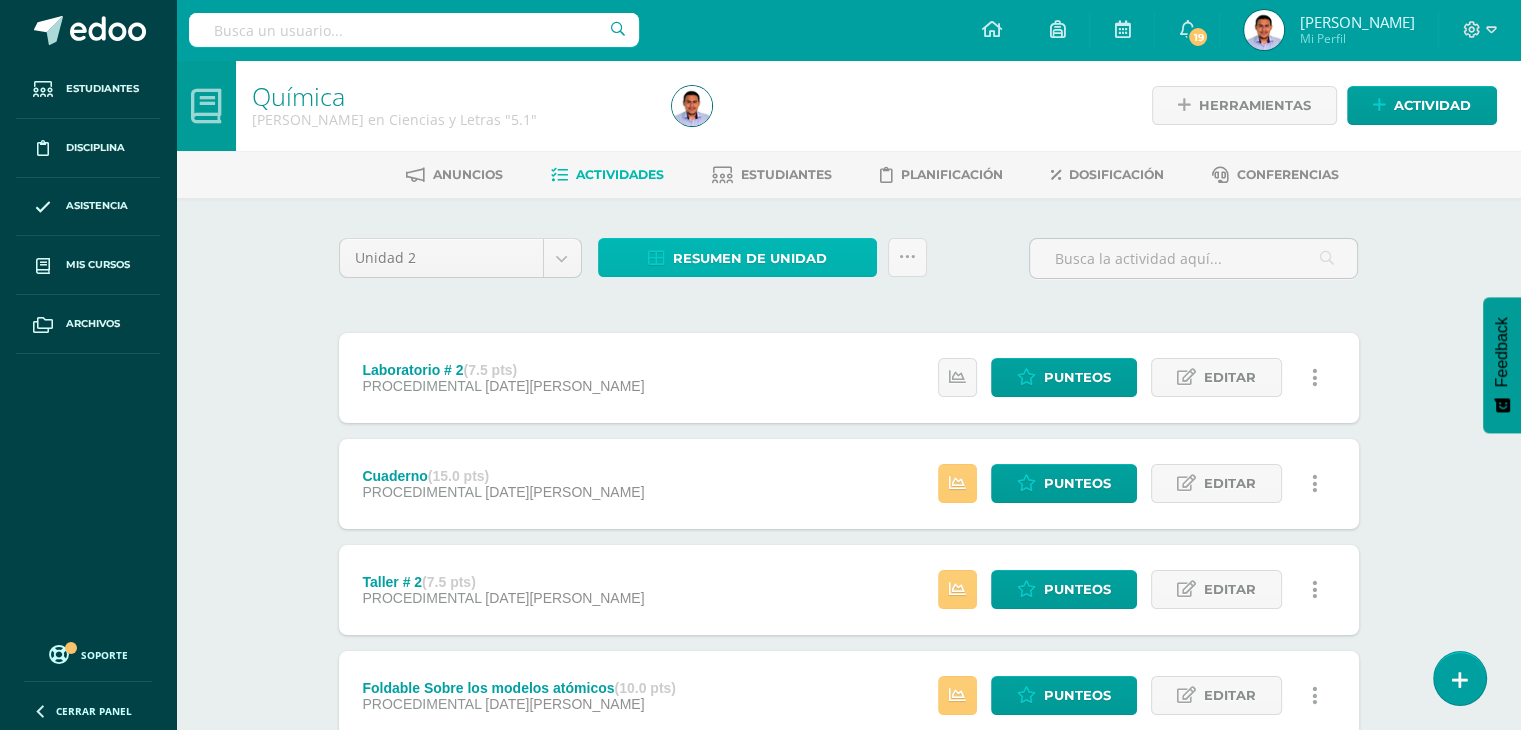 click on "Resumen de unidad" at bounding box center (750, 258) 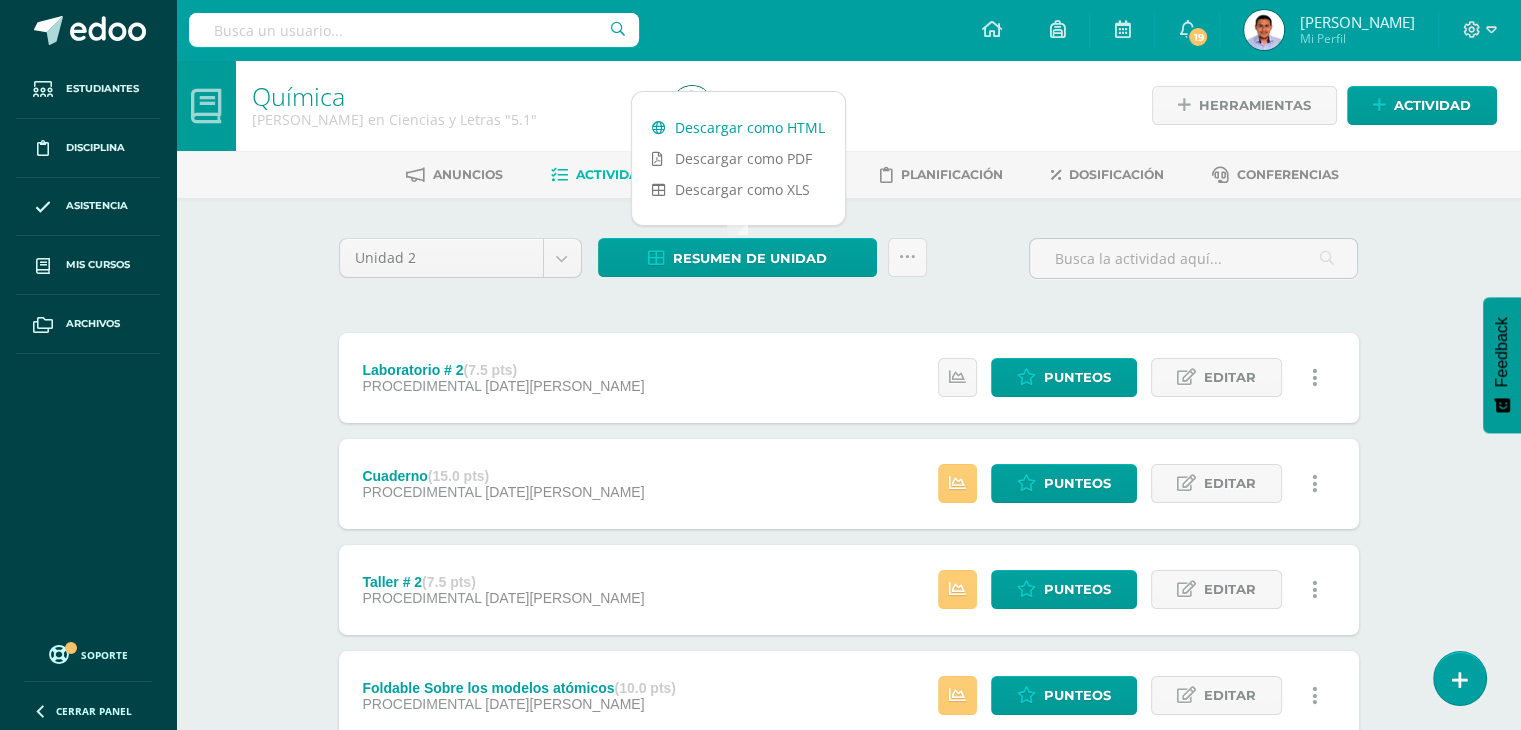 click on "Descargar como HTML" at bounding box center [738, 127] 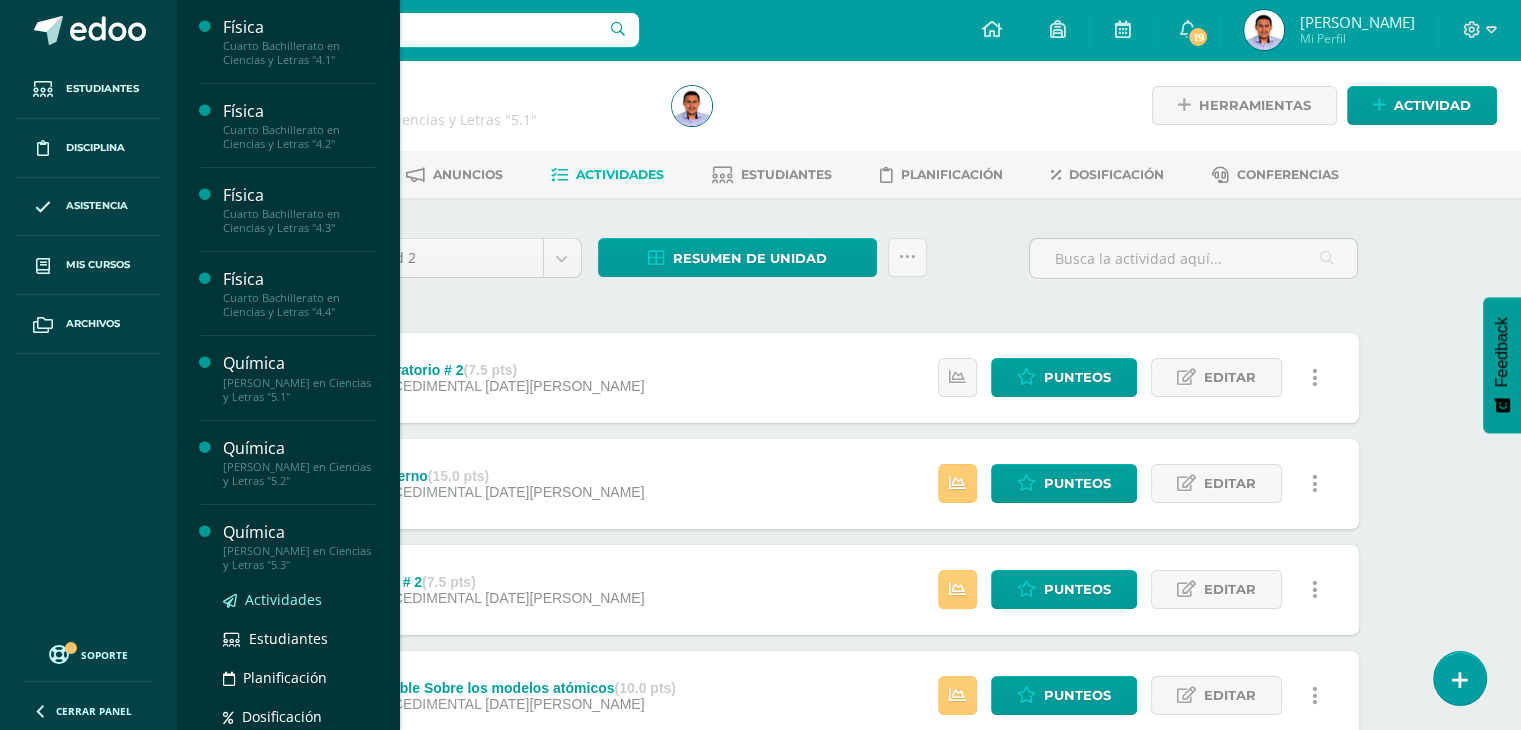 click on "Actividades" at bounding box center (283, 599) 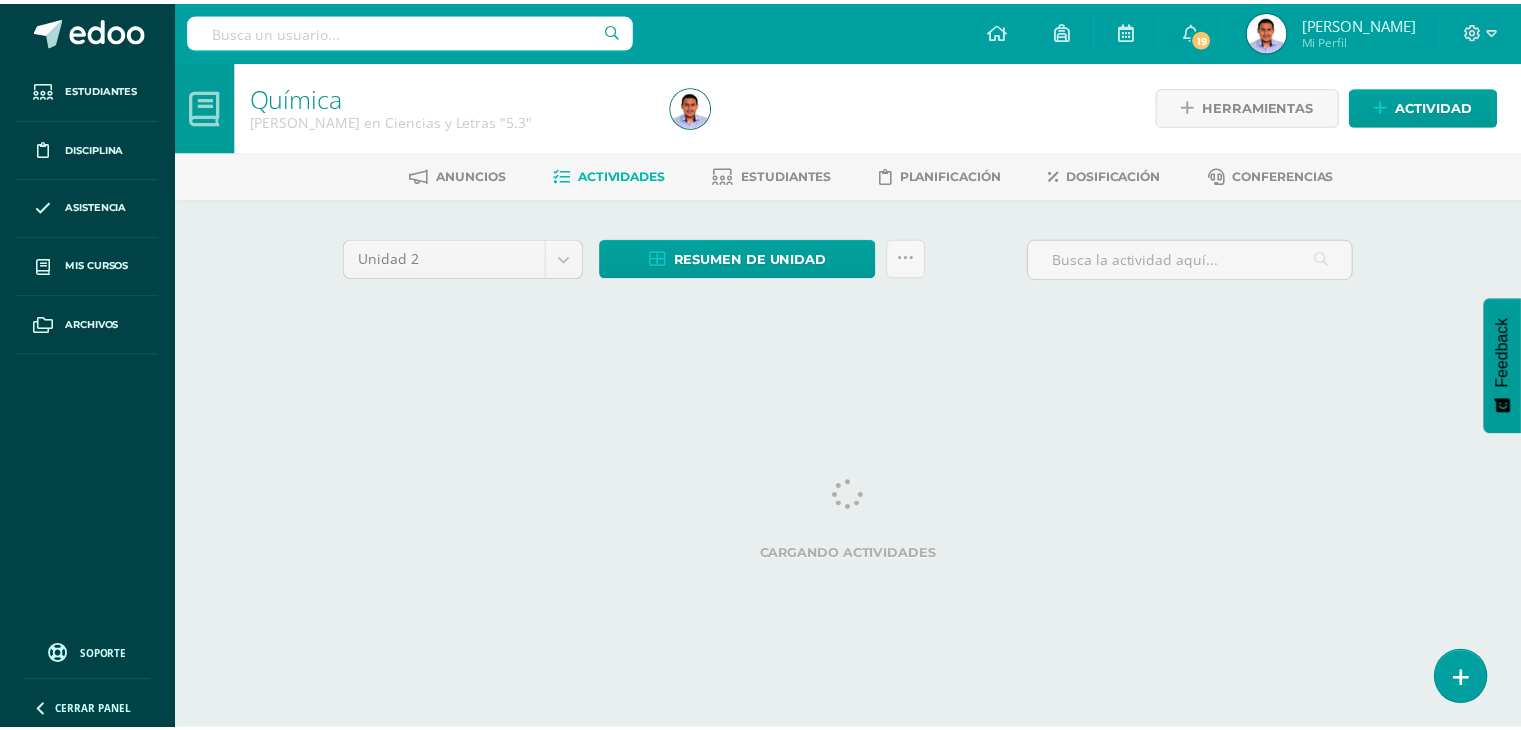scroll, scrollTop: 0, scrollLeft: 0, axis: both 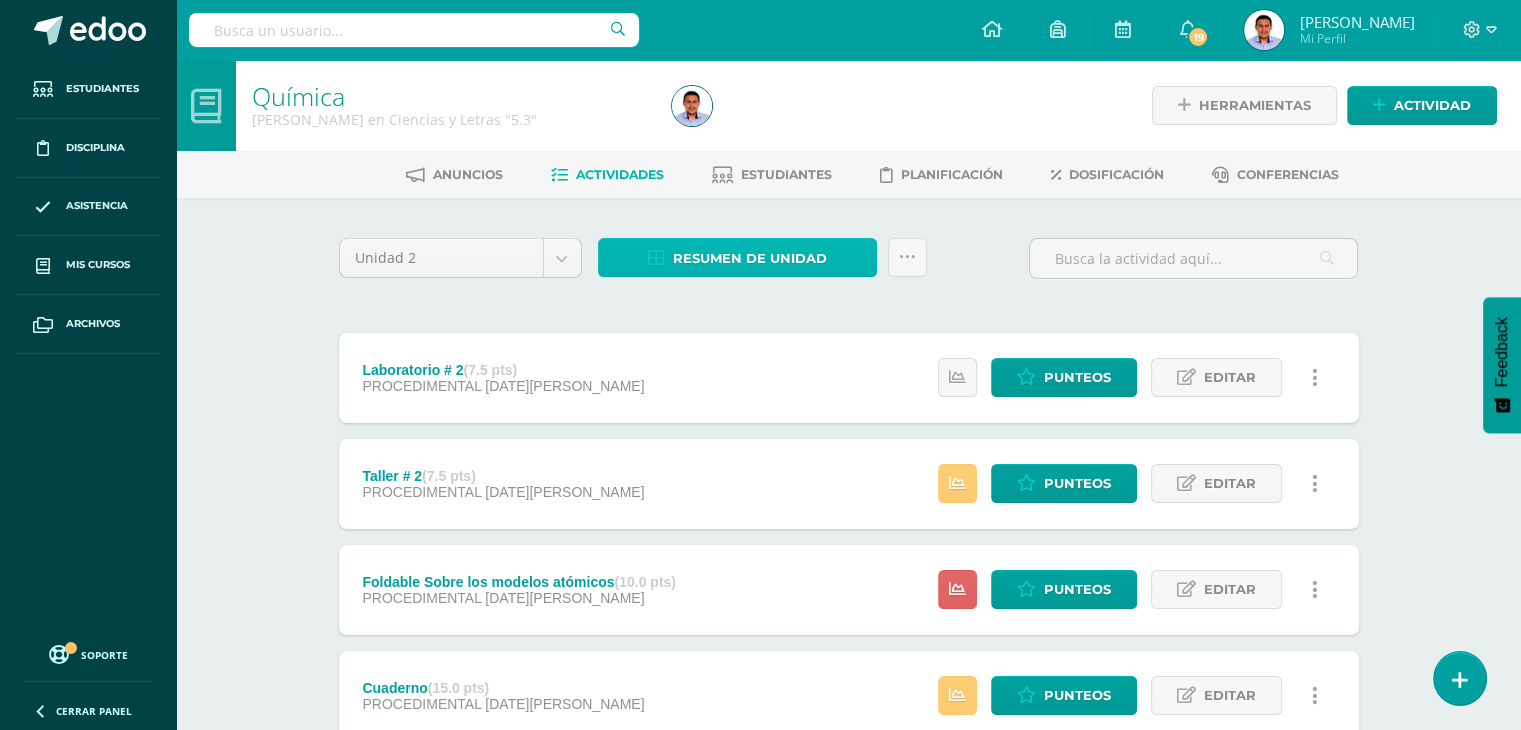 click on "Resumen de unidad" at bounding box center [750, 258] 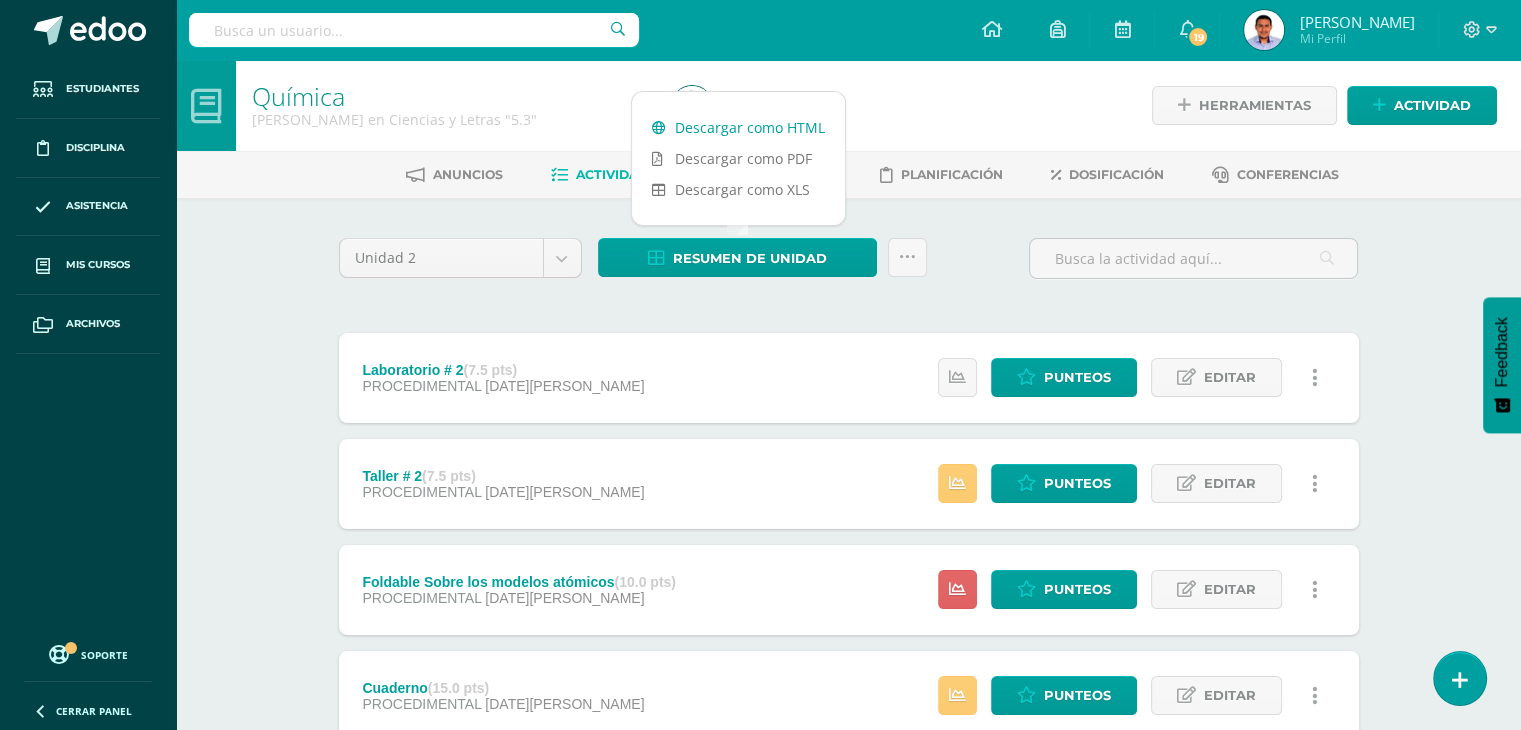 click on "Descargar como HTML" at bounding box center [738, 127] 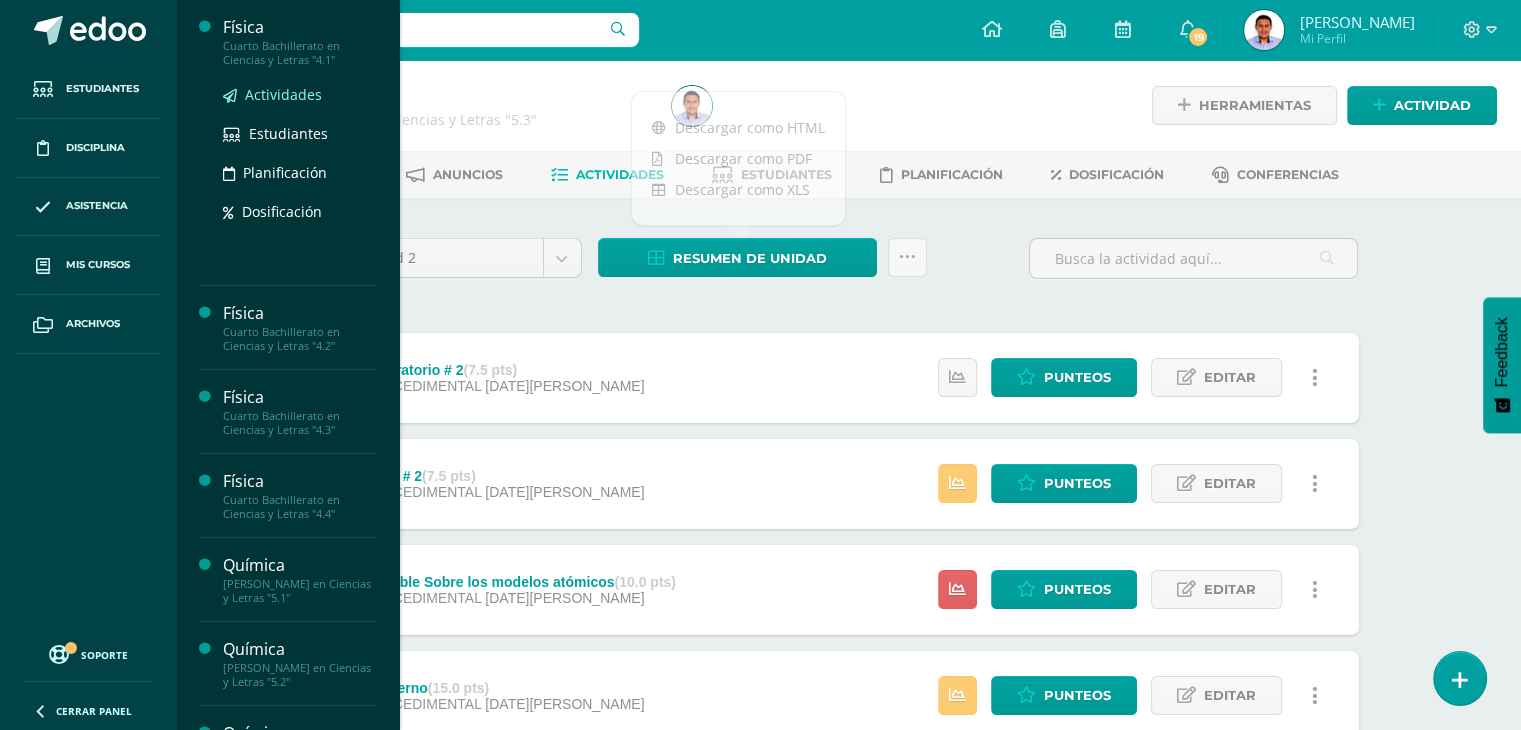 click on "Actividades" at bounding box center (283, 94) 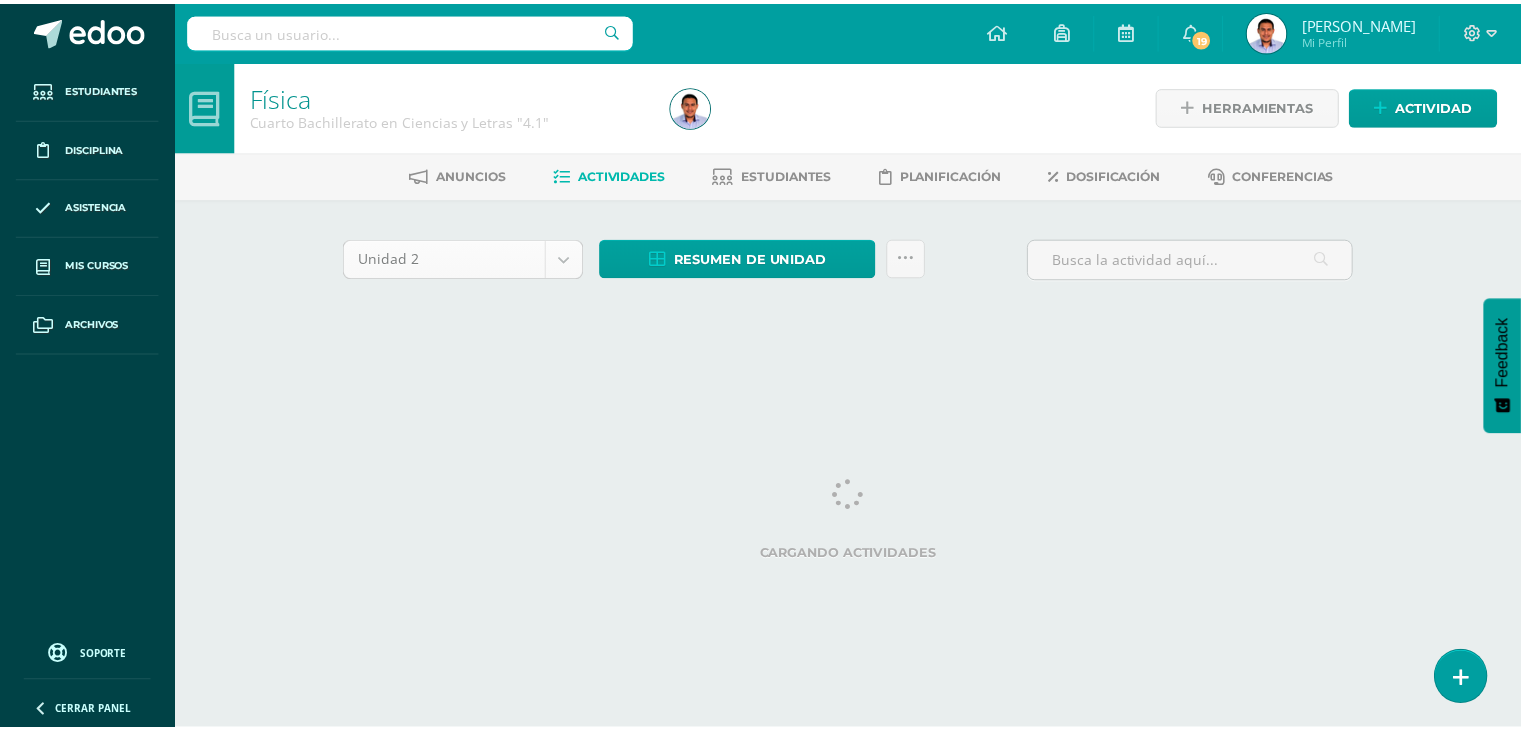 scroll, scrollTop: 0, scrollLeft: 0, axis: both 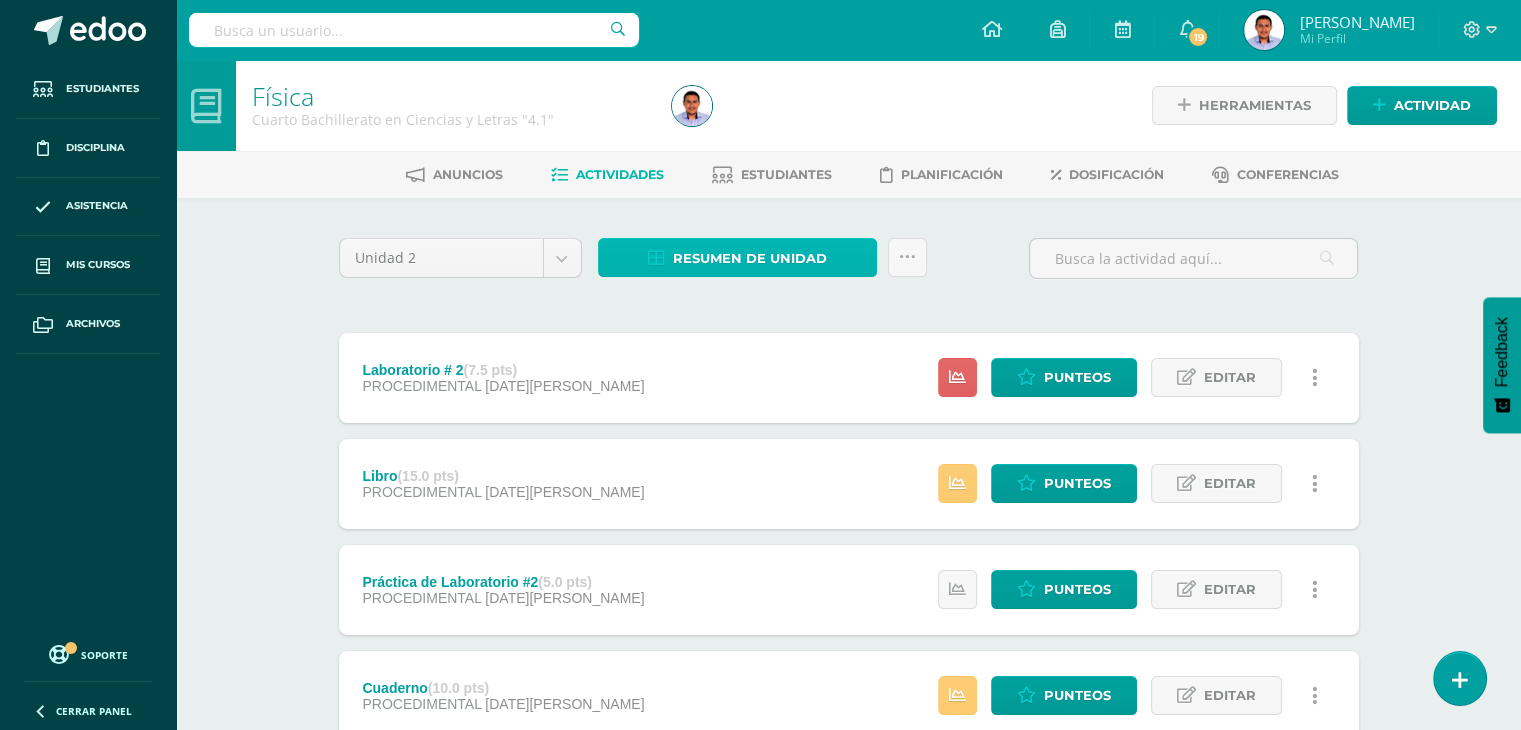 click on "Resumen de unidad" at bounding box center (750, 258) 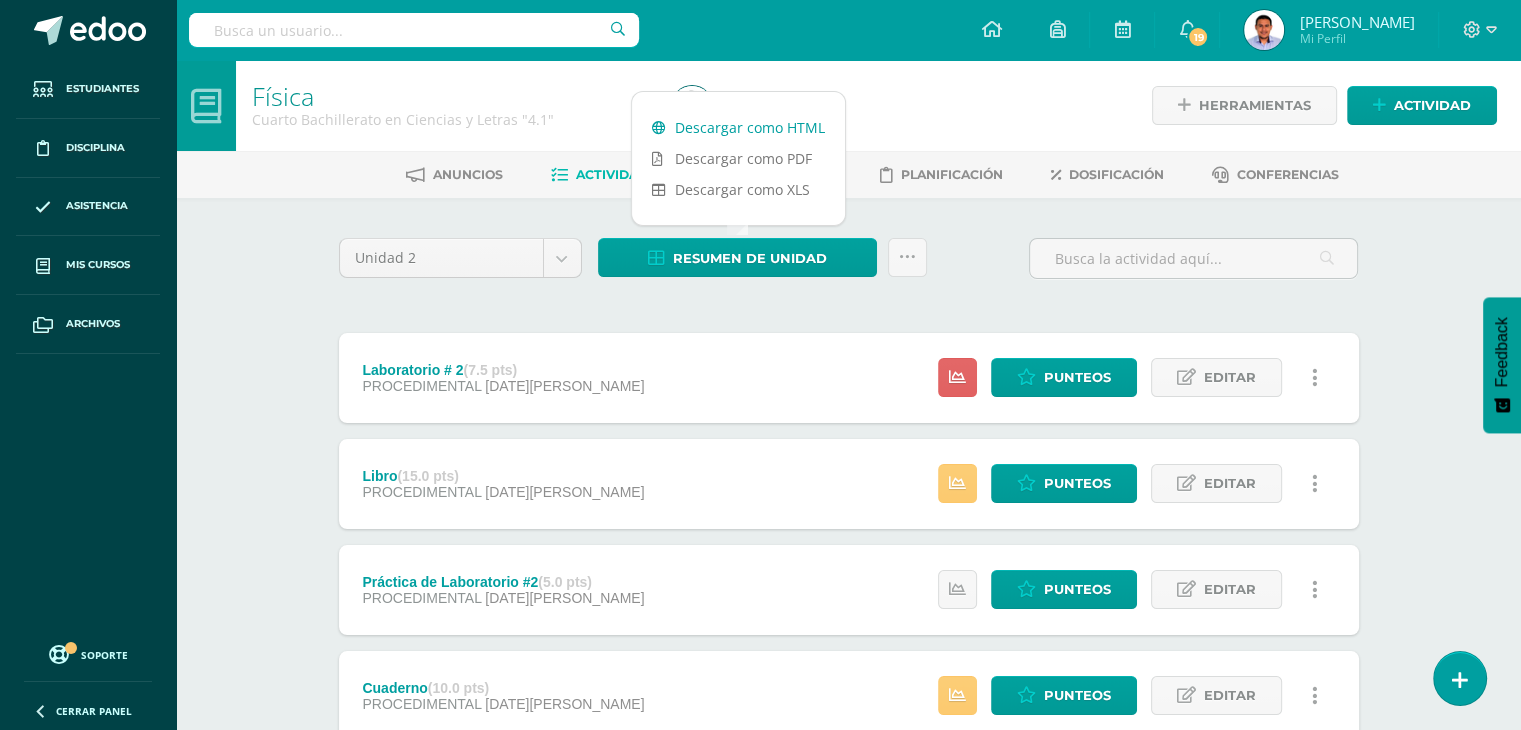 click on "Descargar como HTML" at bounding box center [738, 127] 